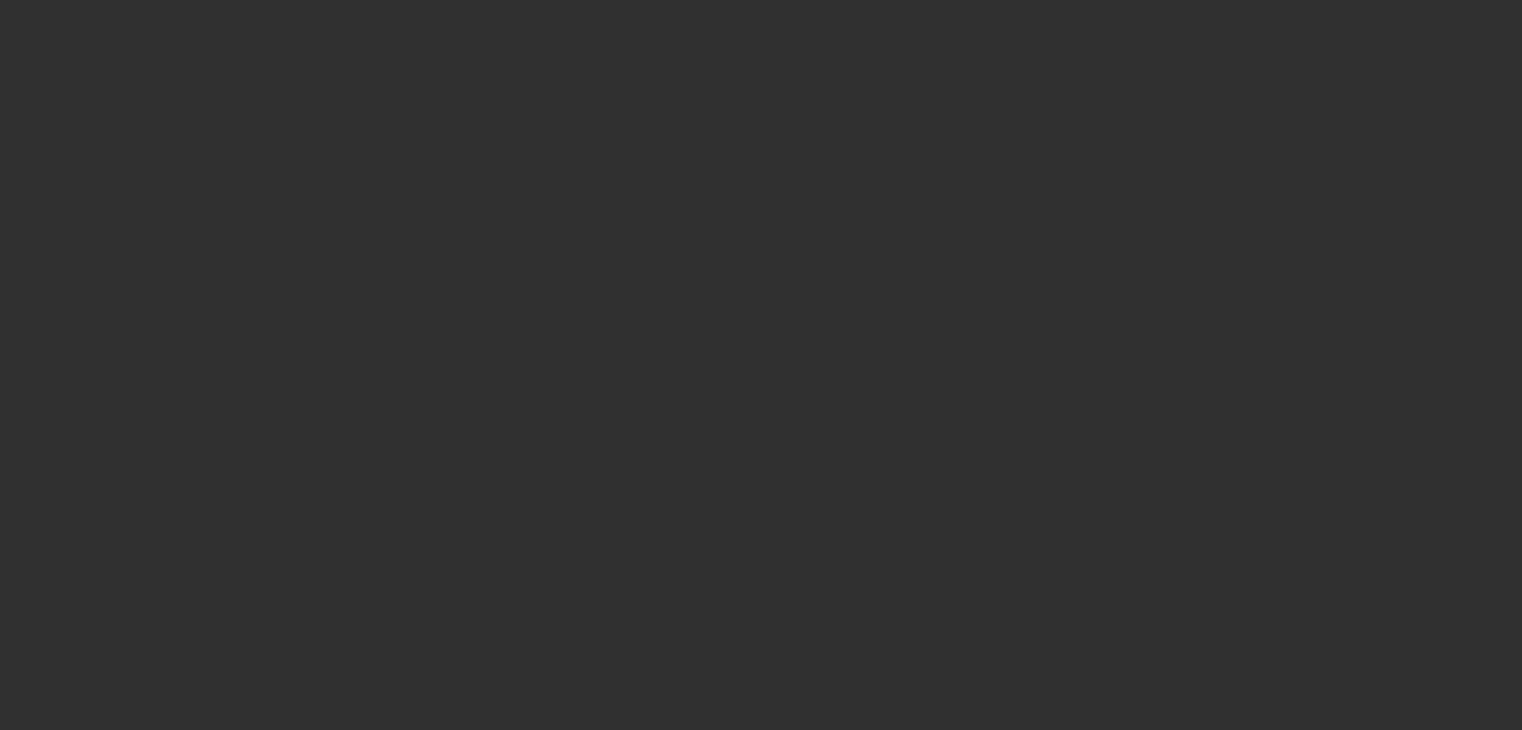 scroll, scrollTop: 0, scrollLeft: 0, axis: both 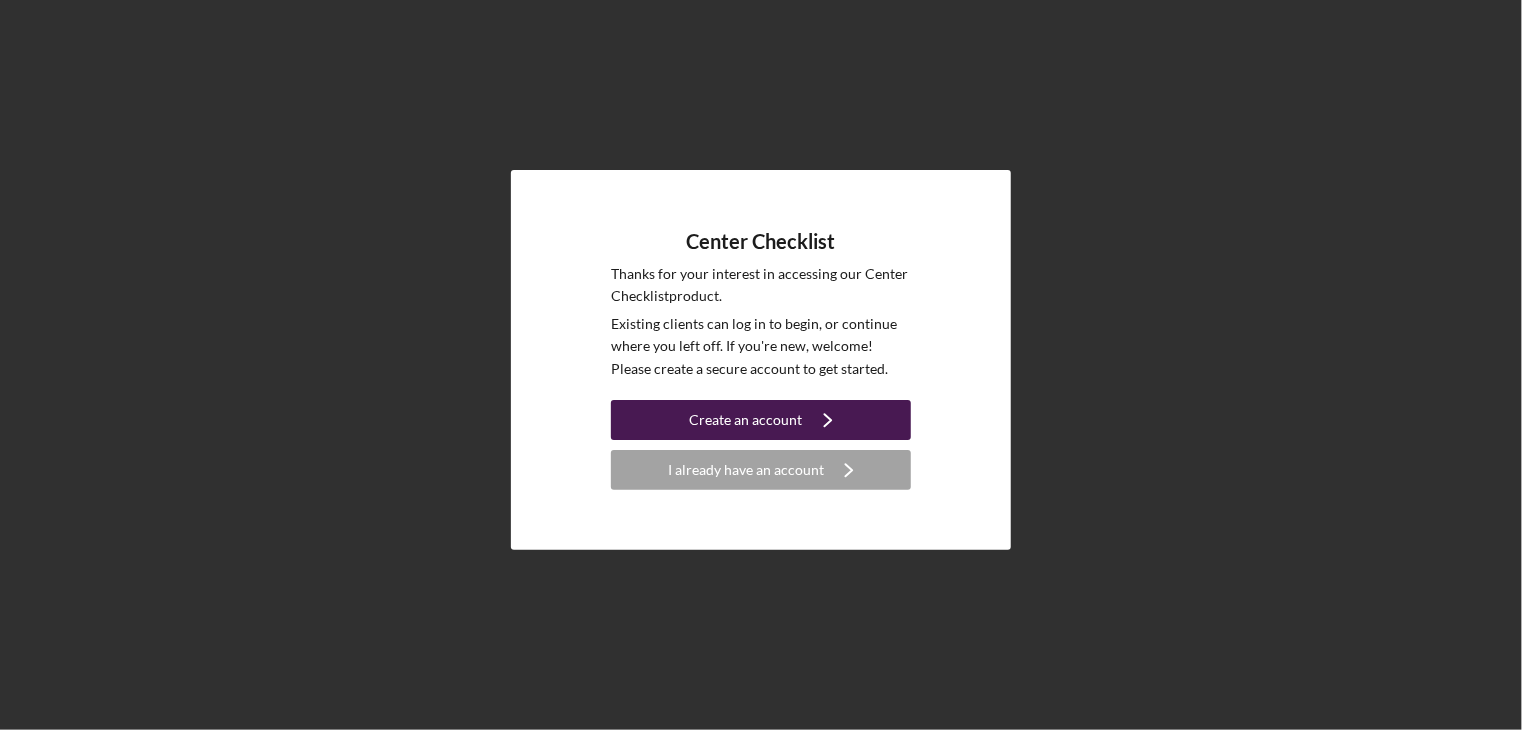 click on "Create an account" at bounding box center (746, 420) 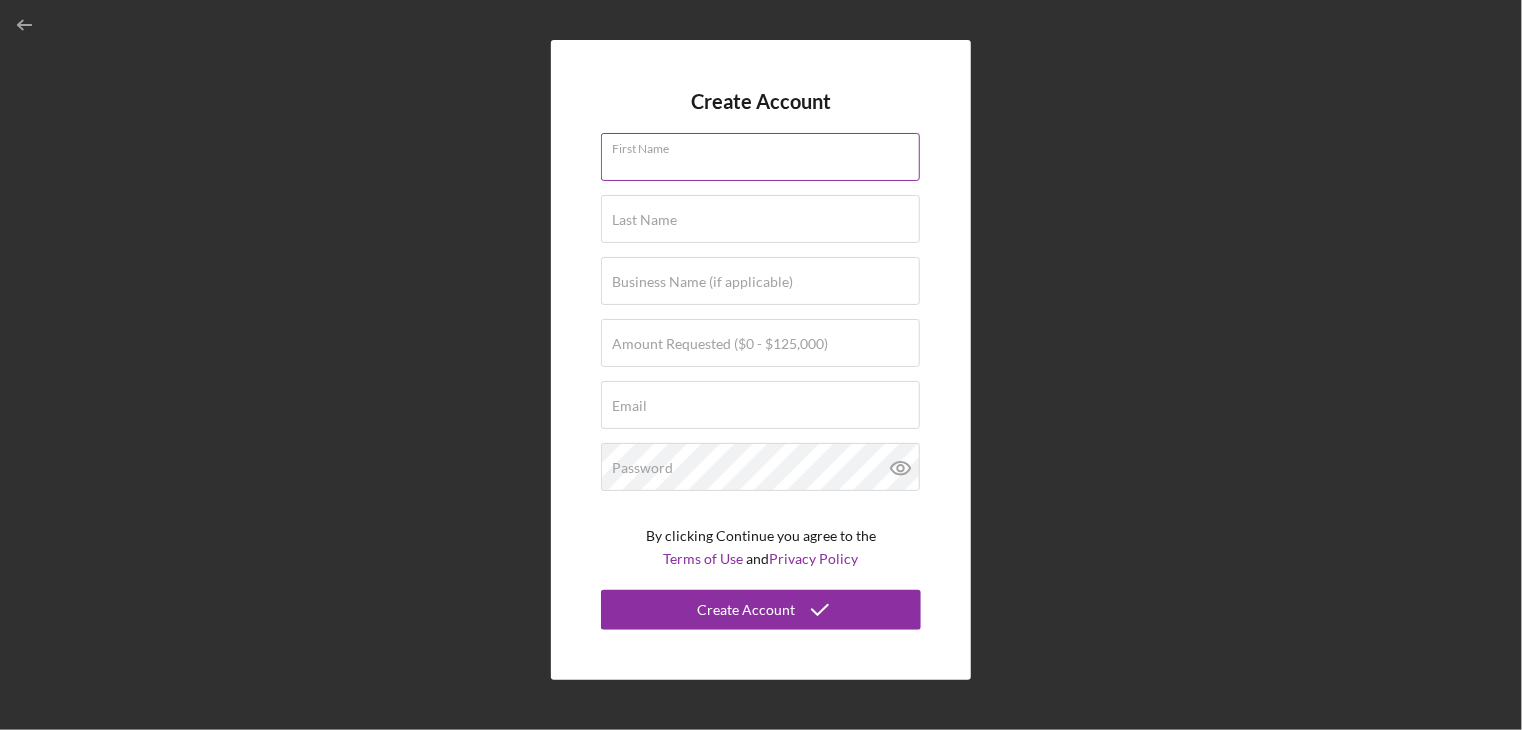 click on "First Name" at bounding box center [760, 157] 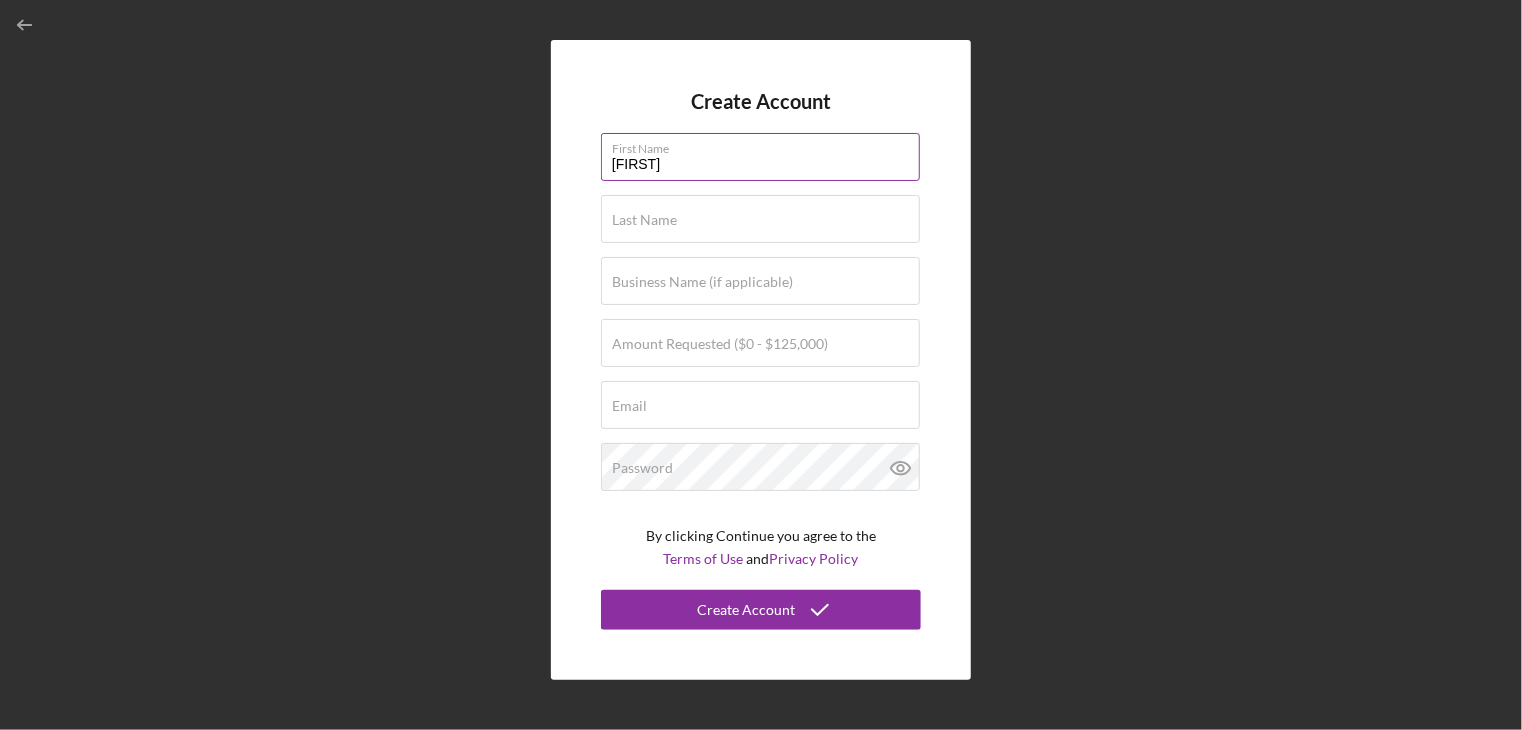 type on "[FIRST]" 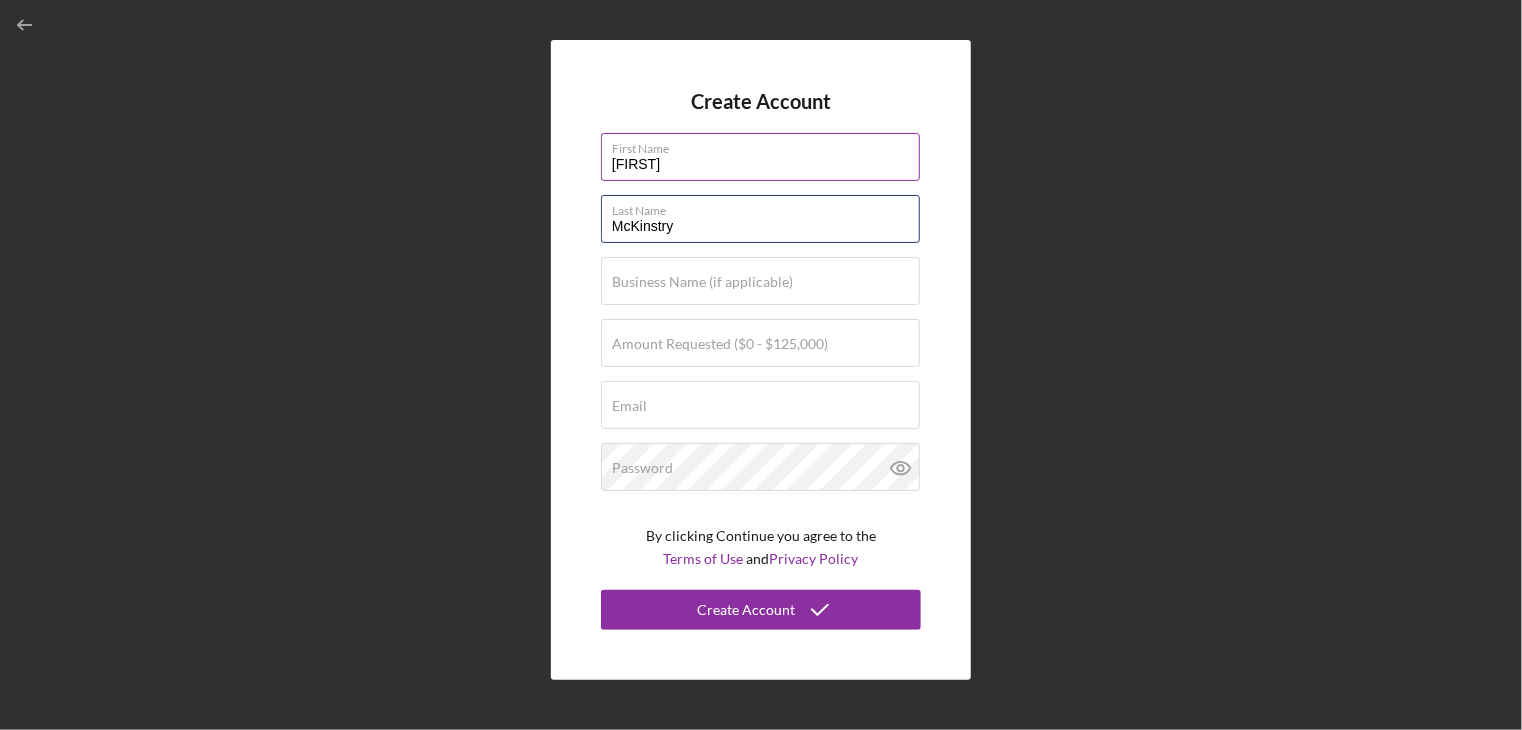 type on "McKinstry" 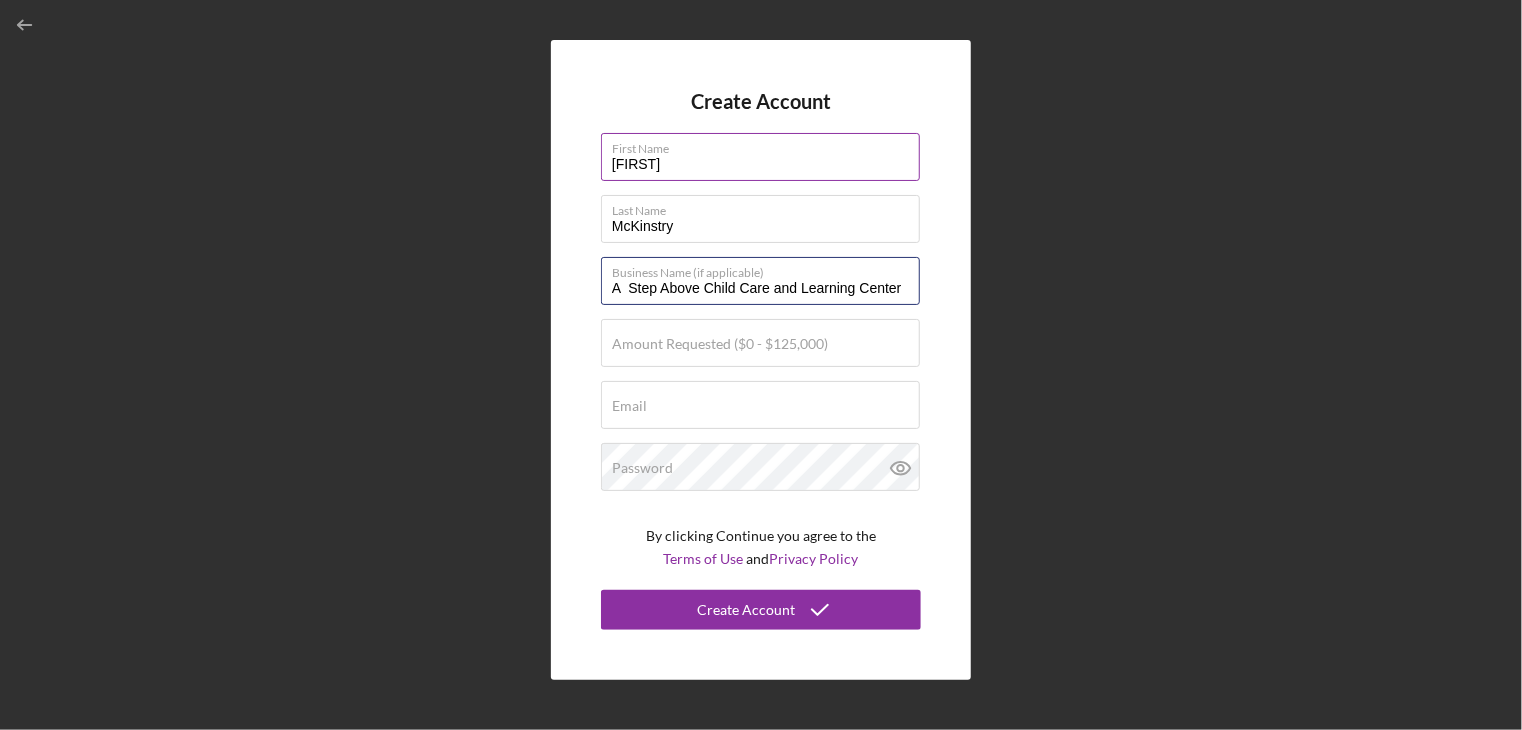 type on "A  Step Above Child Care and Learning Center" 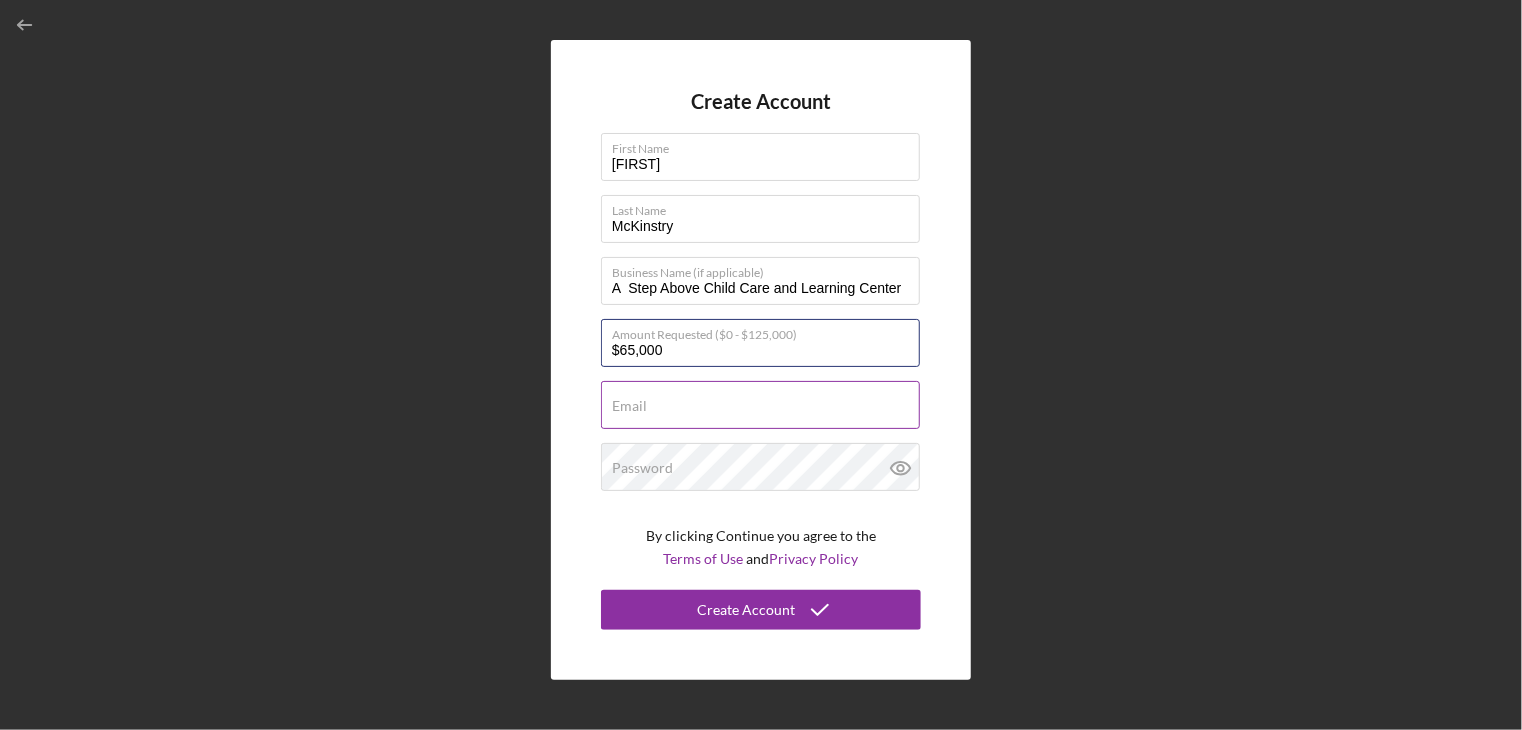 type on "$65,000" 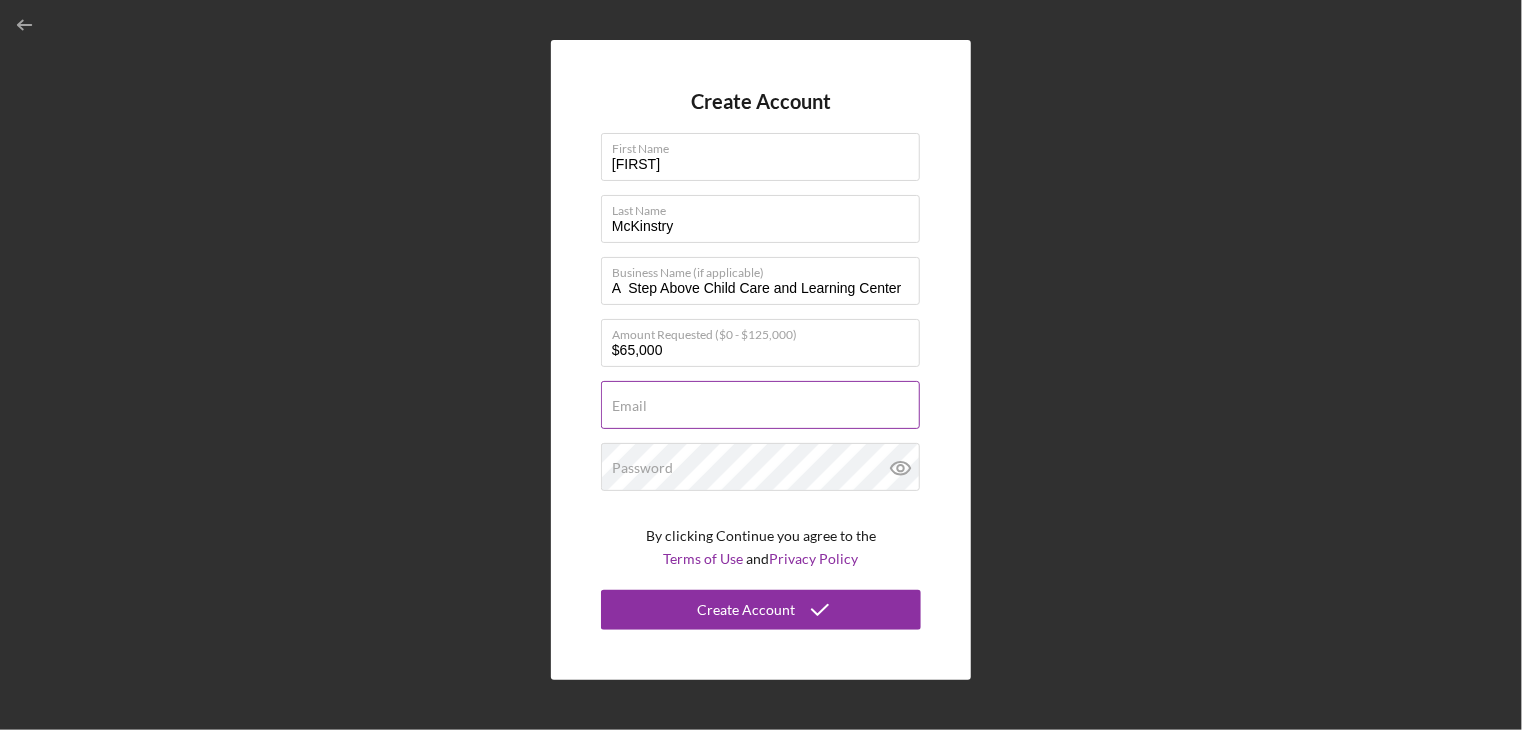 click on "Email" at bounding box center [760, 405] 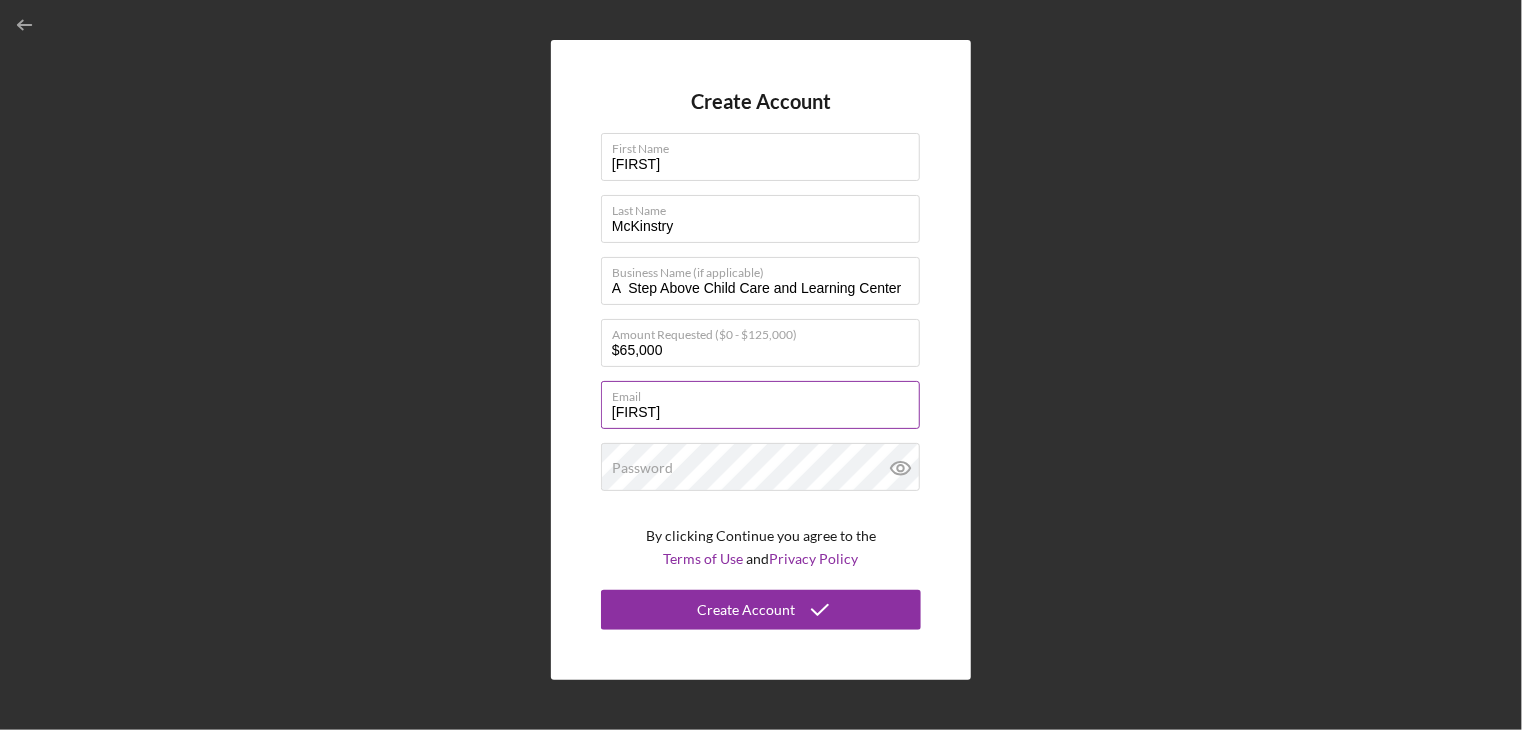 type on "[EMAIL]" 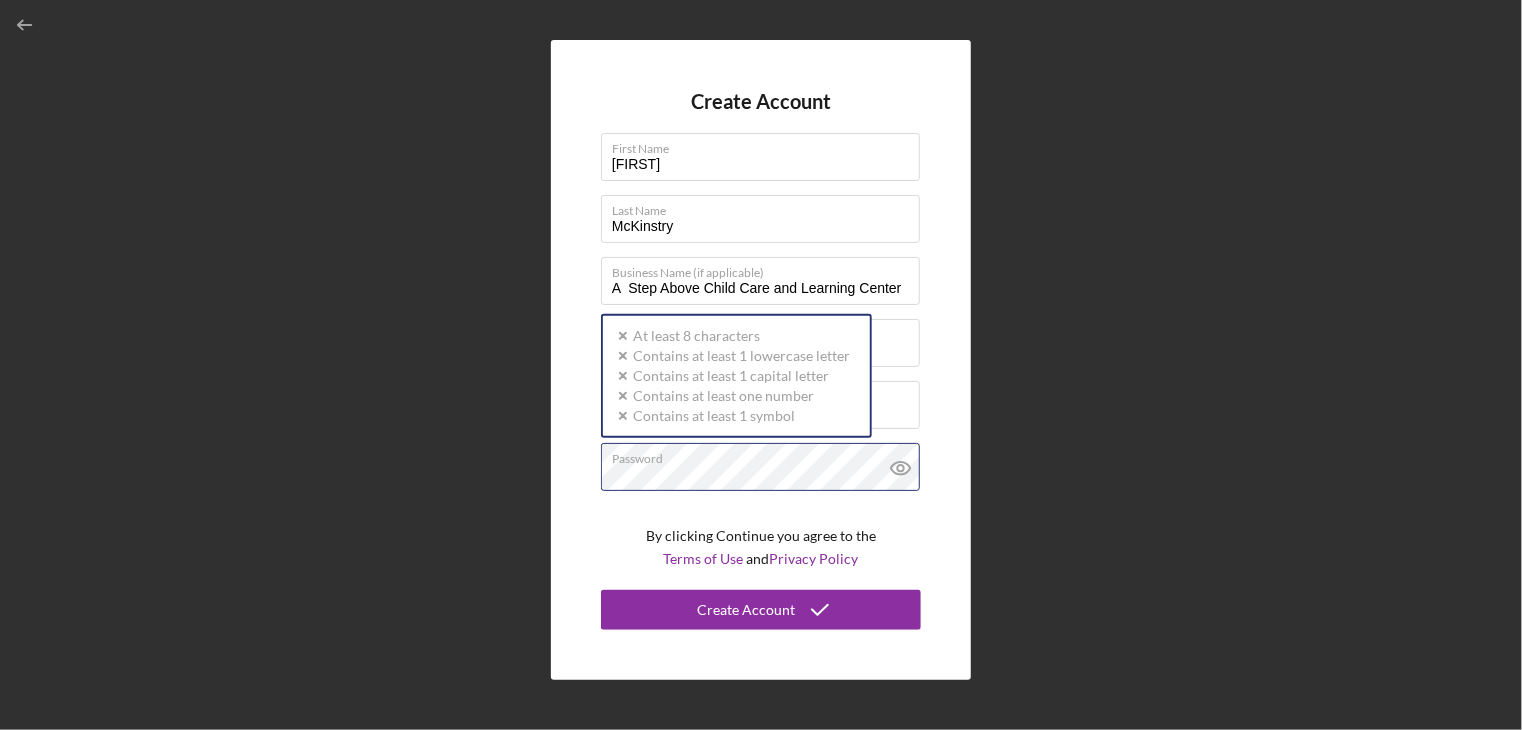 click on "Create Account First Name [FIRST] Last Name [LAST] Business Name (if applicable) A  Step Above Child Care and Learning Center Amount Requested ($0 - $125,000) $65,000 Email [EMAIL] Password Icon/icon-validation-no At least 8 characters Icon/icon-validation-no Contains at least 1 lowercase letter Icon/icon-validation-no Contains at least 1 capital letter Icon/icon-validation-no Contains at least one number Icon/icon-validation-no Contains at least 1 symbol By clicking Continue you agree to the  Terms of Use   and  Privacy Policy Create Account" at bounding box center (761, 360) 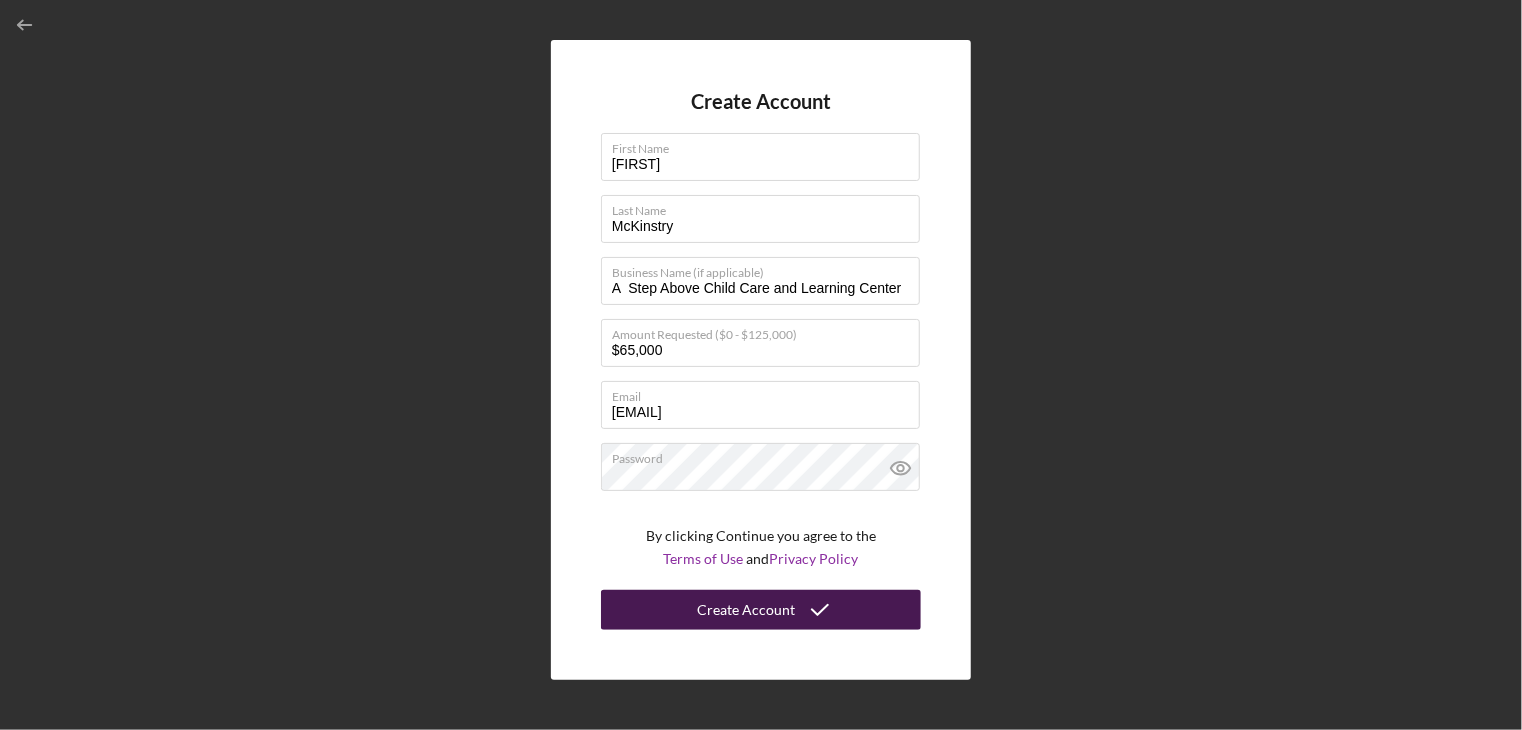 click 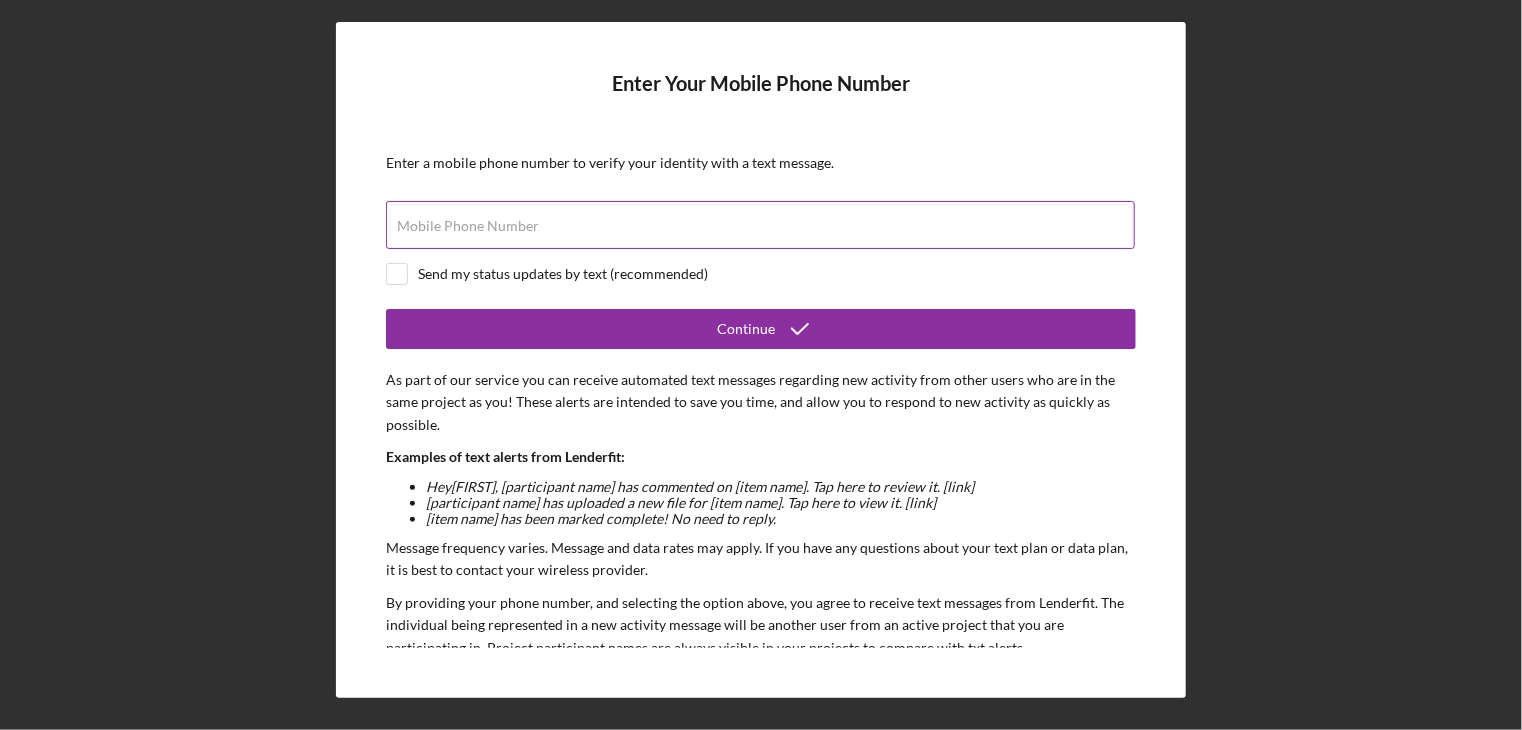 click on "Mobile Phone Number" at bounding box center [468, 226] 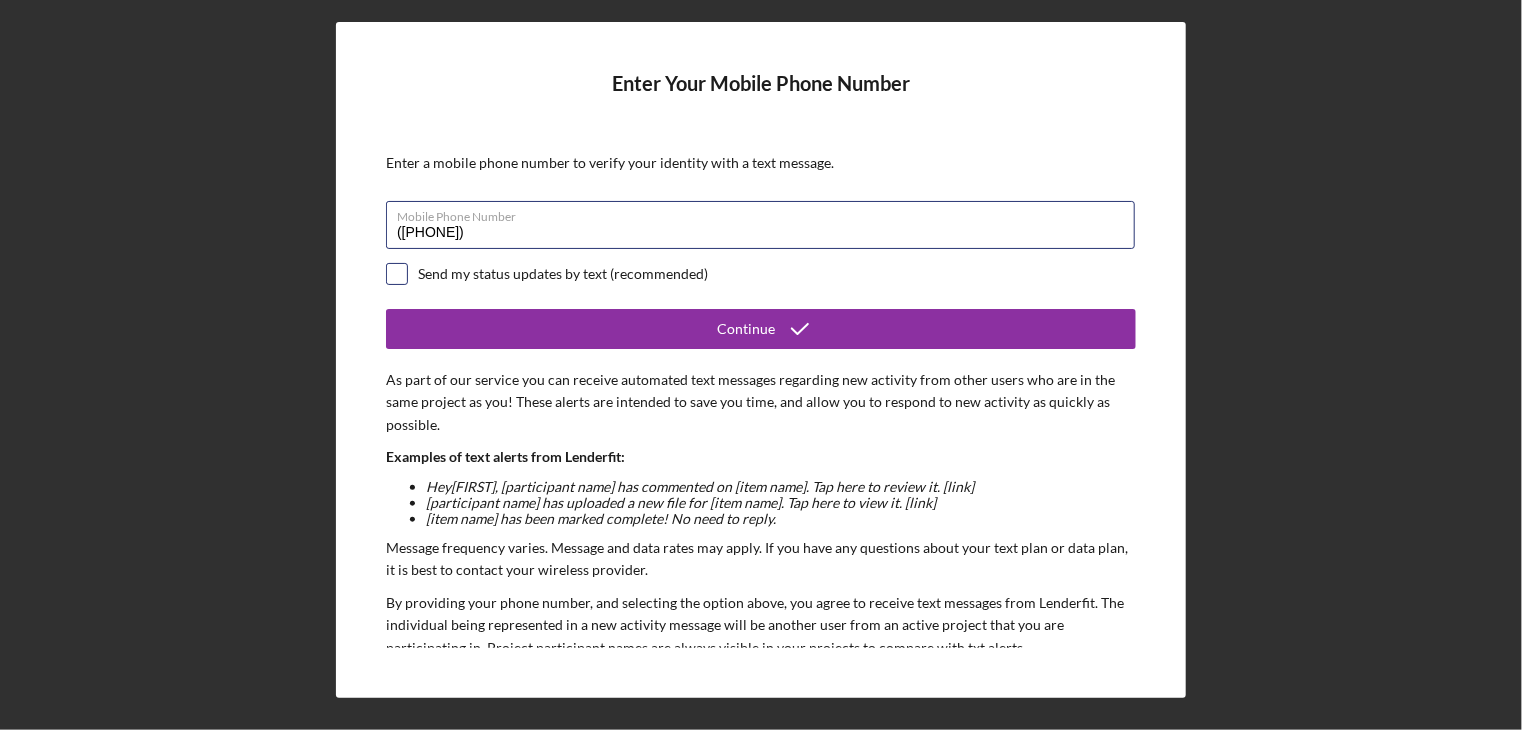 type on "([PHONE])" 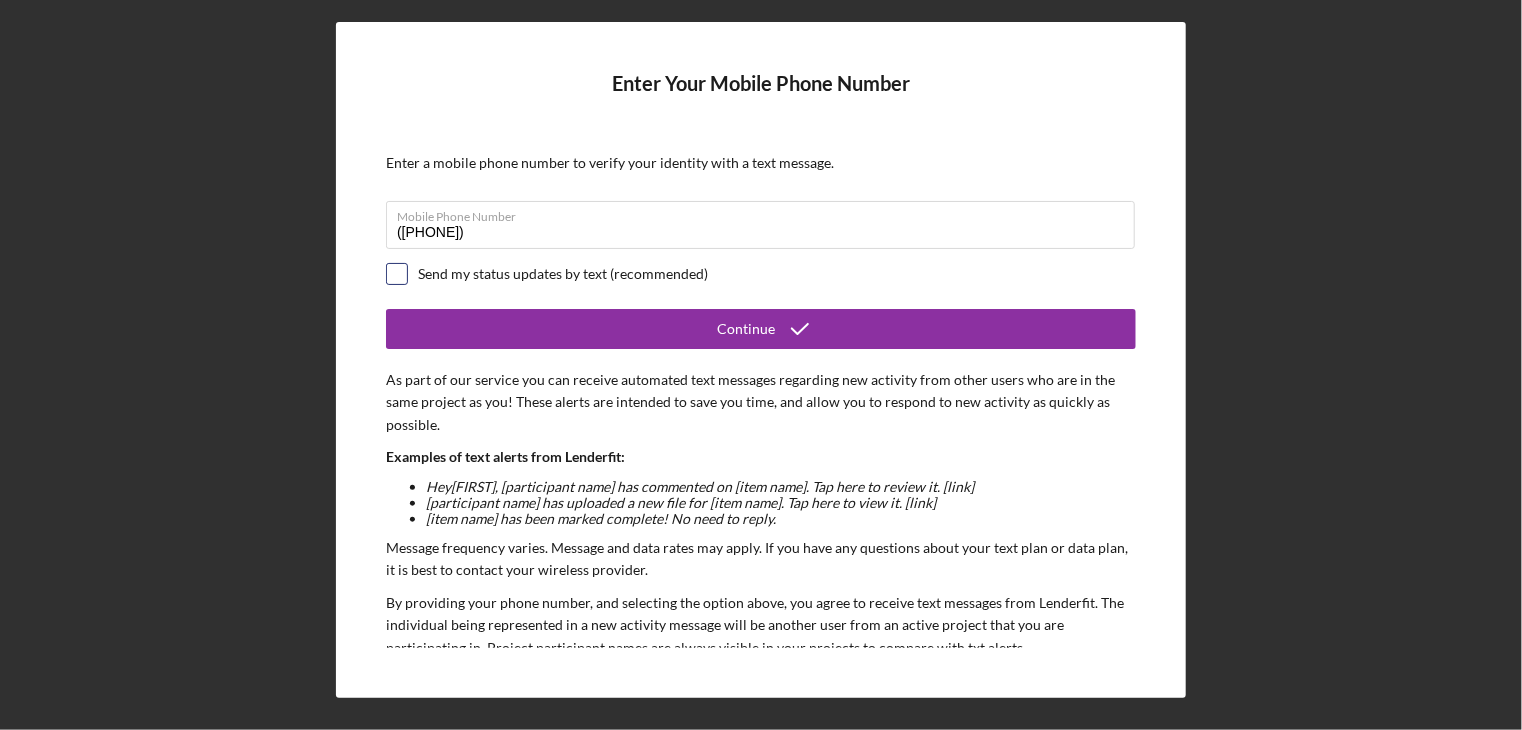 click at bounding box center (397, 274) 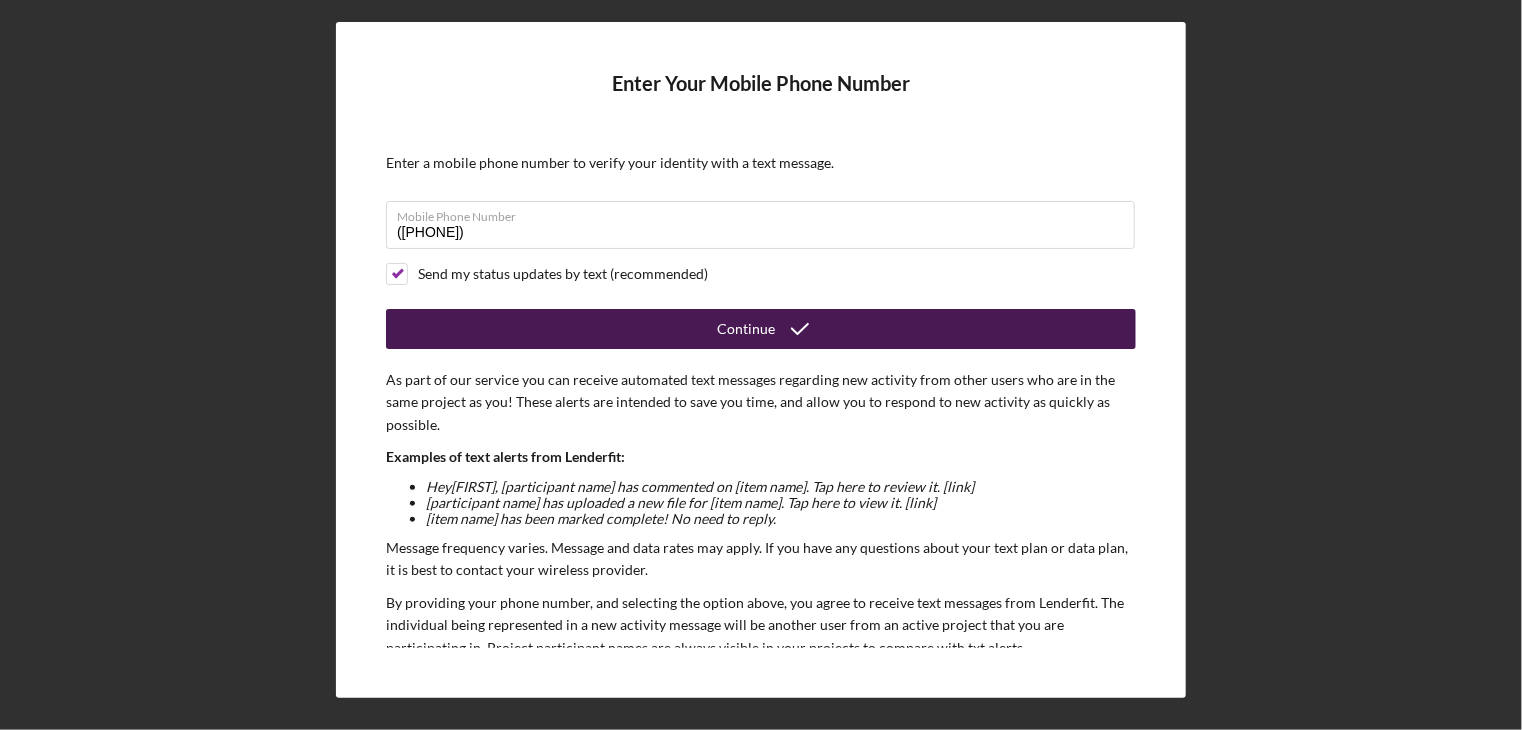 click on "Continue" at bounding box center (746, 329) 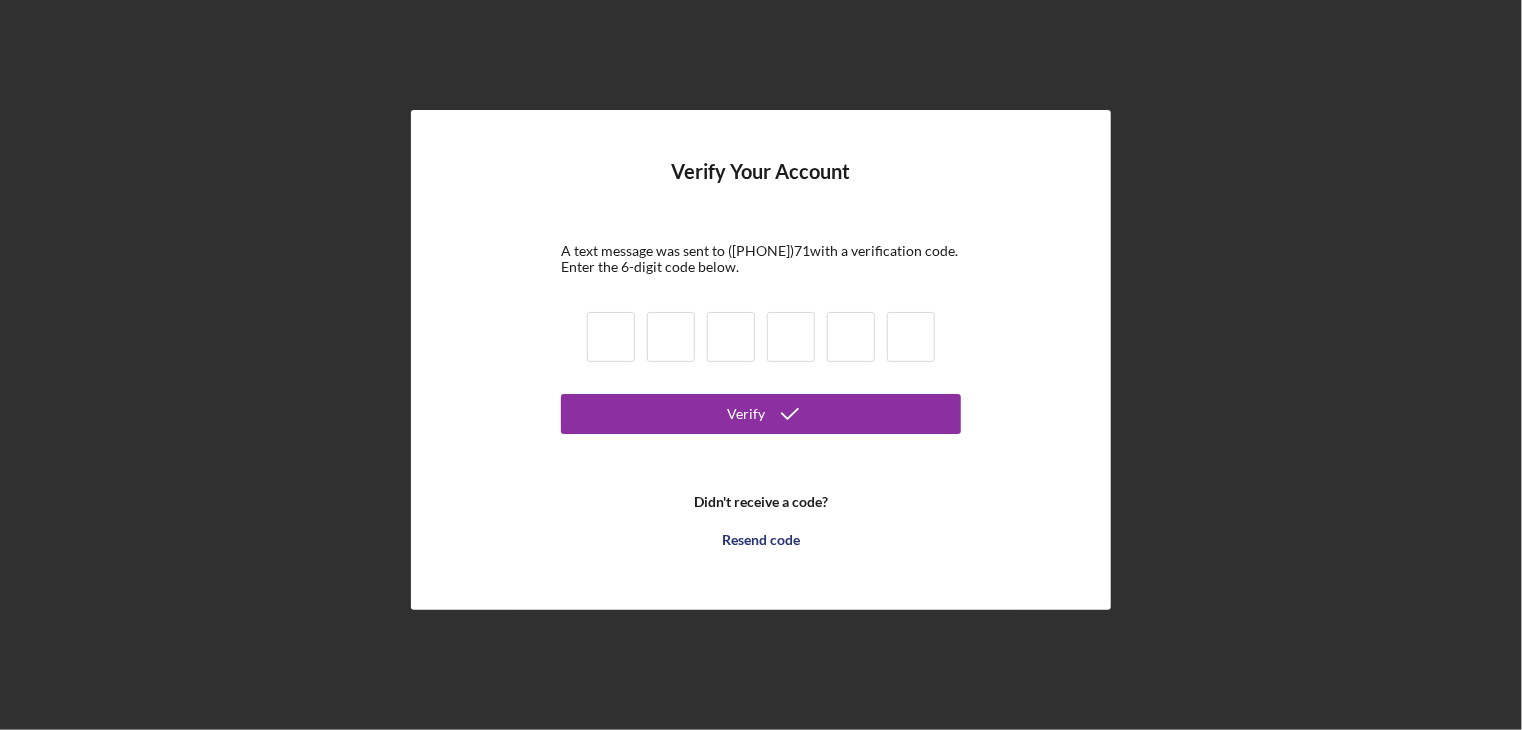 click at bounding box center [611, 337] 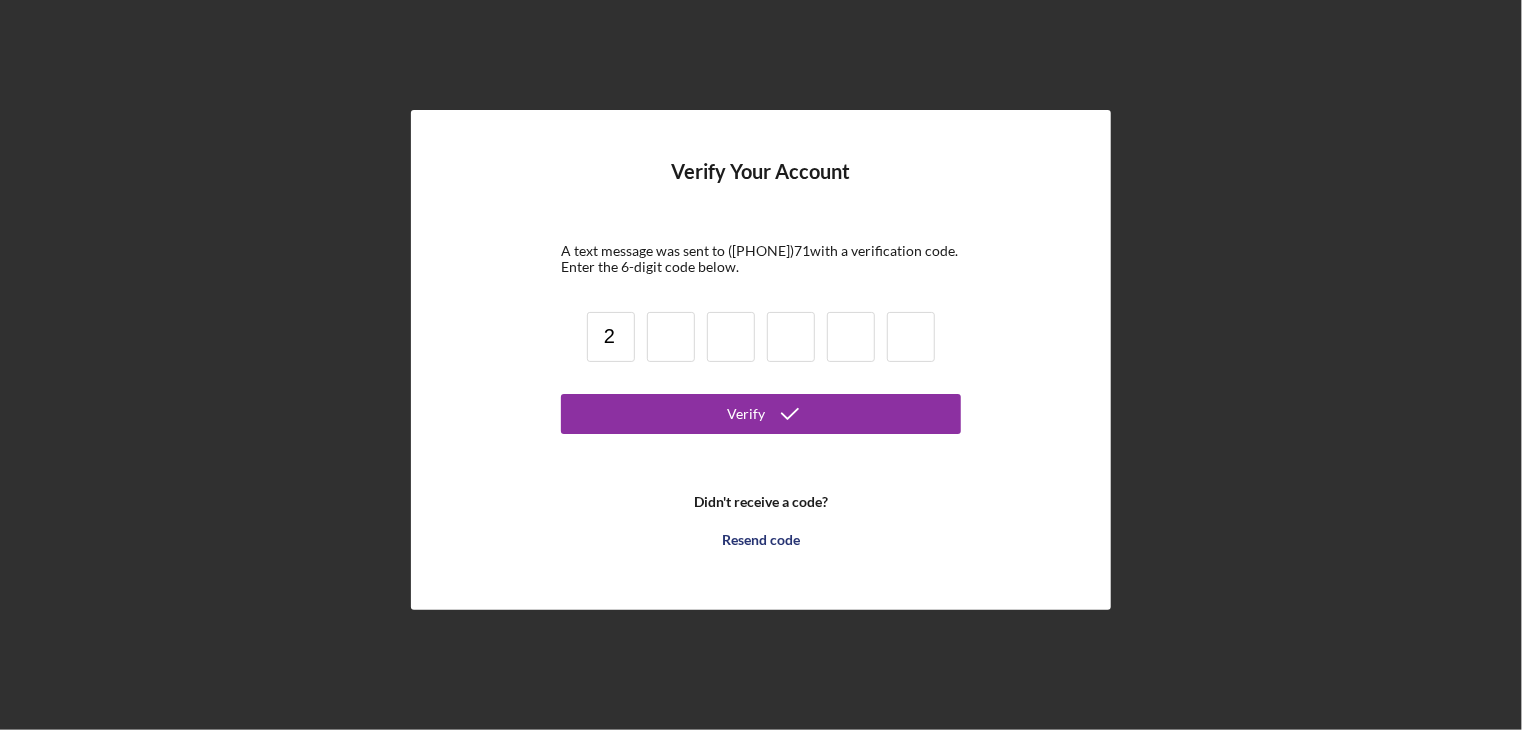 type on "2" 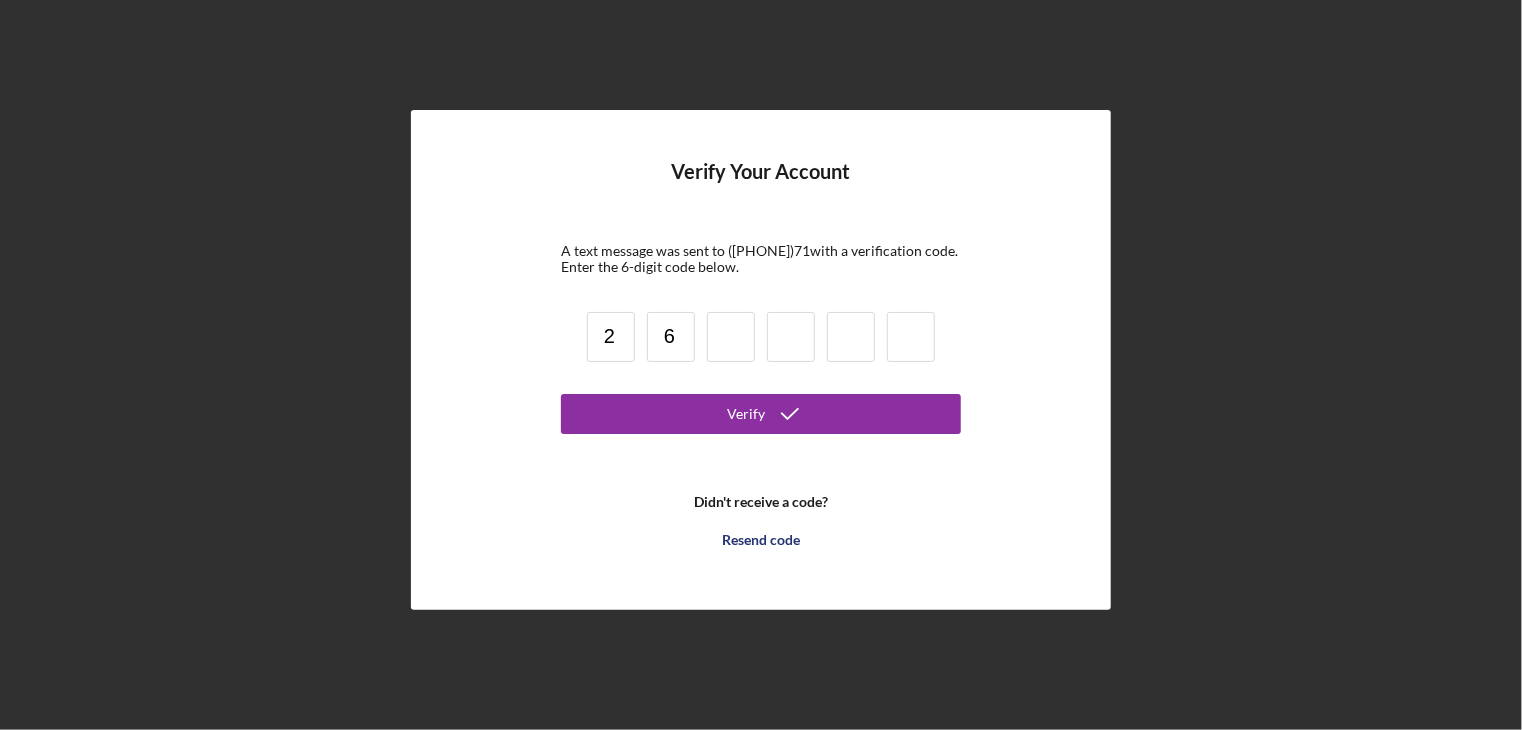 type on "6" 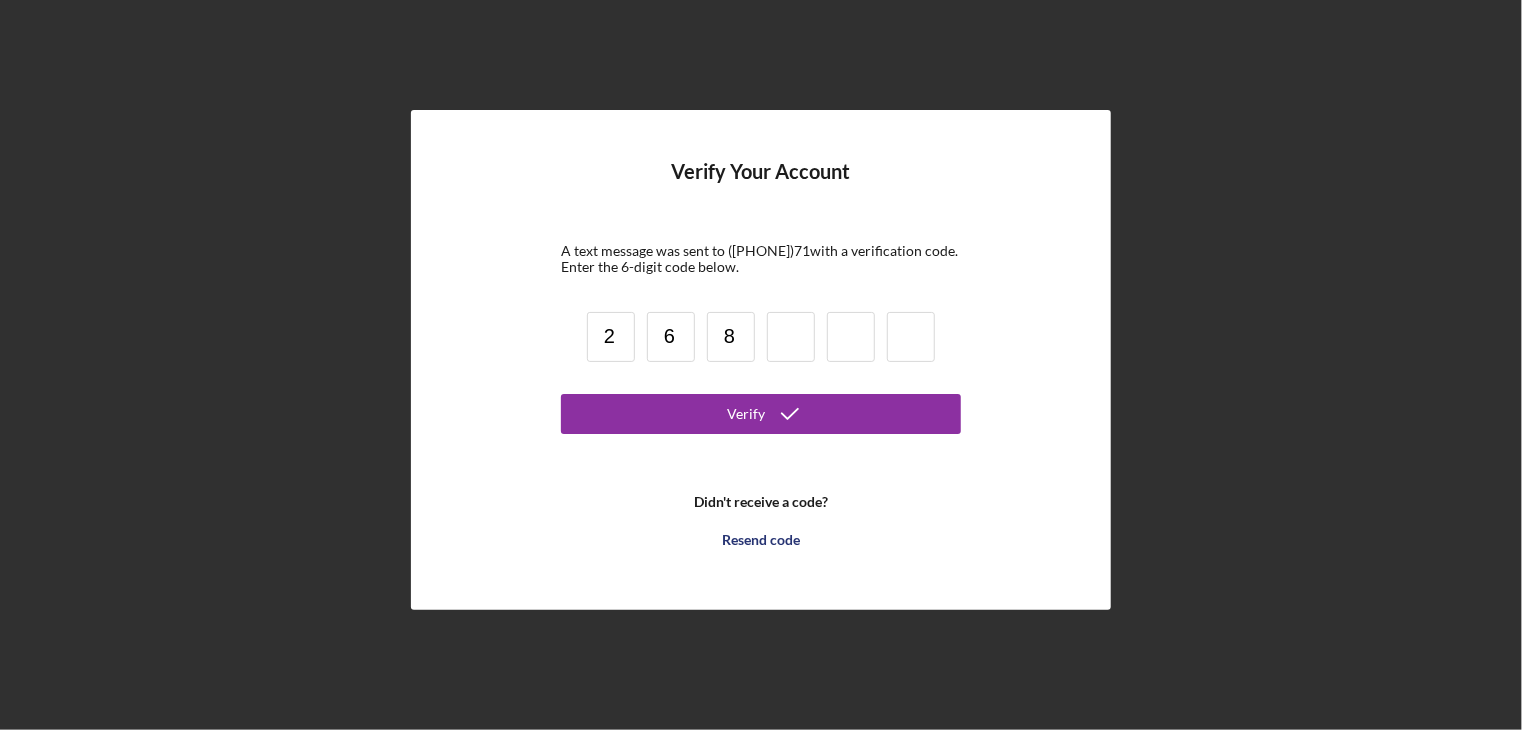 type on "8" 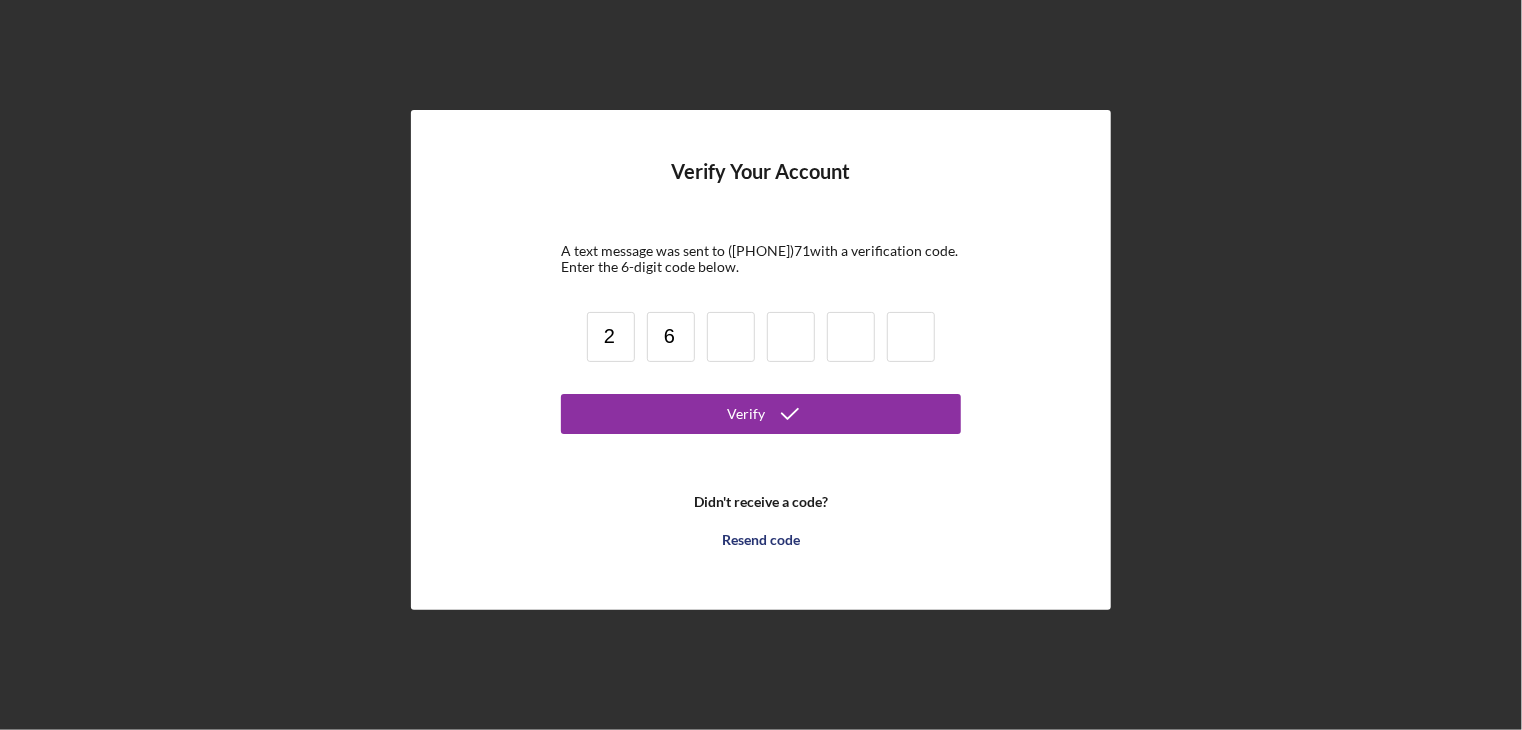 type 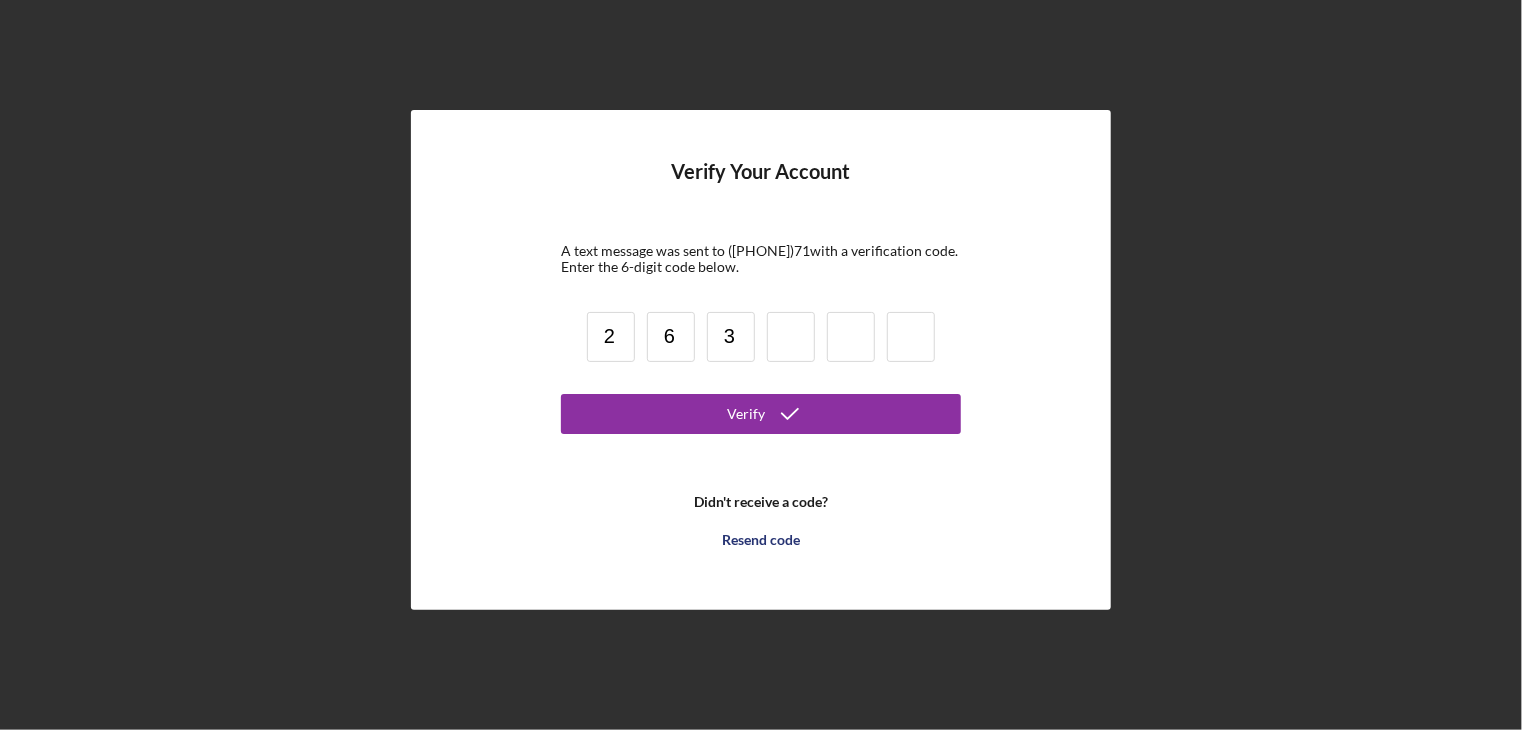 type on "3" 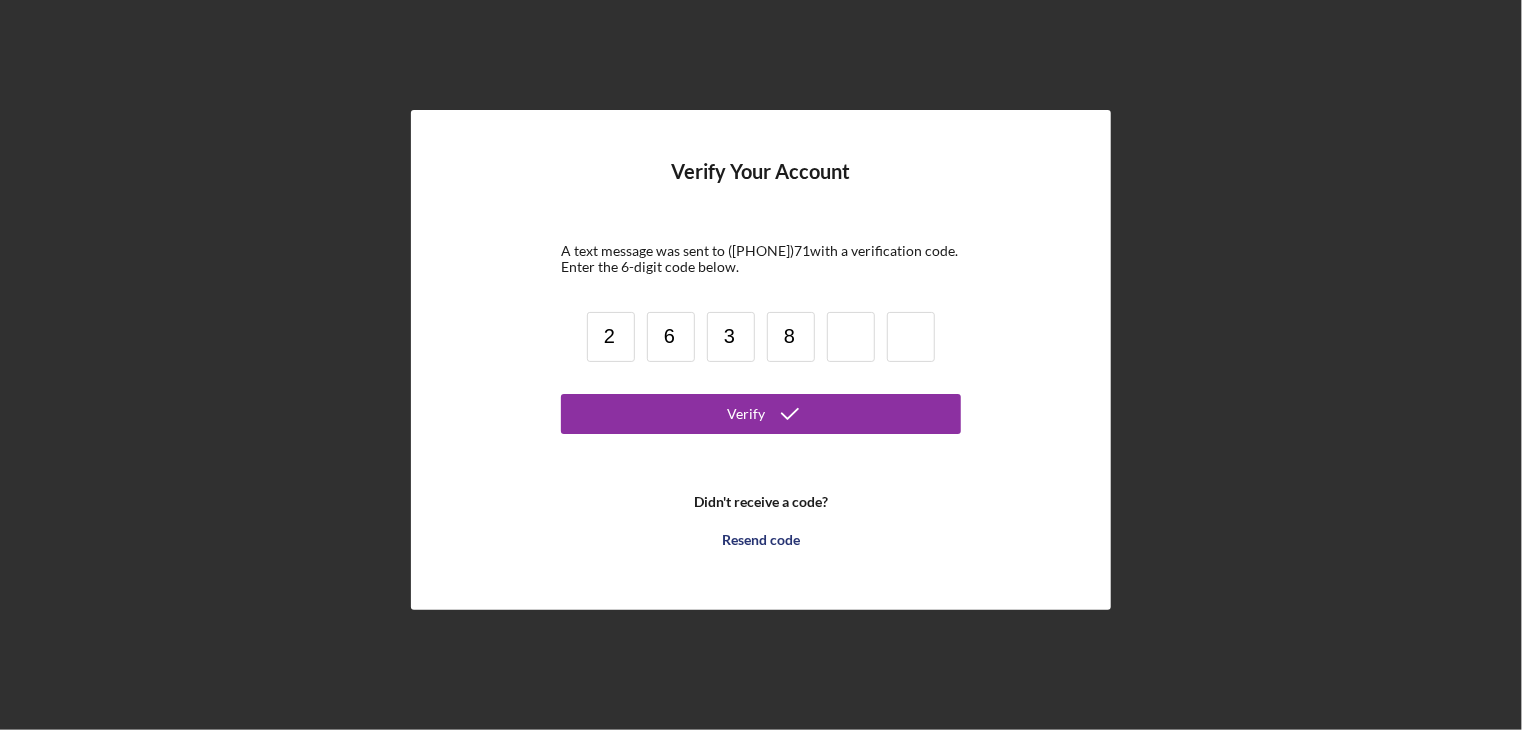 type on "8" 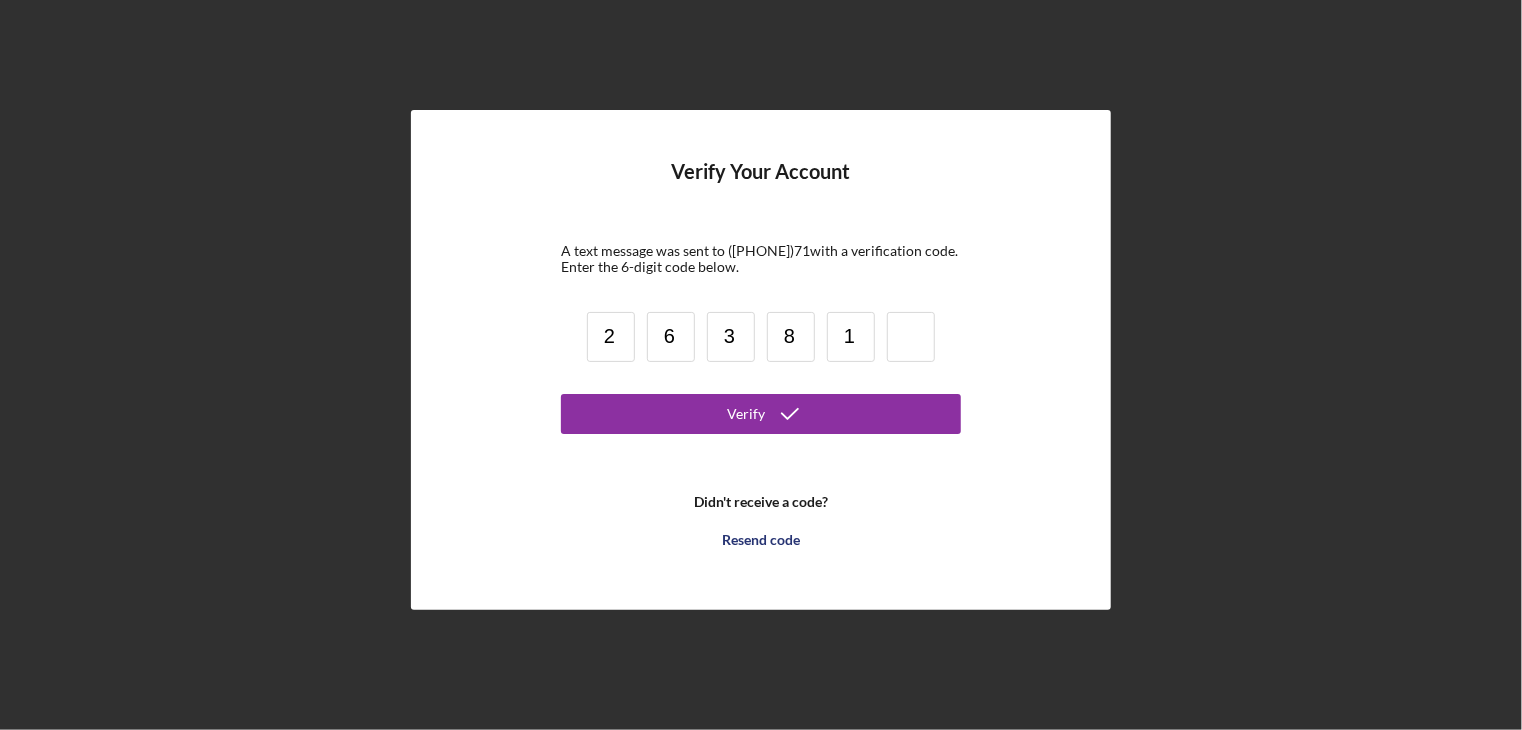 type on "1" 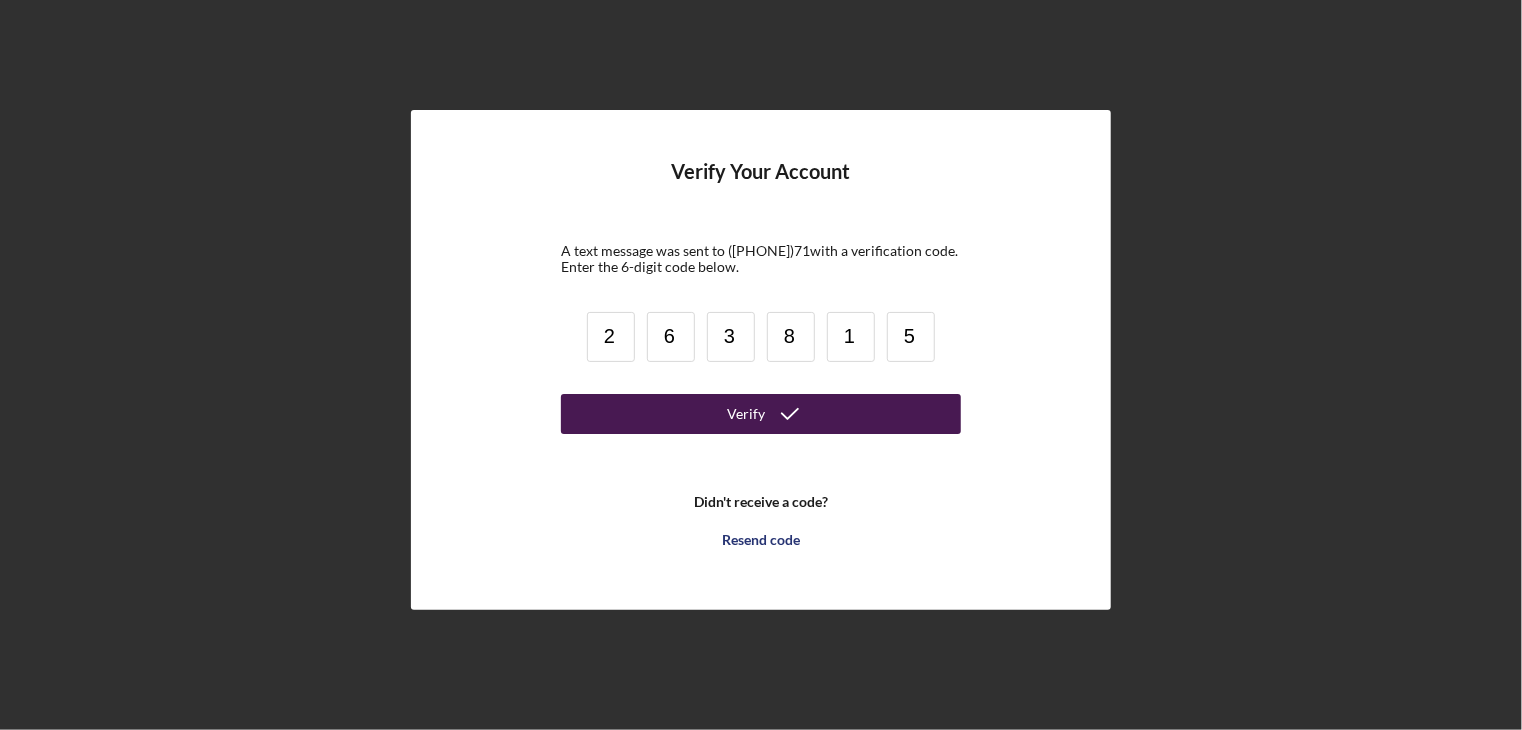 type on "5" 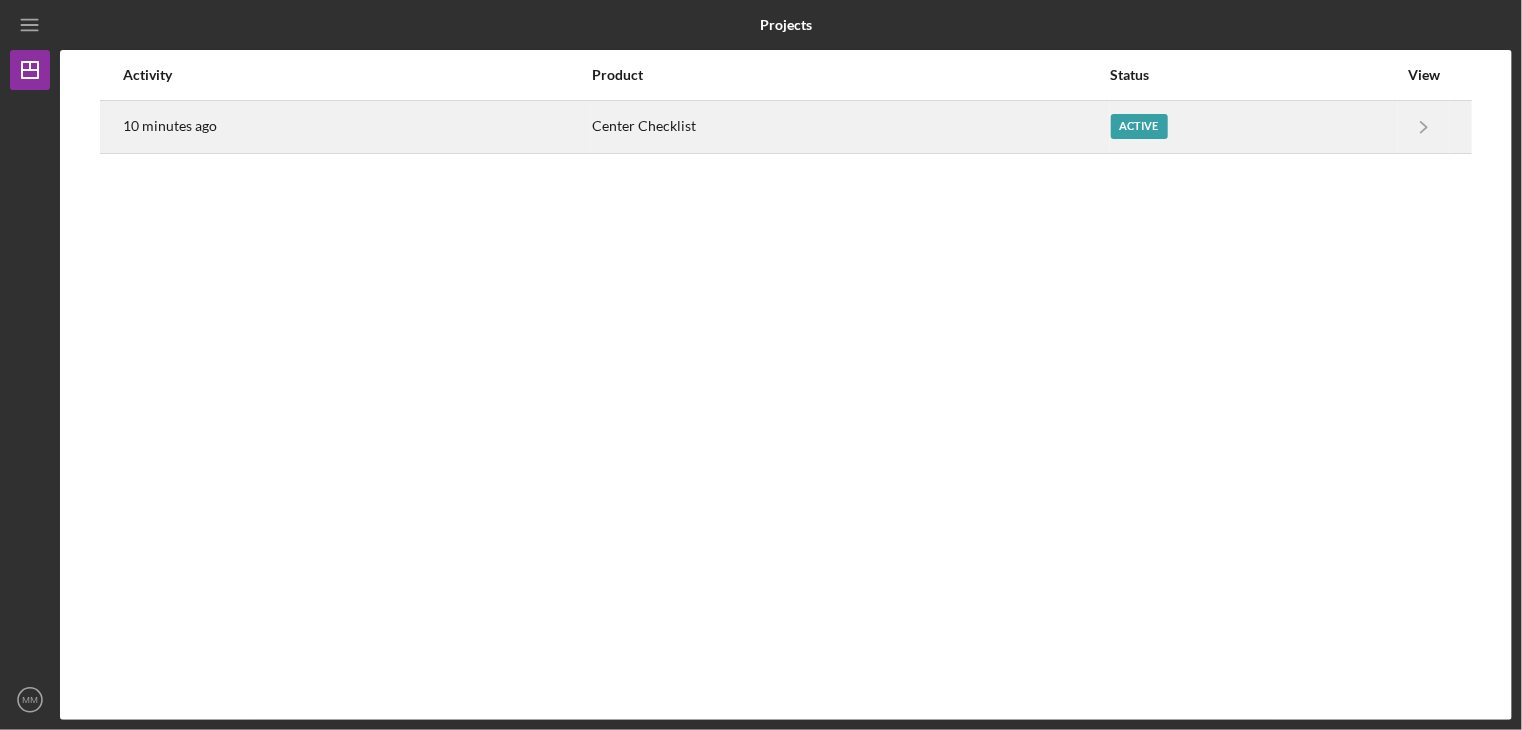 click on "Active" at bounding box center (1139, 126) 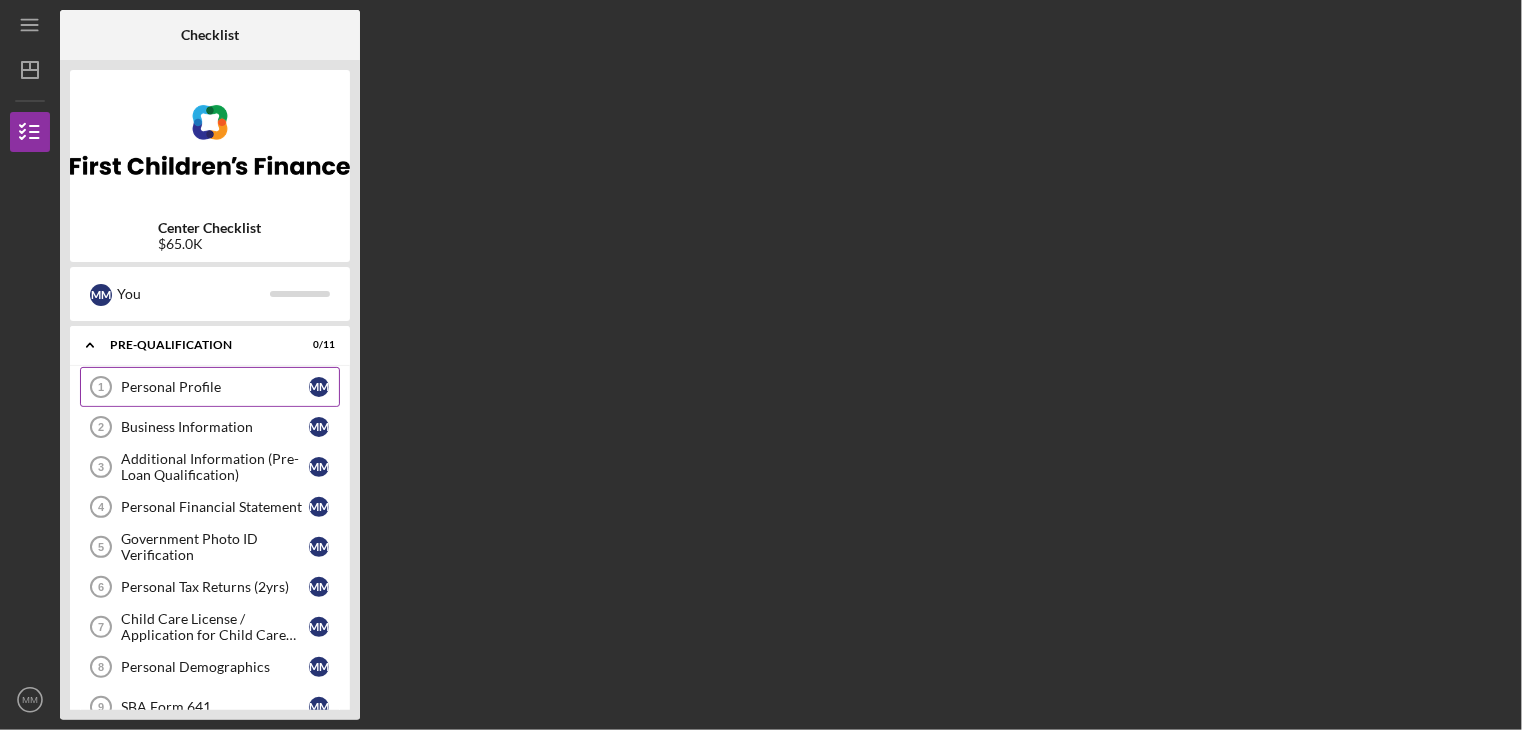 click on "Personal Profile" at bounding box center [215, 387] 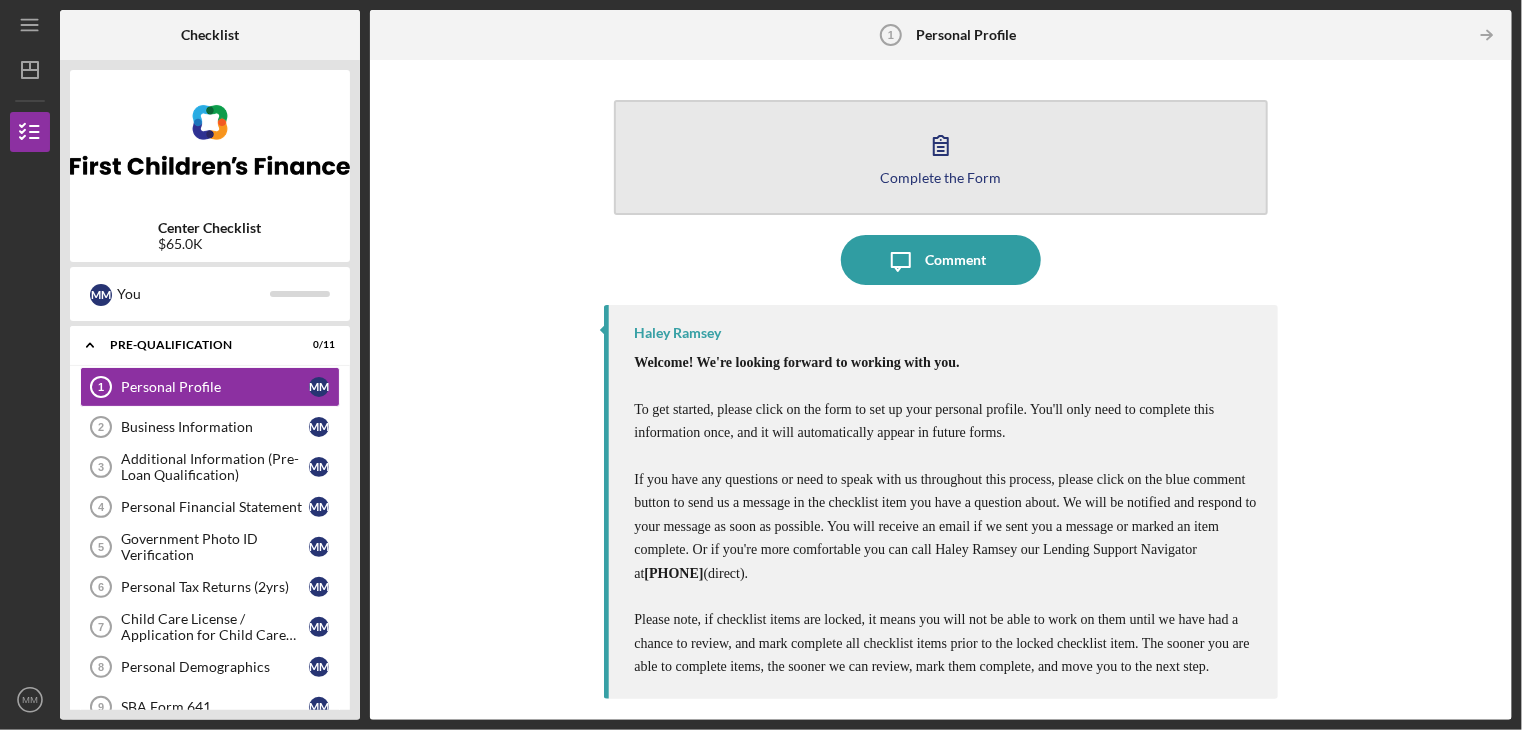 click 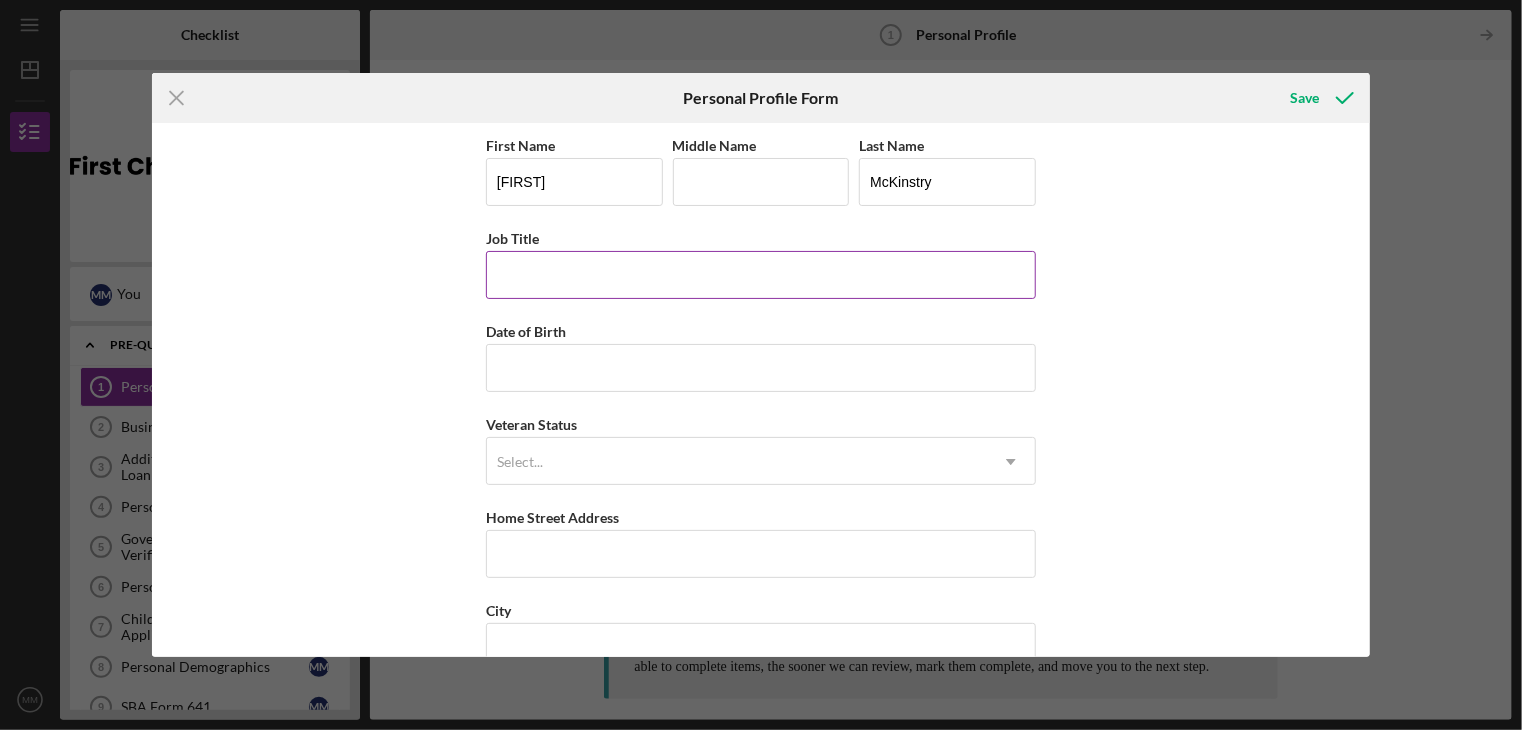 click on "Job Title" at bounding box center [761, 275] 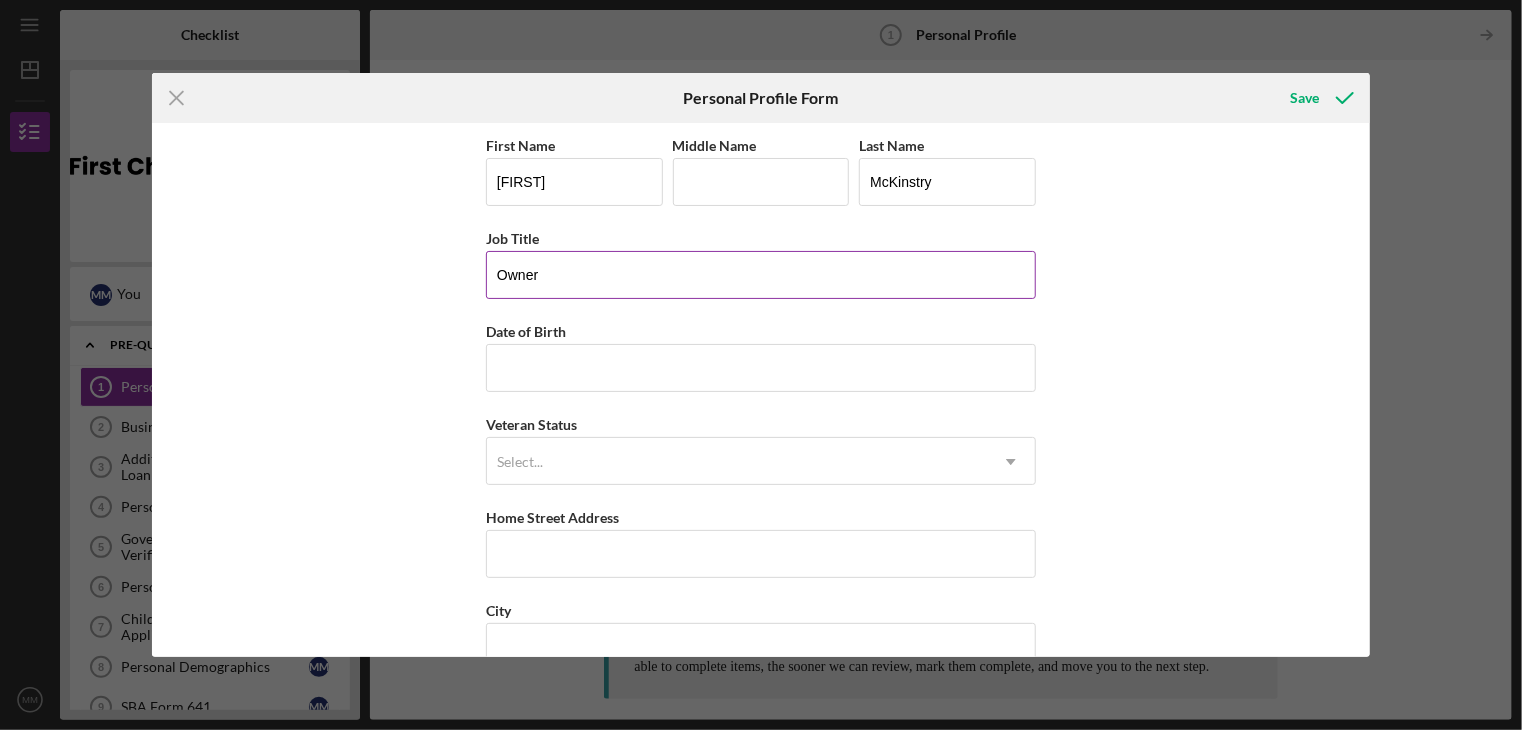 type on "Owner" 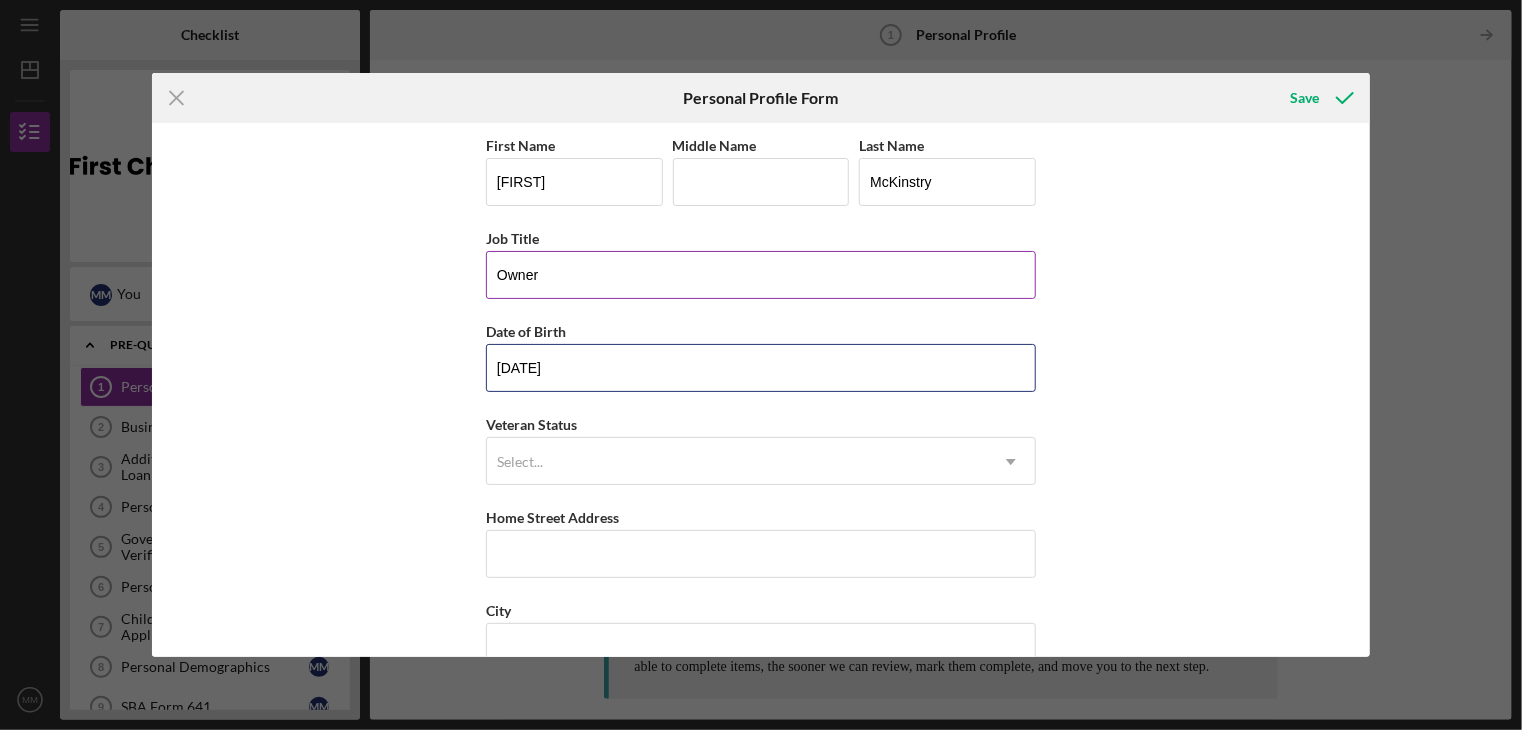 type on "[DATE]" 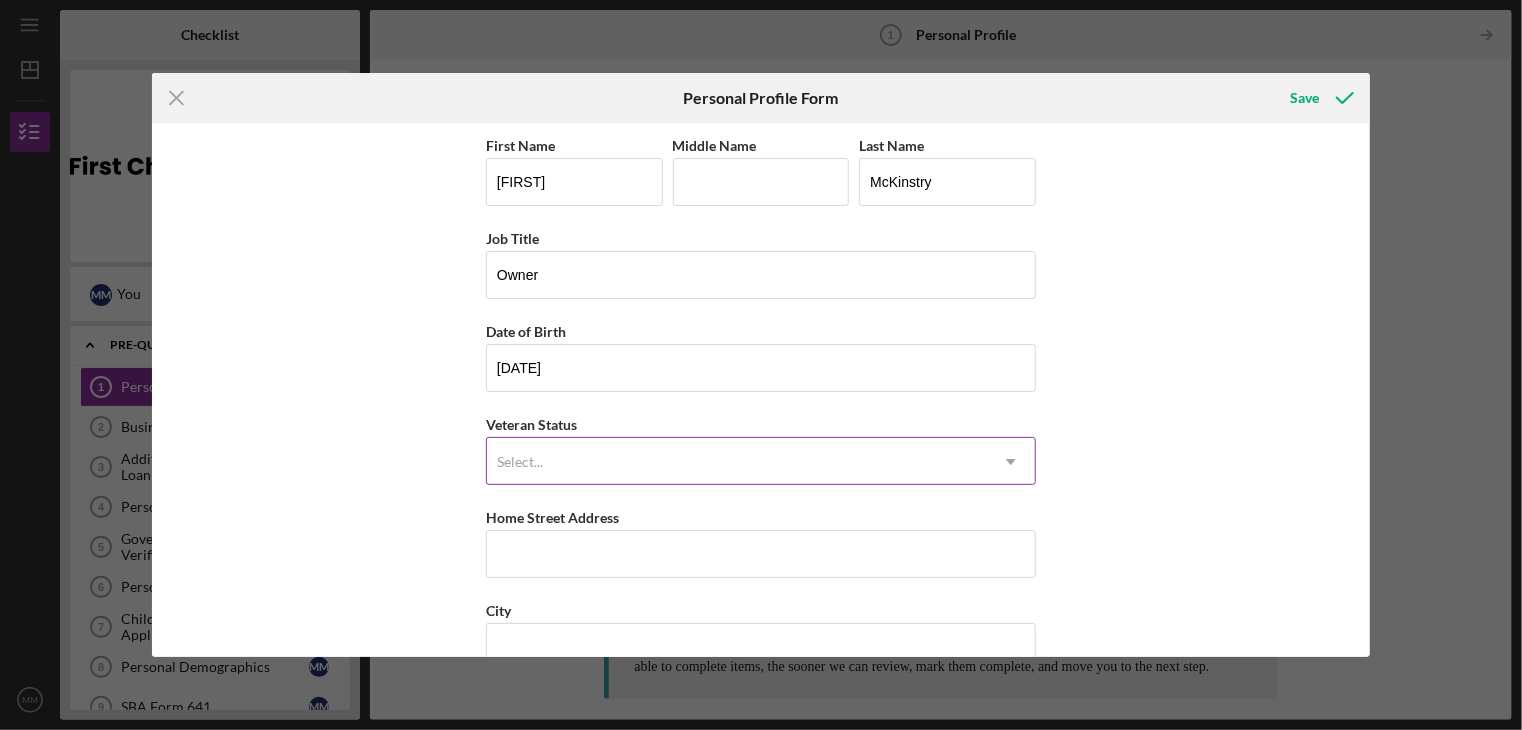 click on "Select..." at bounding box center [737, 462] 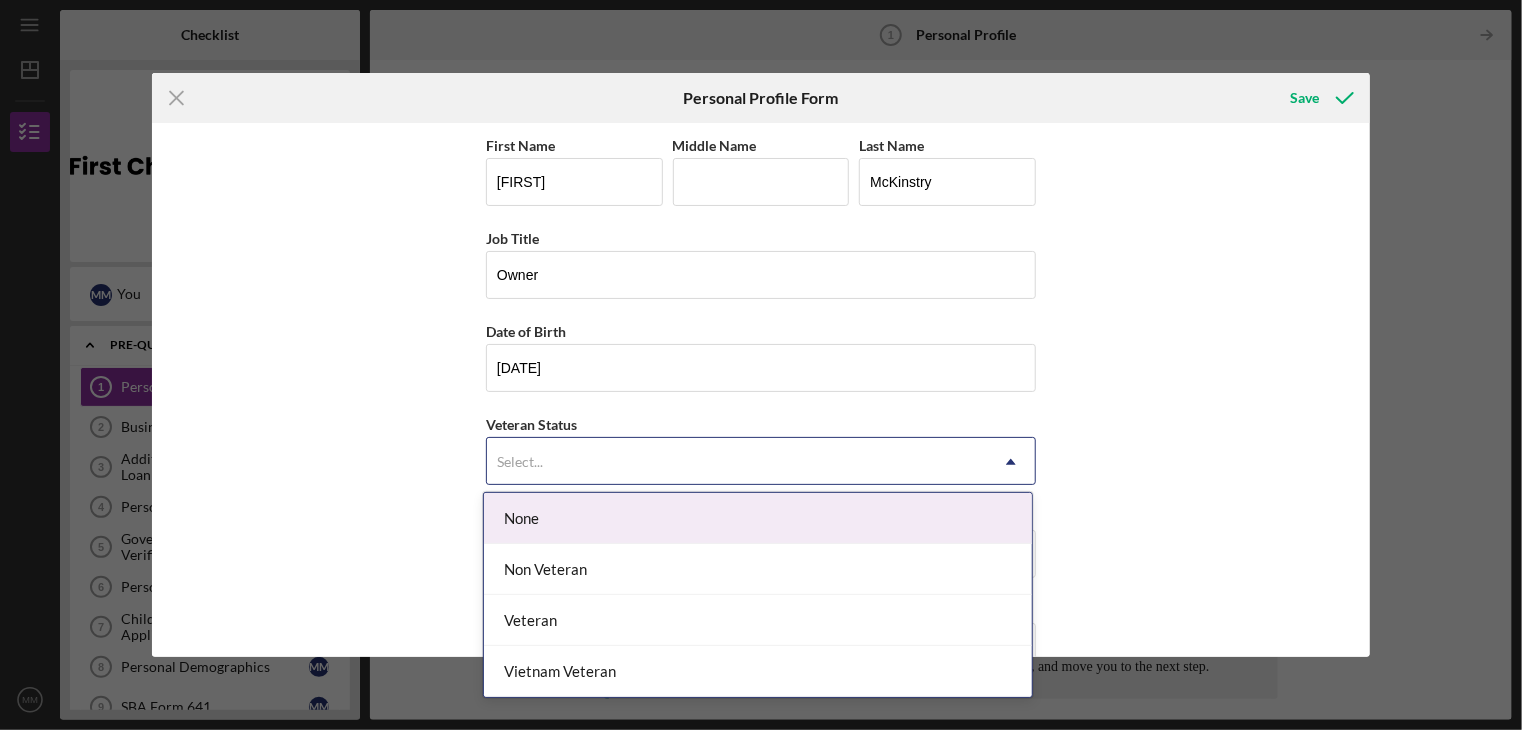 click on "None" at bounding box center (758, 518) 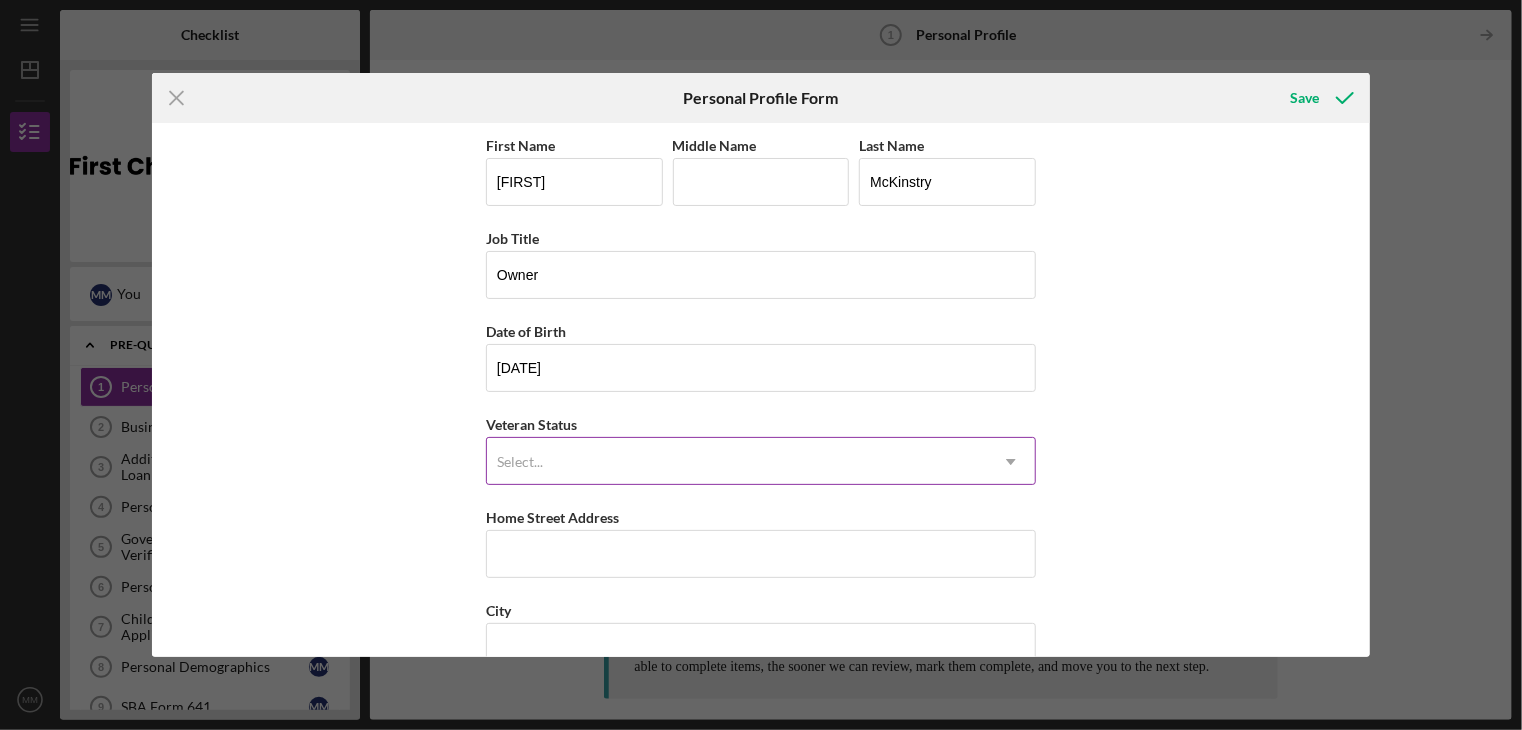 click on "Select..." at bounding box center (737, 462) 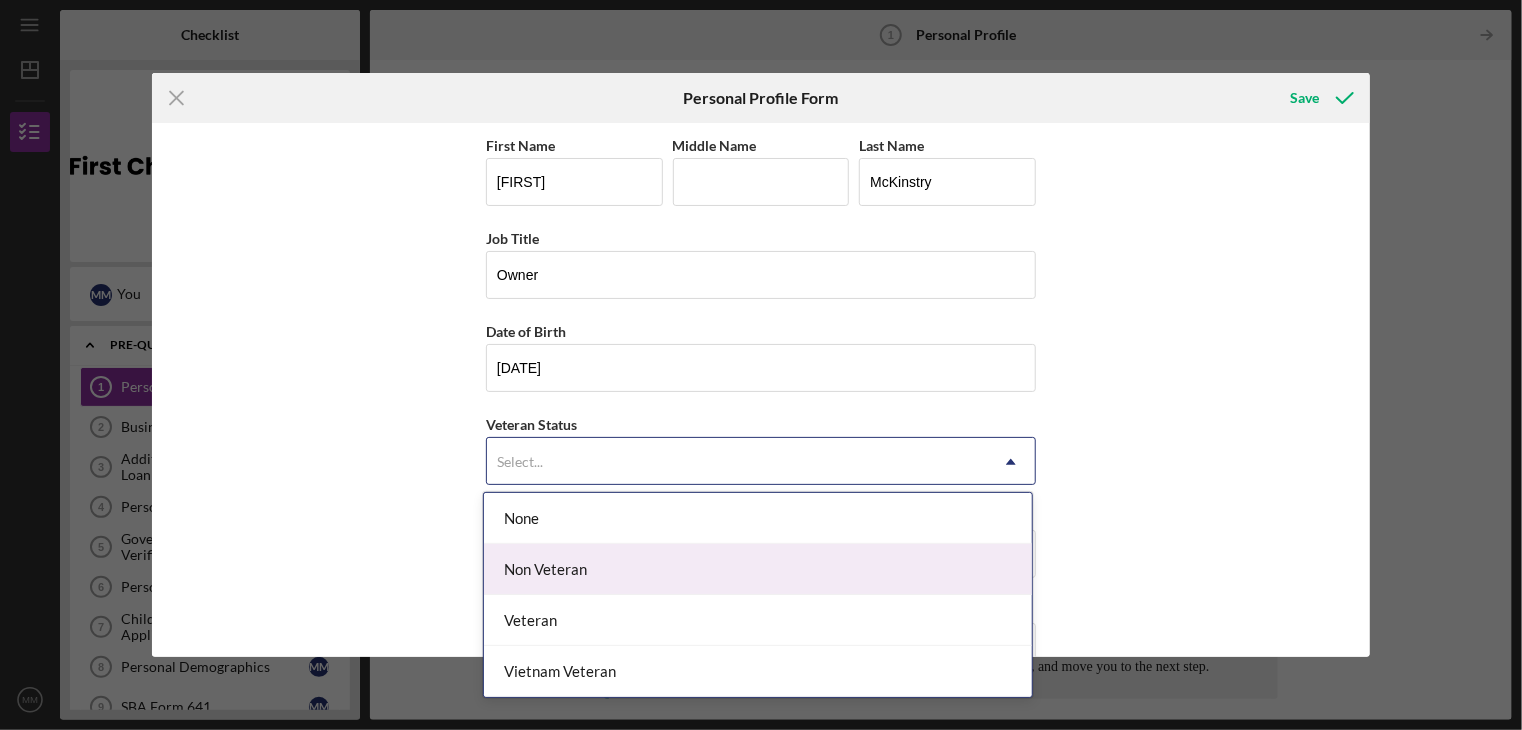 click on "Non Veteran" at bounding box center [758, 569] 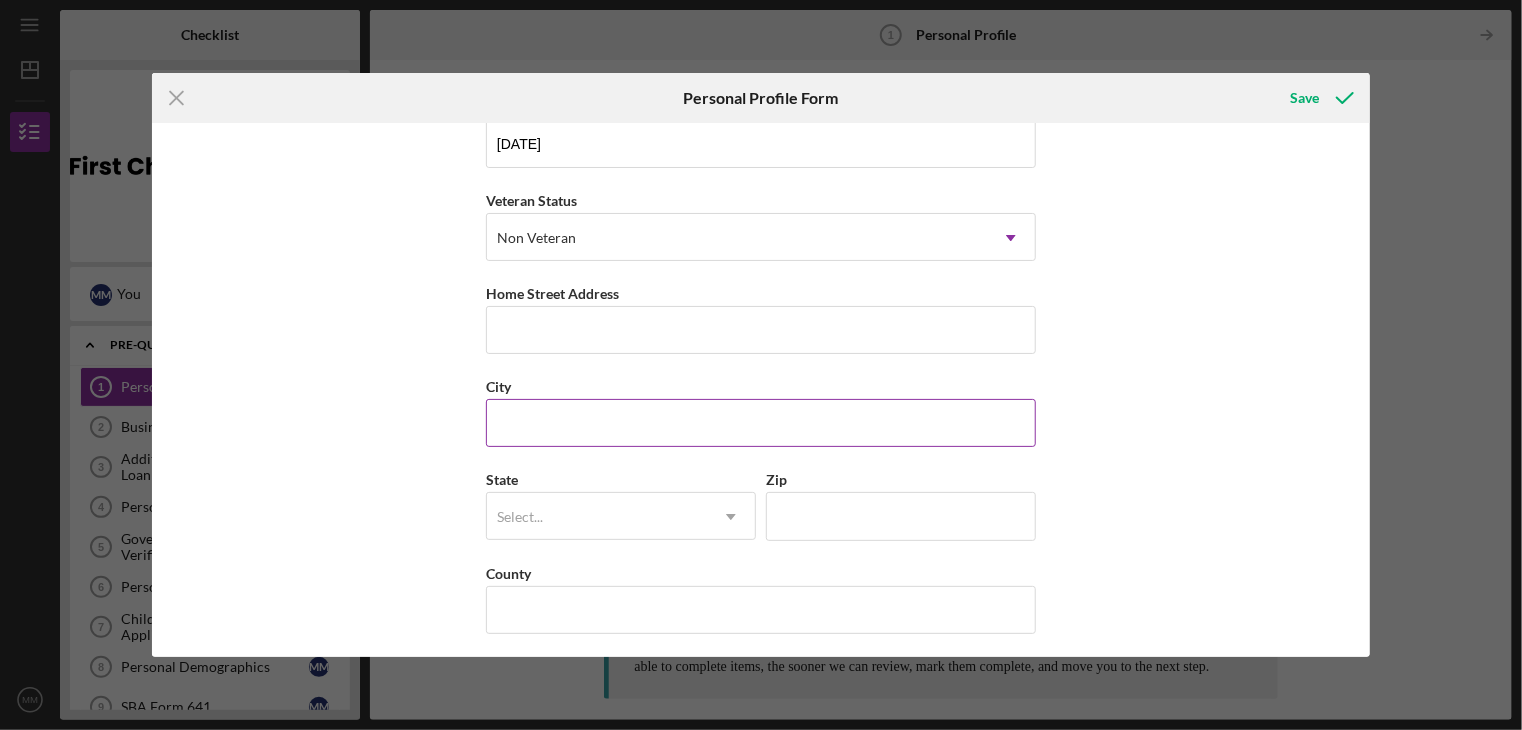 scroll, scrollTop: 227, scrollLeft: 0, axis: vertical 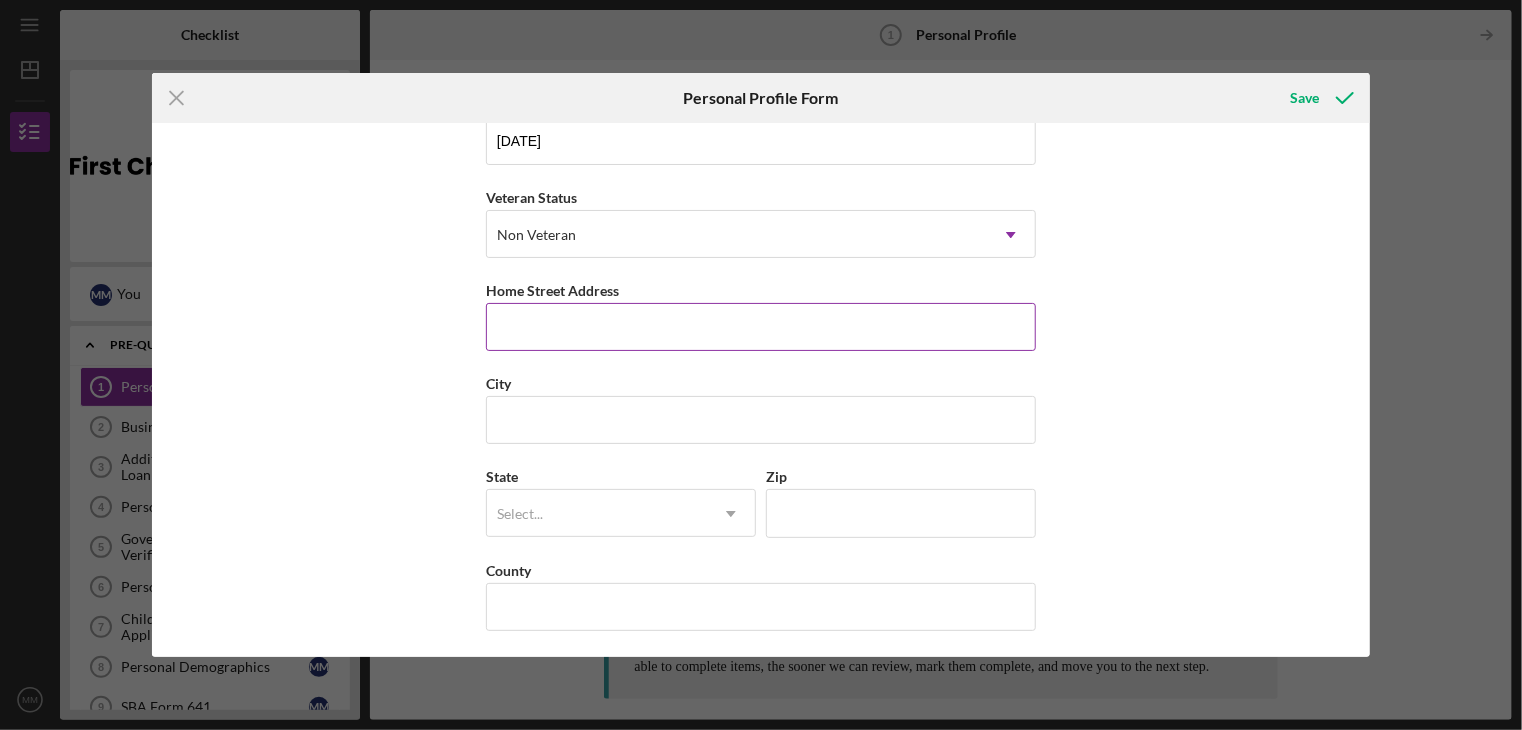 click on "Home Street Address" at bounding box center [761, 327] 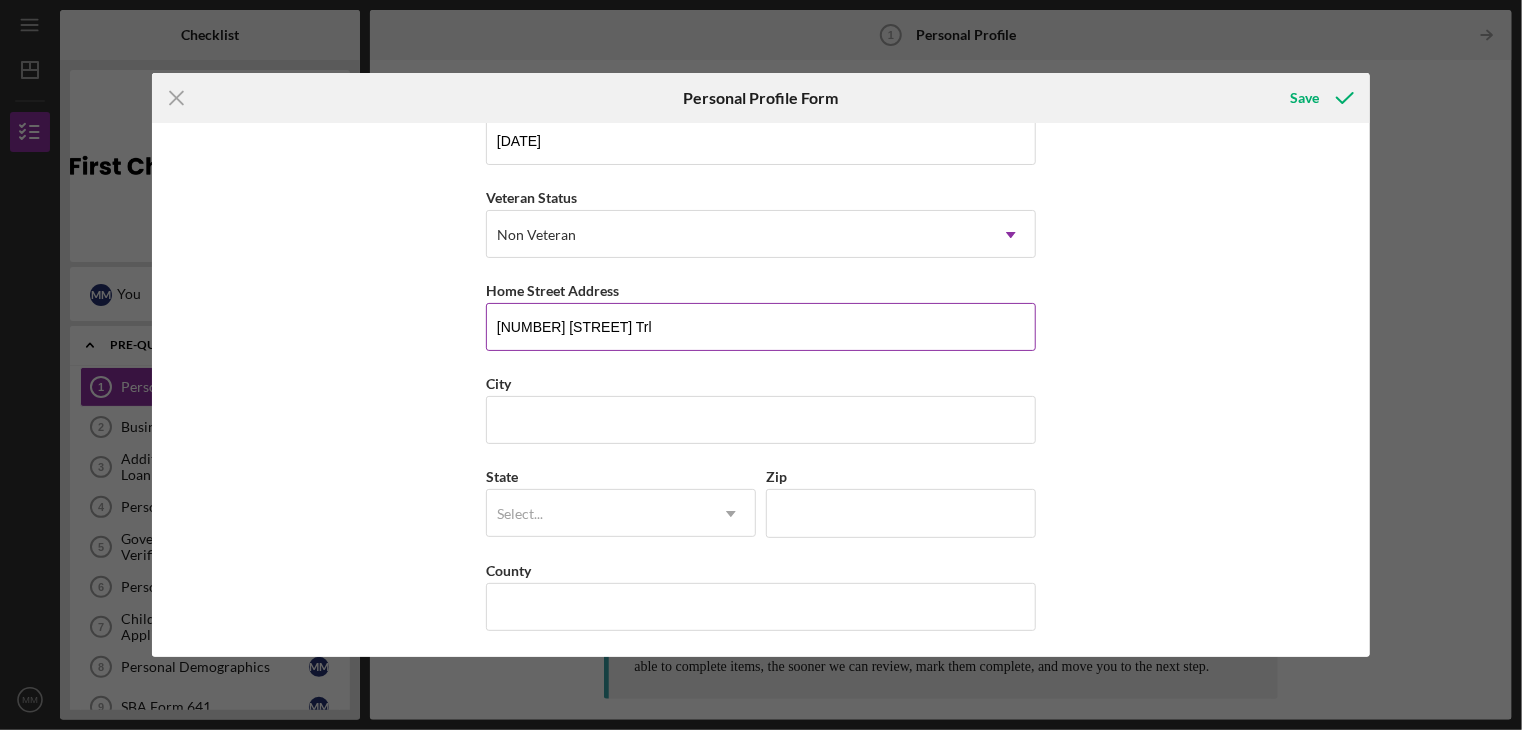 type on "[NUMBER] [STREET] Trl" 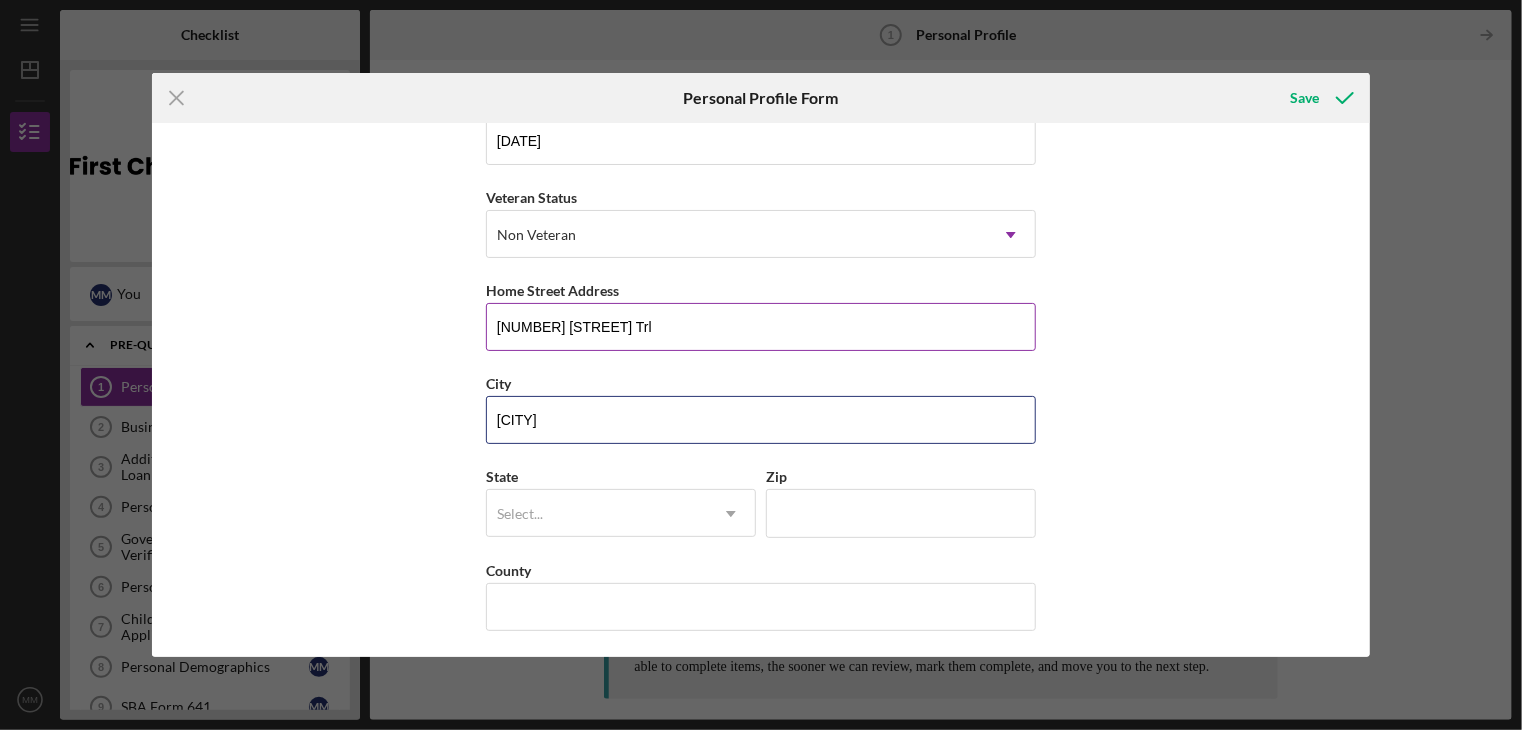 type on "[CITY]" 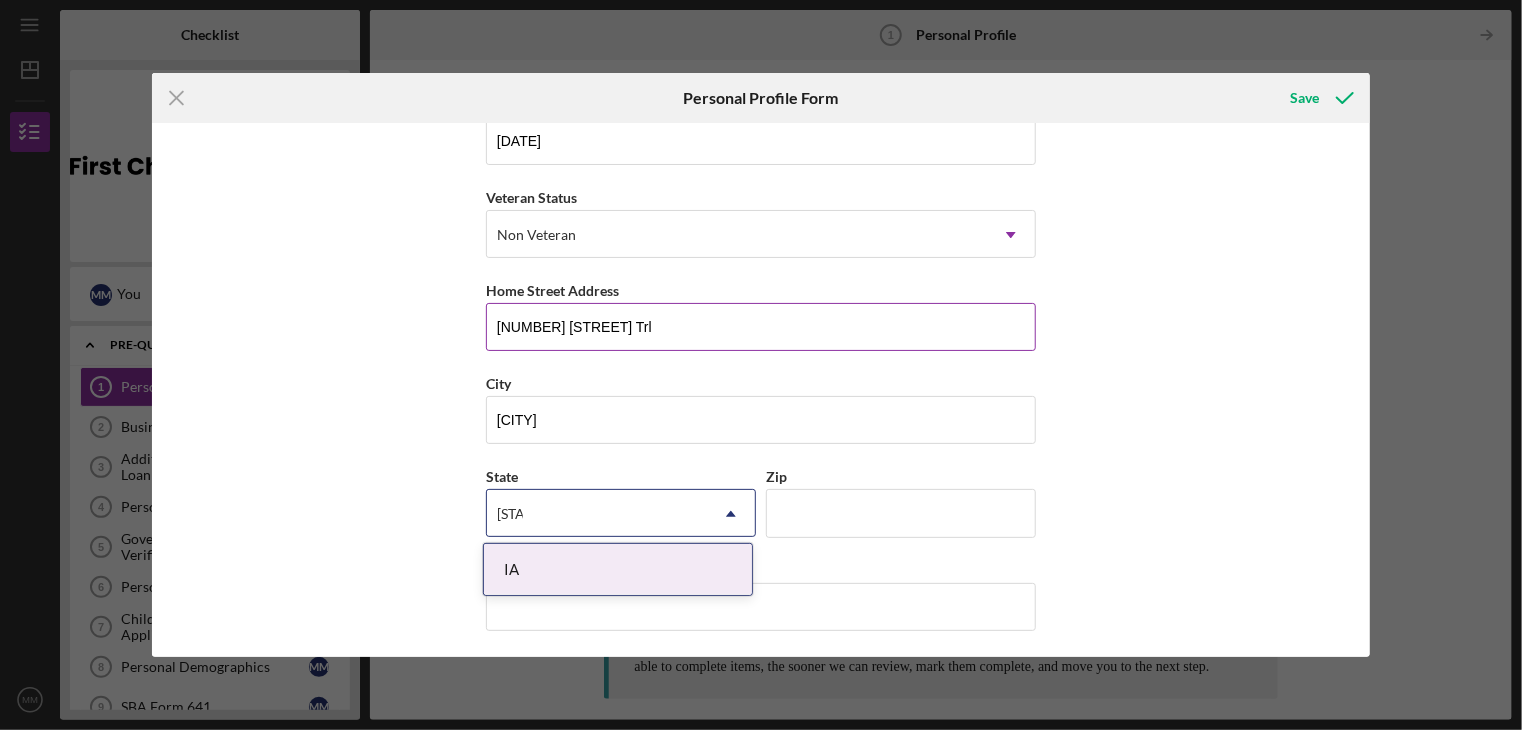 type on "[STATE]" 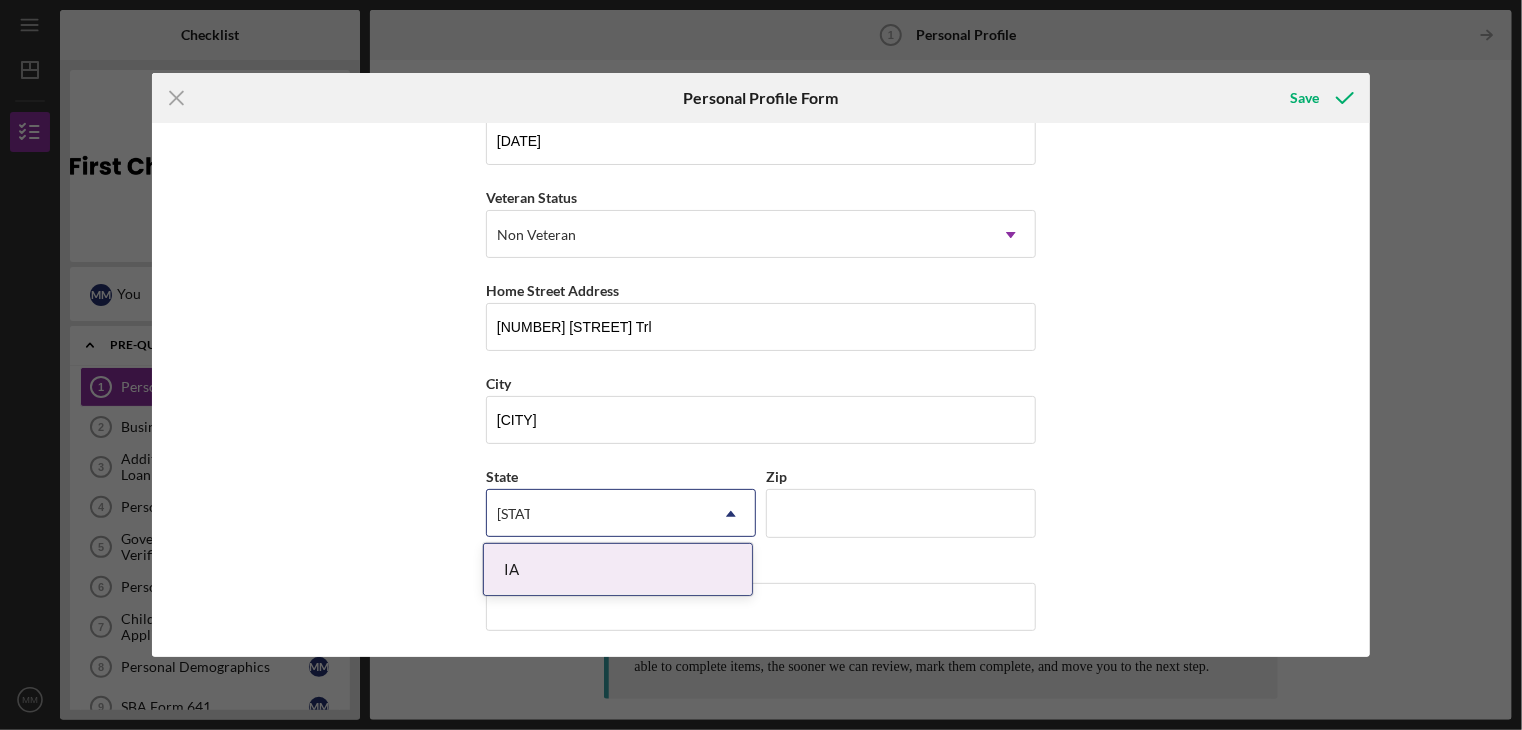 click on "IA" at bounding box center (618, 569) 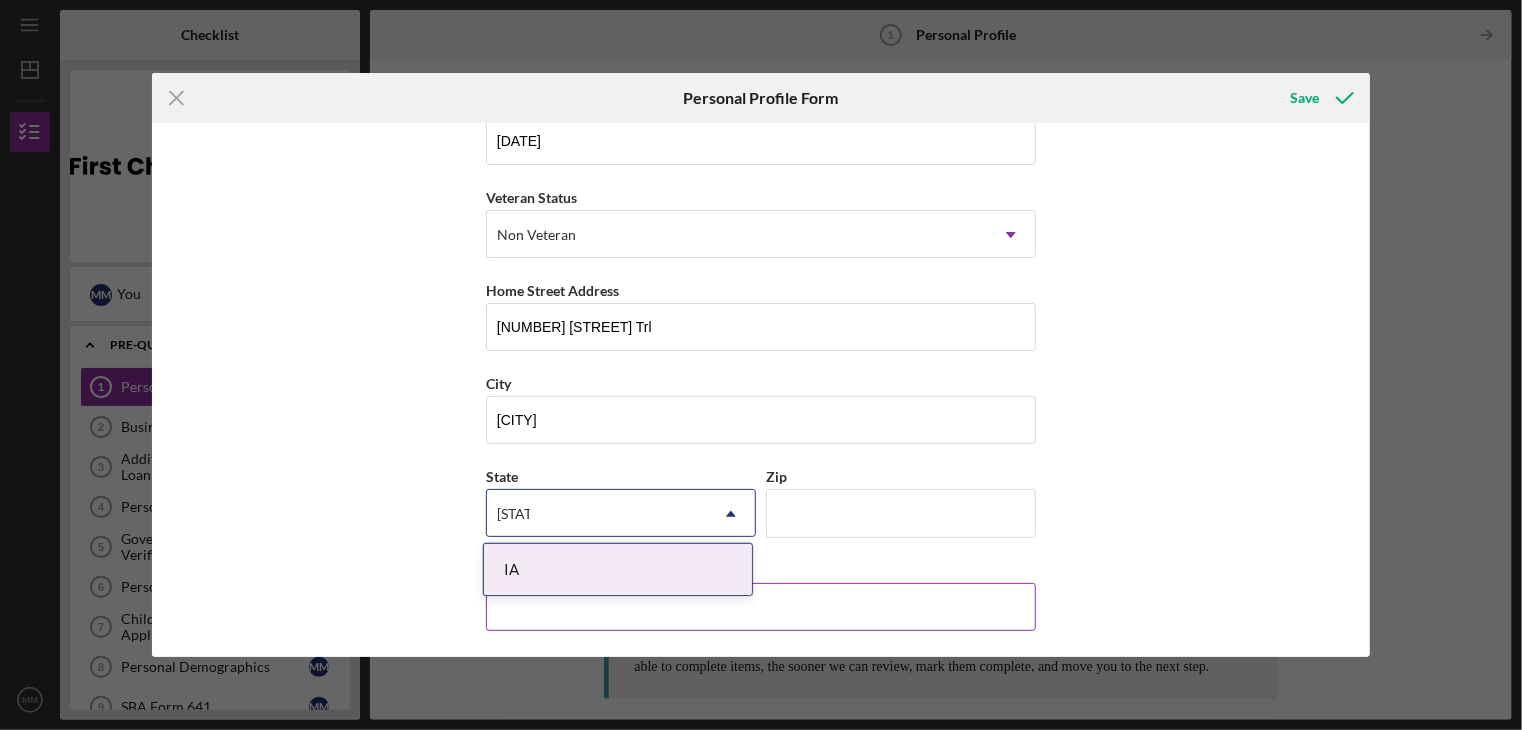 type 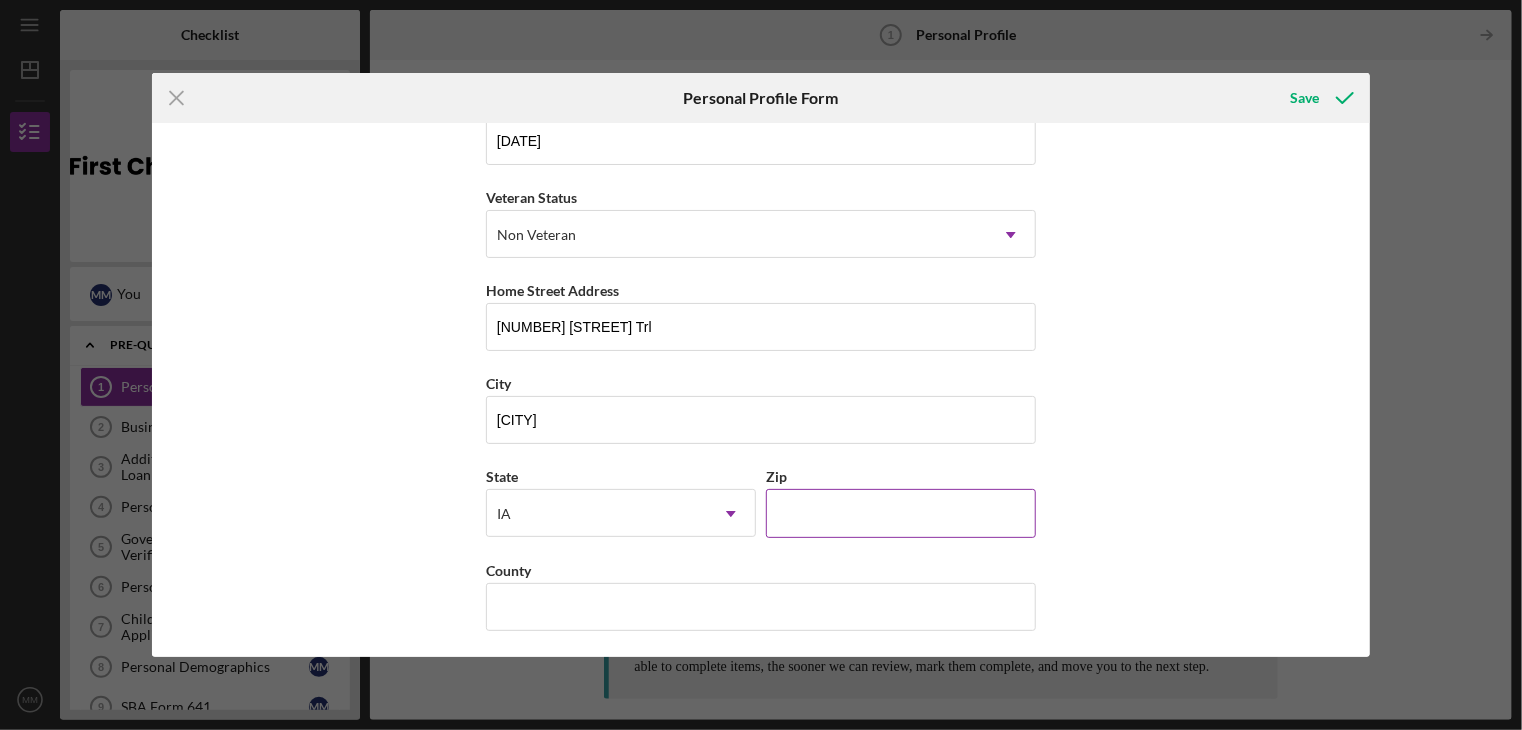 click on "Zip" at bounding box center (901, 513) 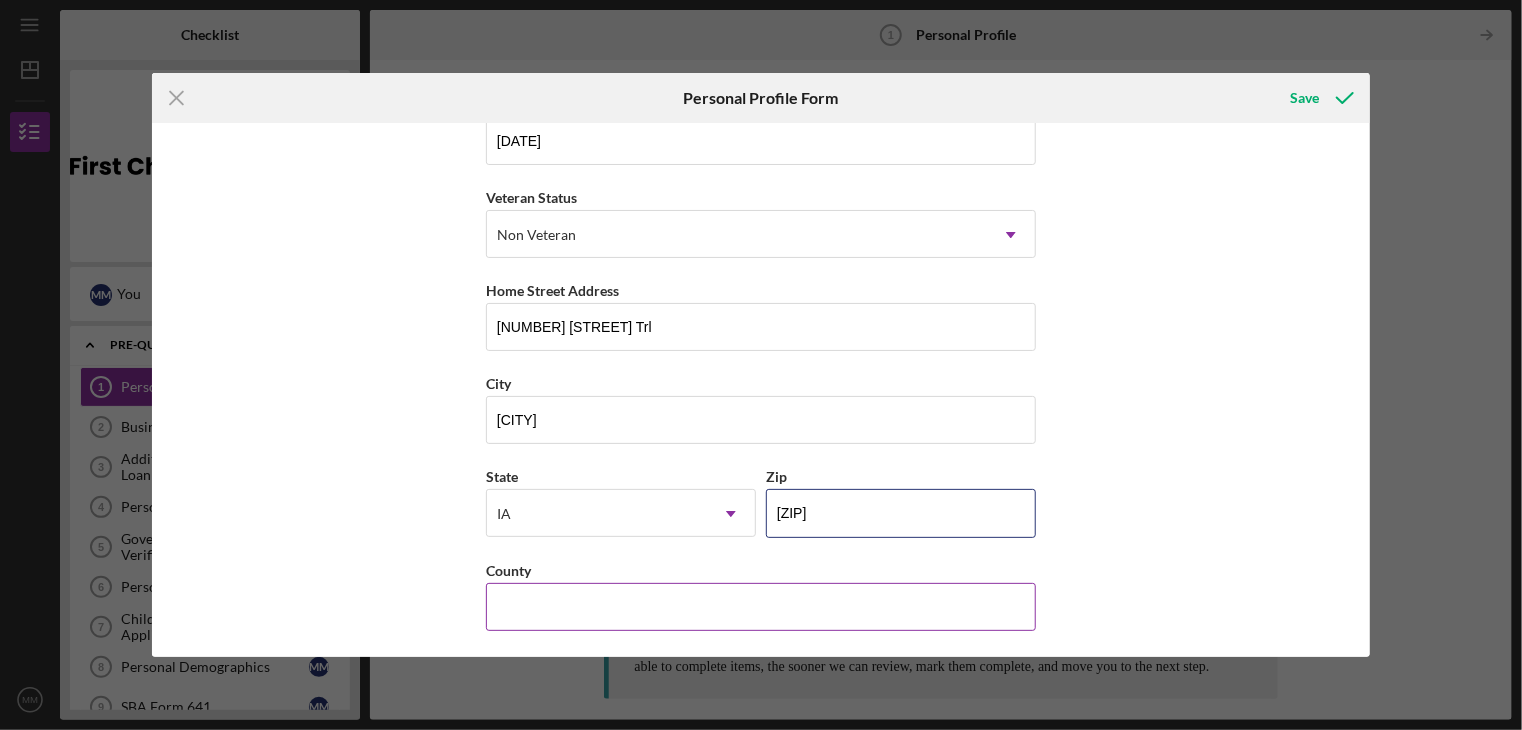 type on "[ZIP]" 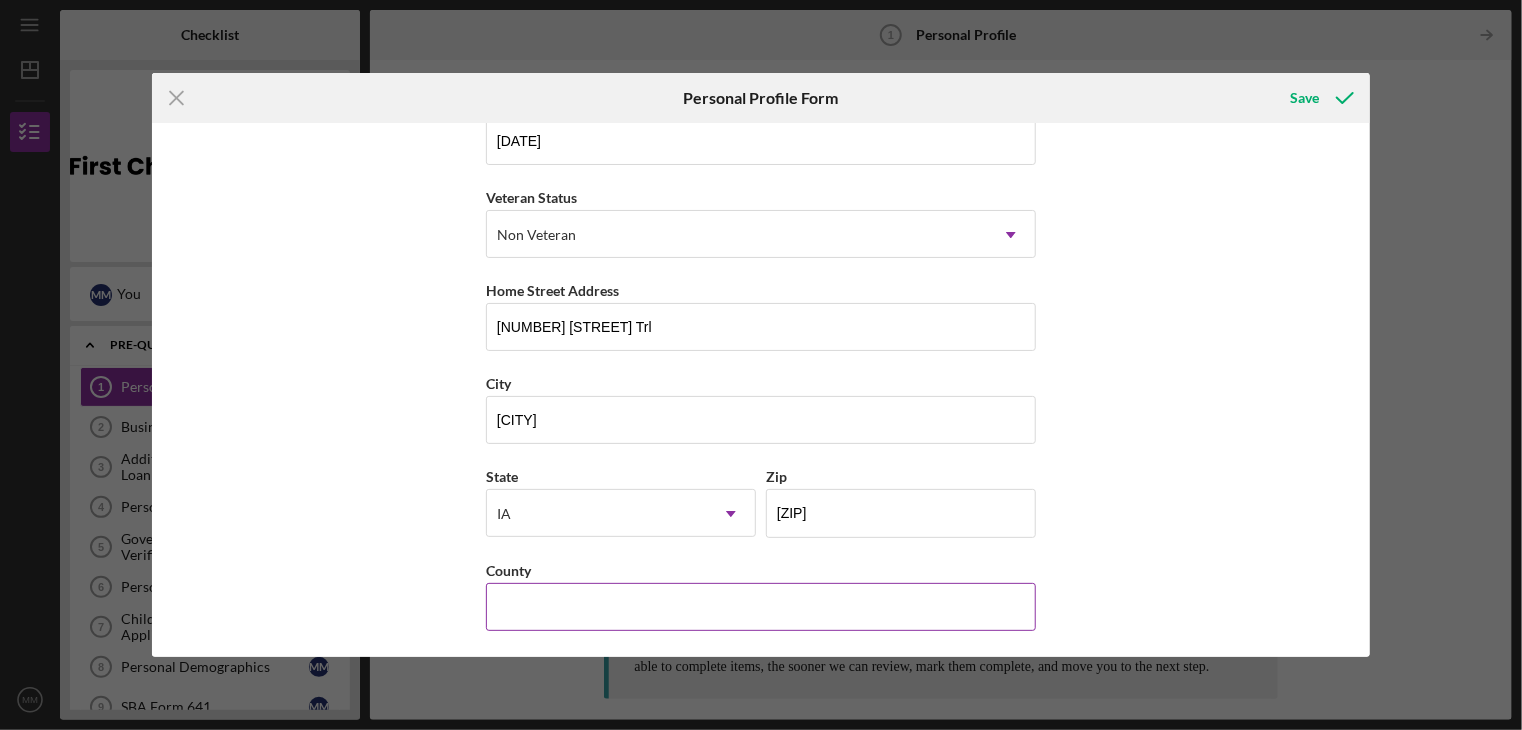 click on "County" at bounding box center (761, 607) 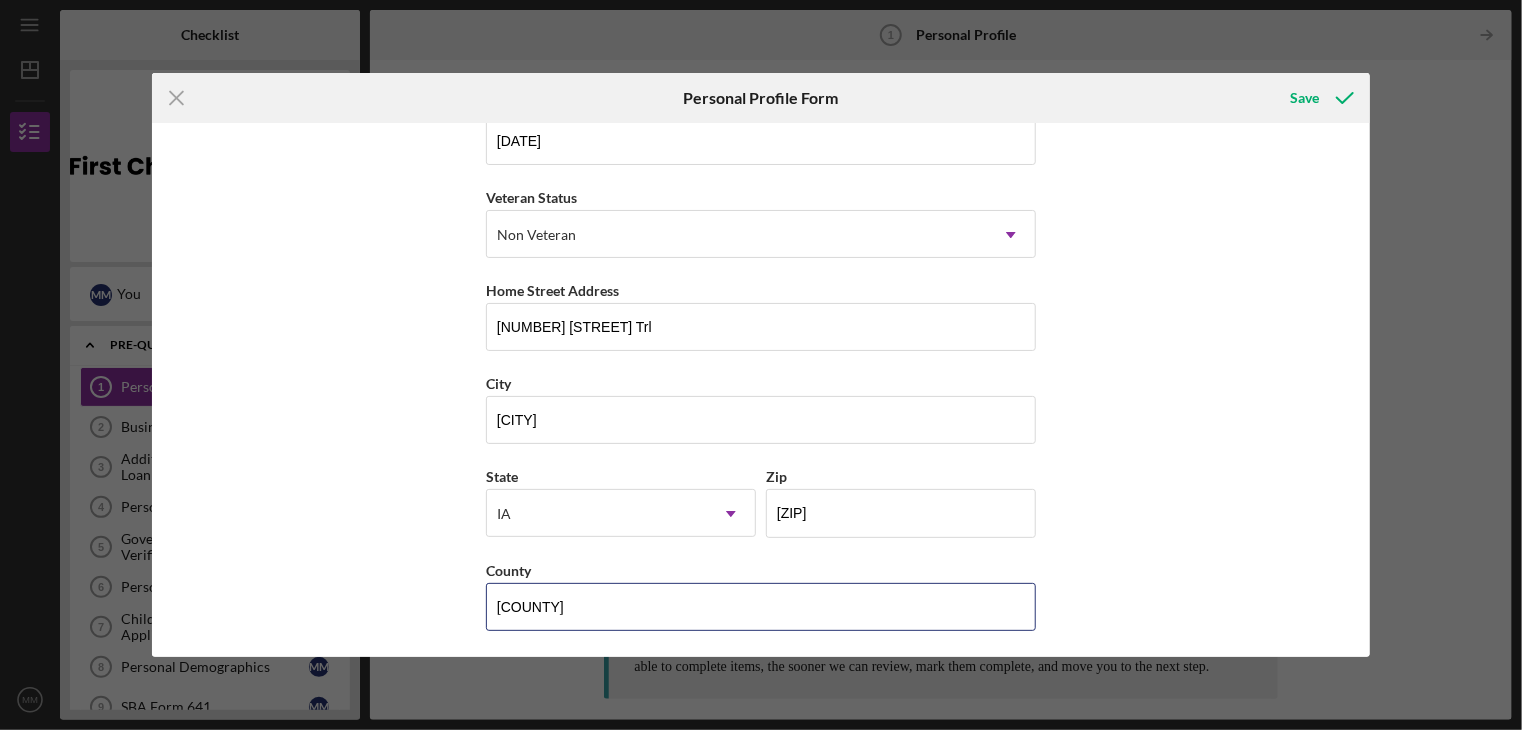 type on "[COUNTY]" 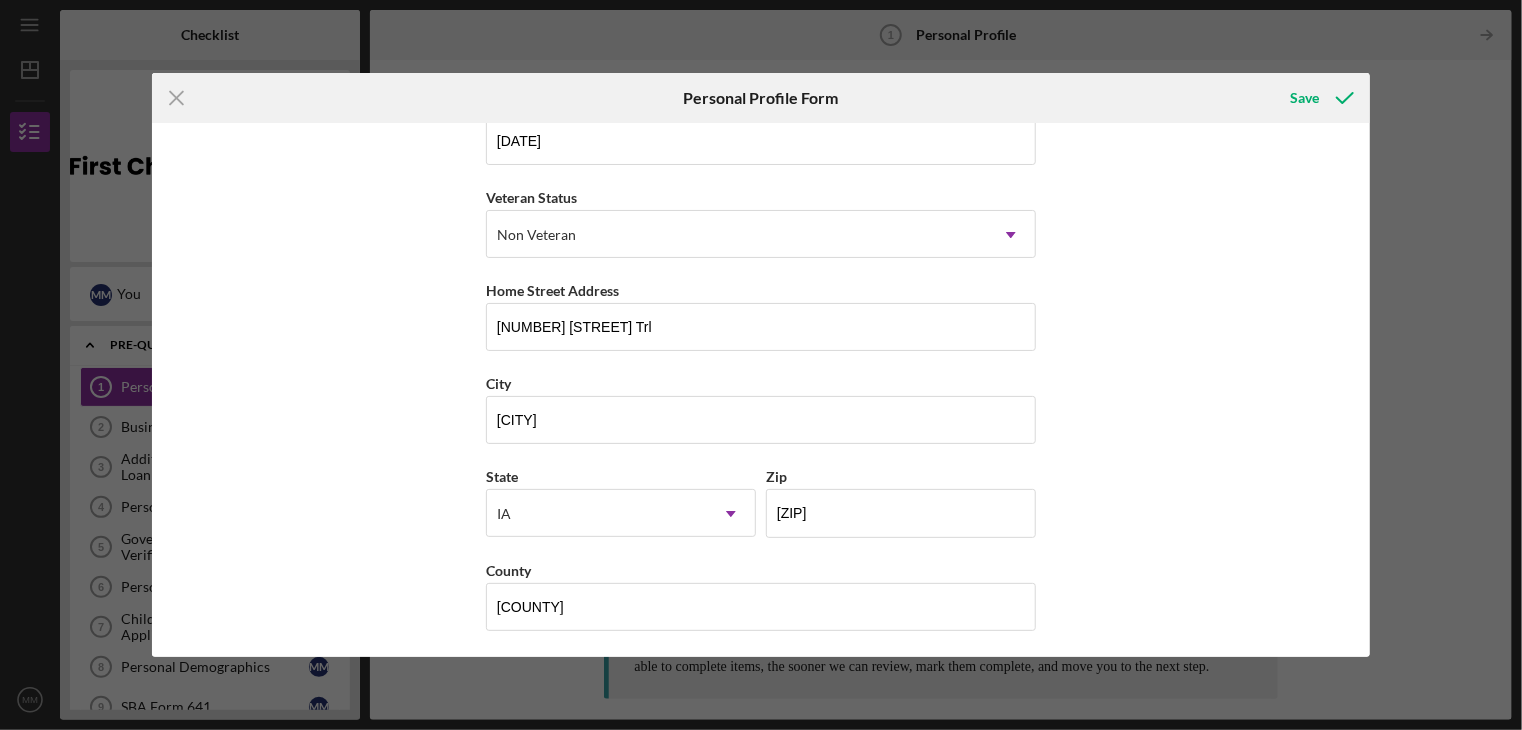 click on "First Name [FIRST] Middle Name Last Name [LAST] Job Title Owner Date of Birth [MONTH]/[DAY]/[YEAR] Veteran Status Non Veteran Icon/Dropdown Arrow Home Street Address [NUMBER] [STREET] City [CITY] State IA Icon/Dropdown Arrow Zip [ZIP] County [COUNTY]" at bounding box center (761, 390) 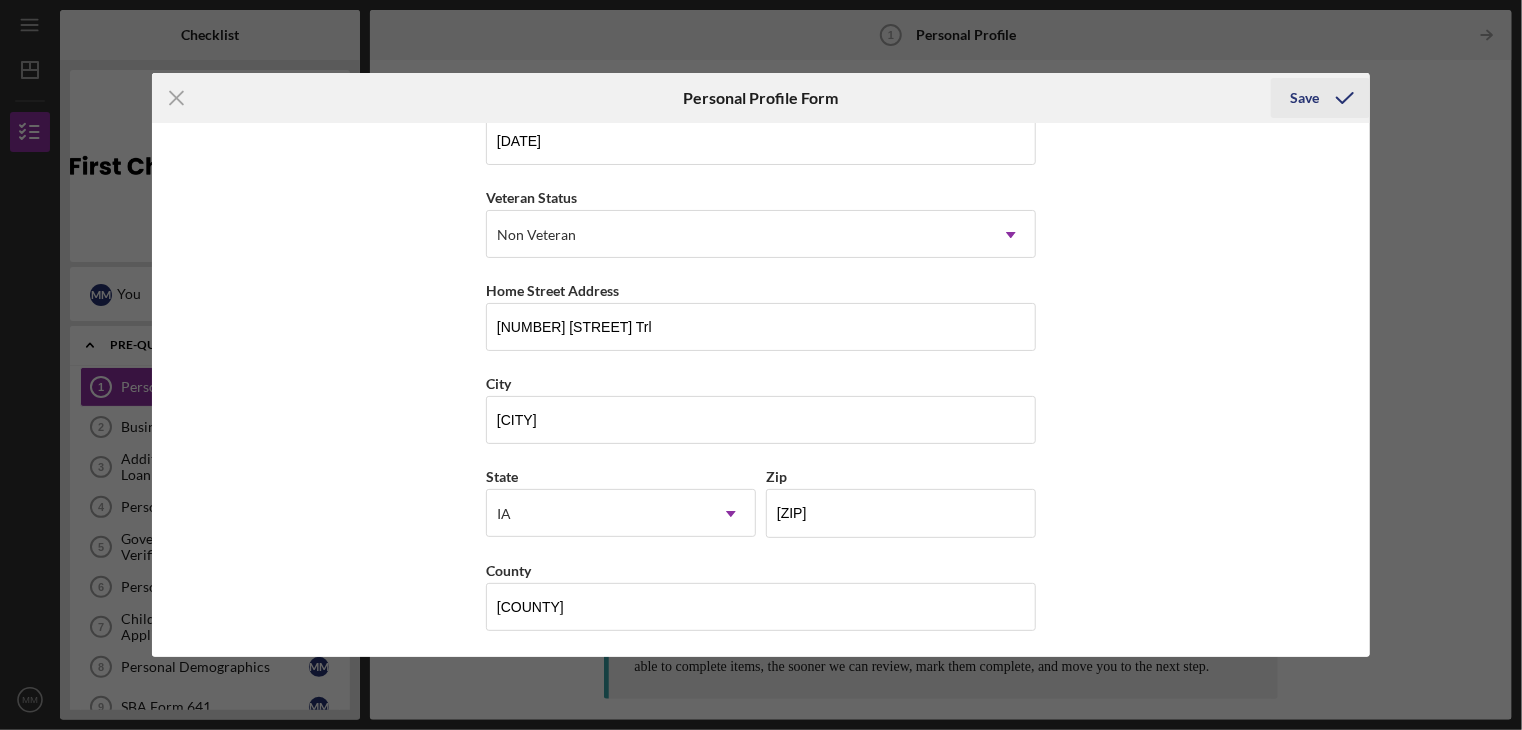 click 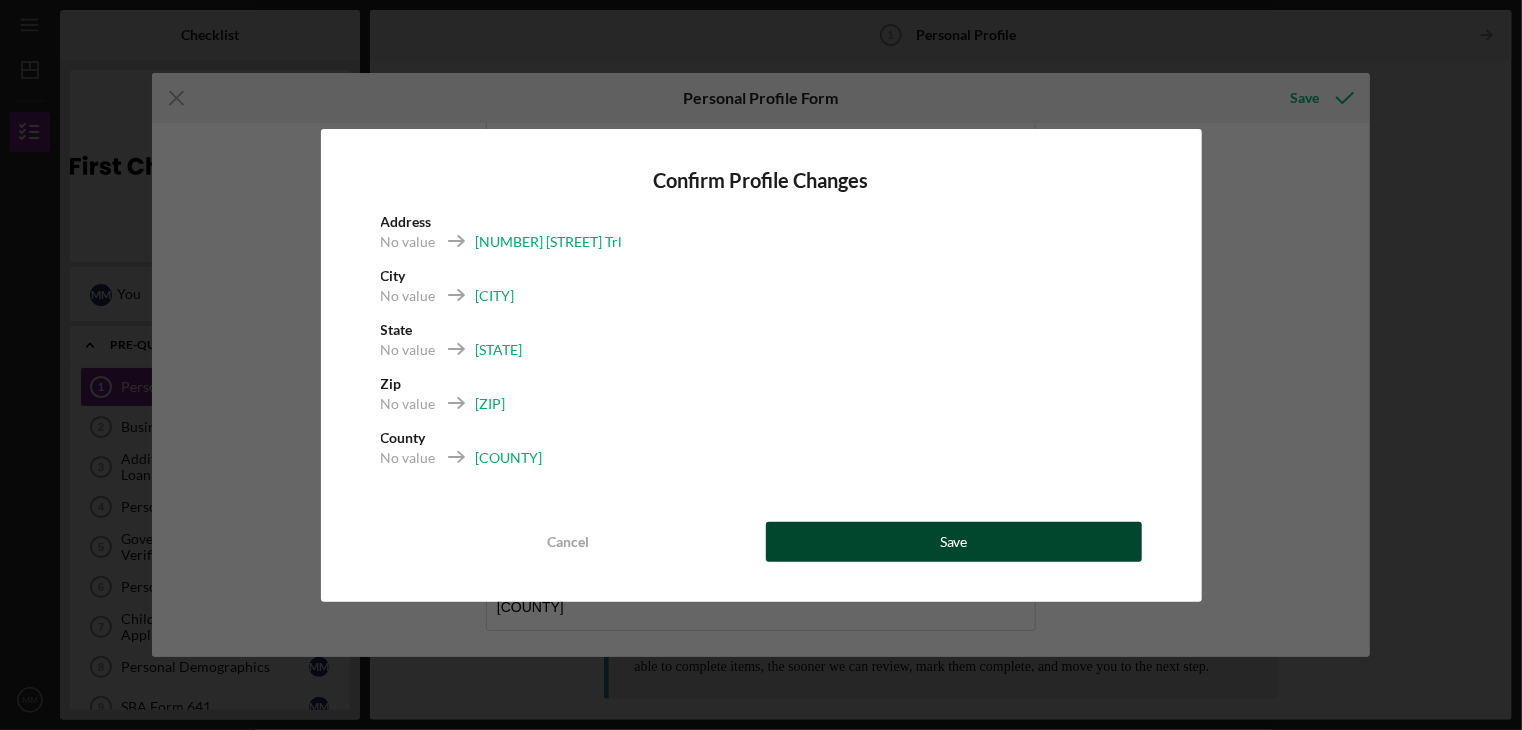 click on "Save" at bounding box center (954, 542) 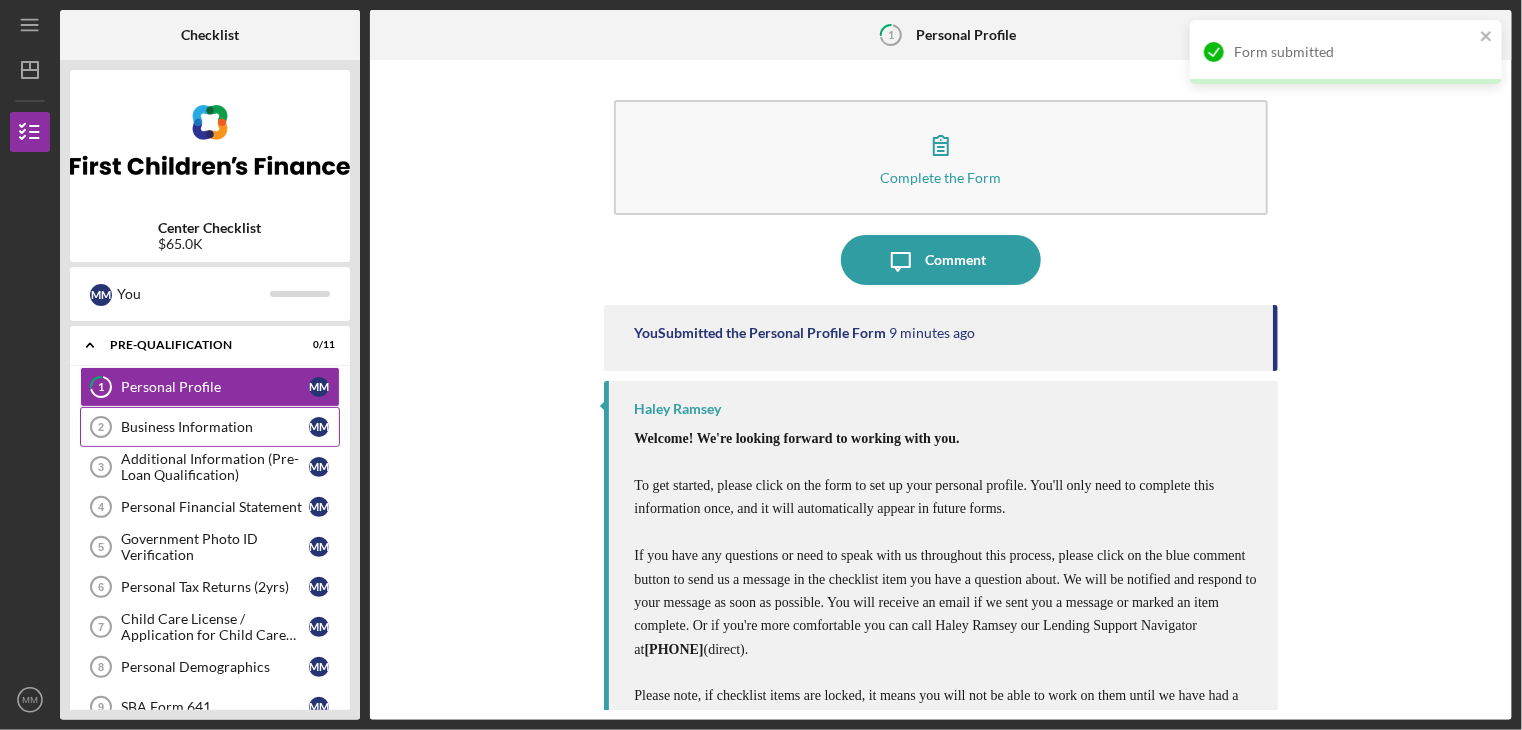 click on "Business Information" at bounding box center (215, 427) 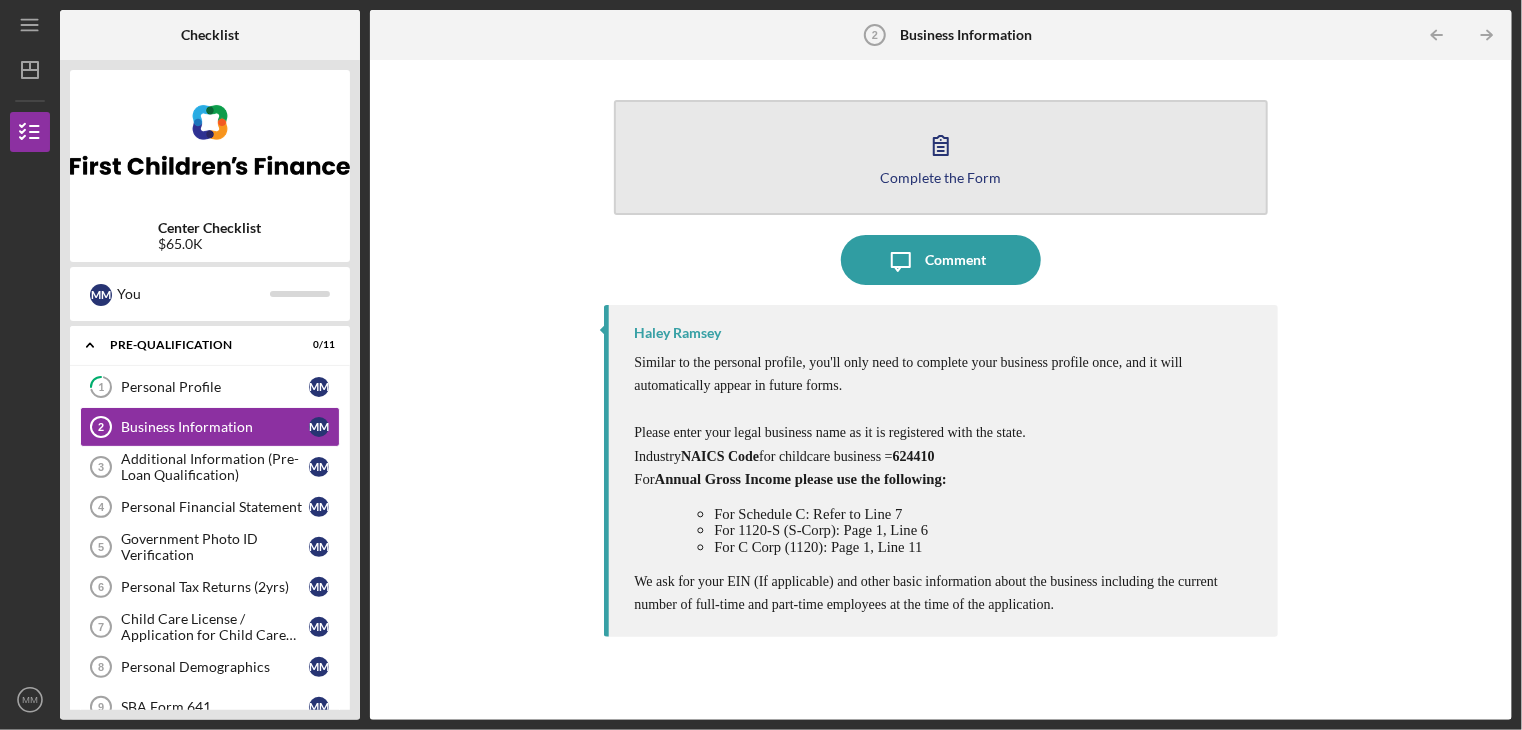 click on "Complete the Form" at bounding box center (941, 177) 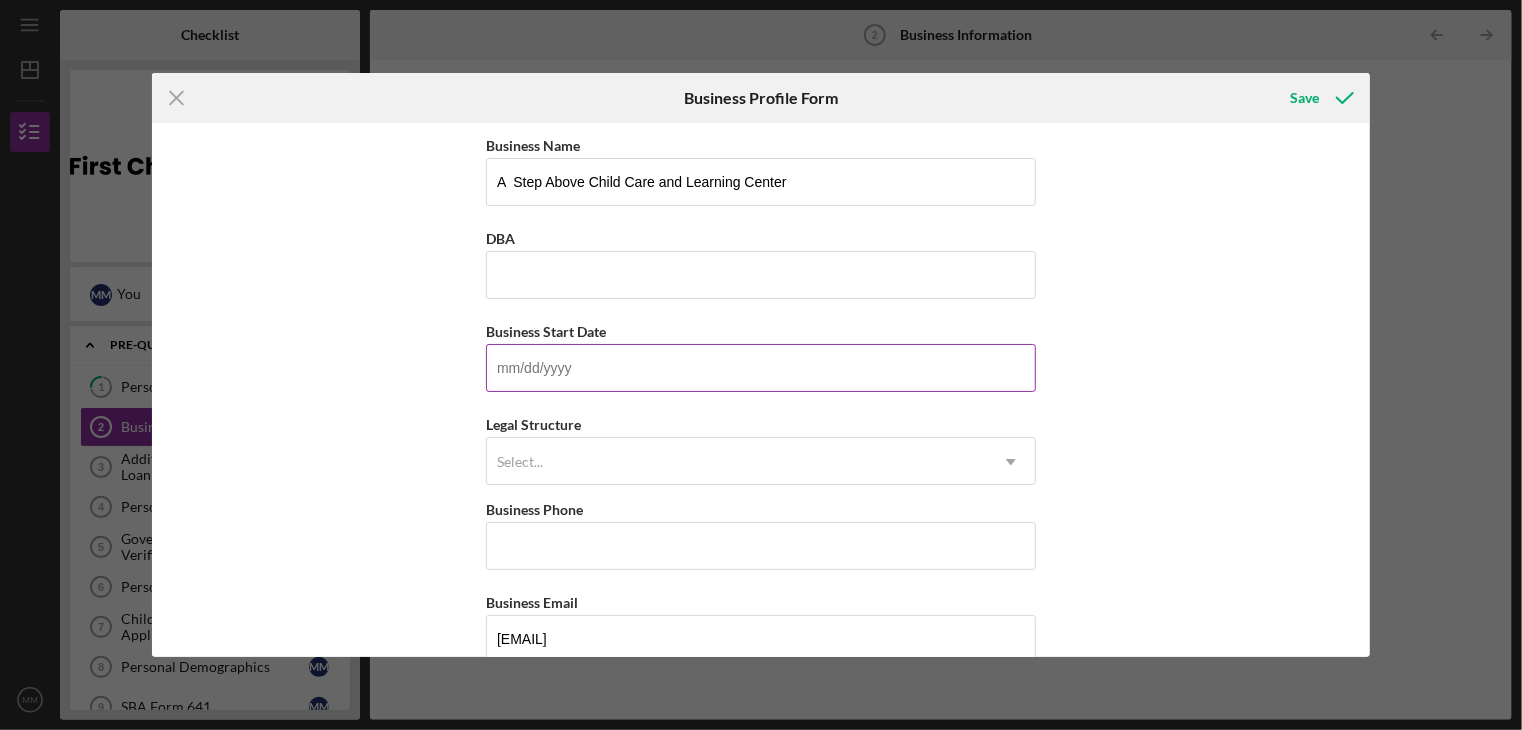 click on "Business Start Date" at bounding box center [761, 368] 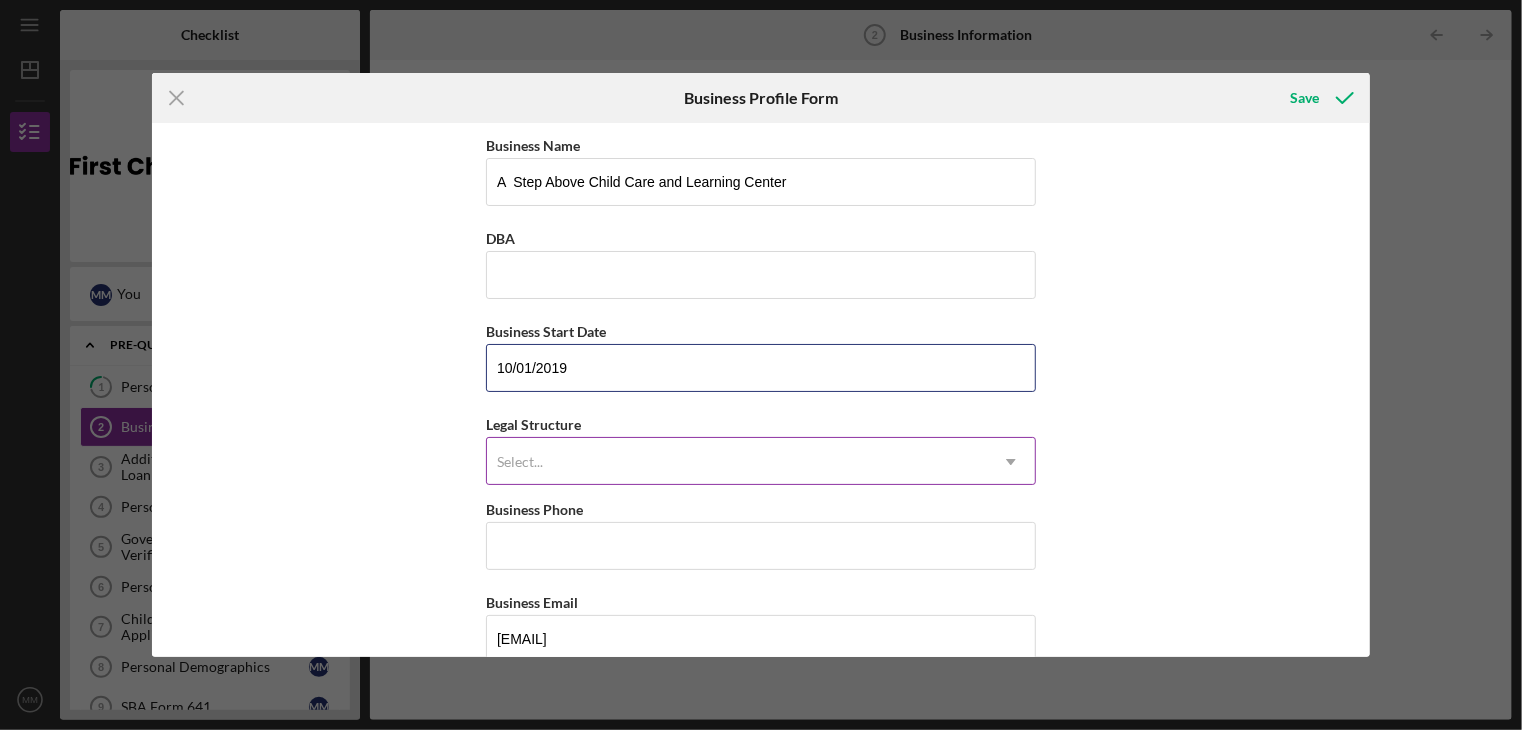 type on "10/01/2019" 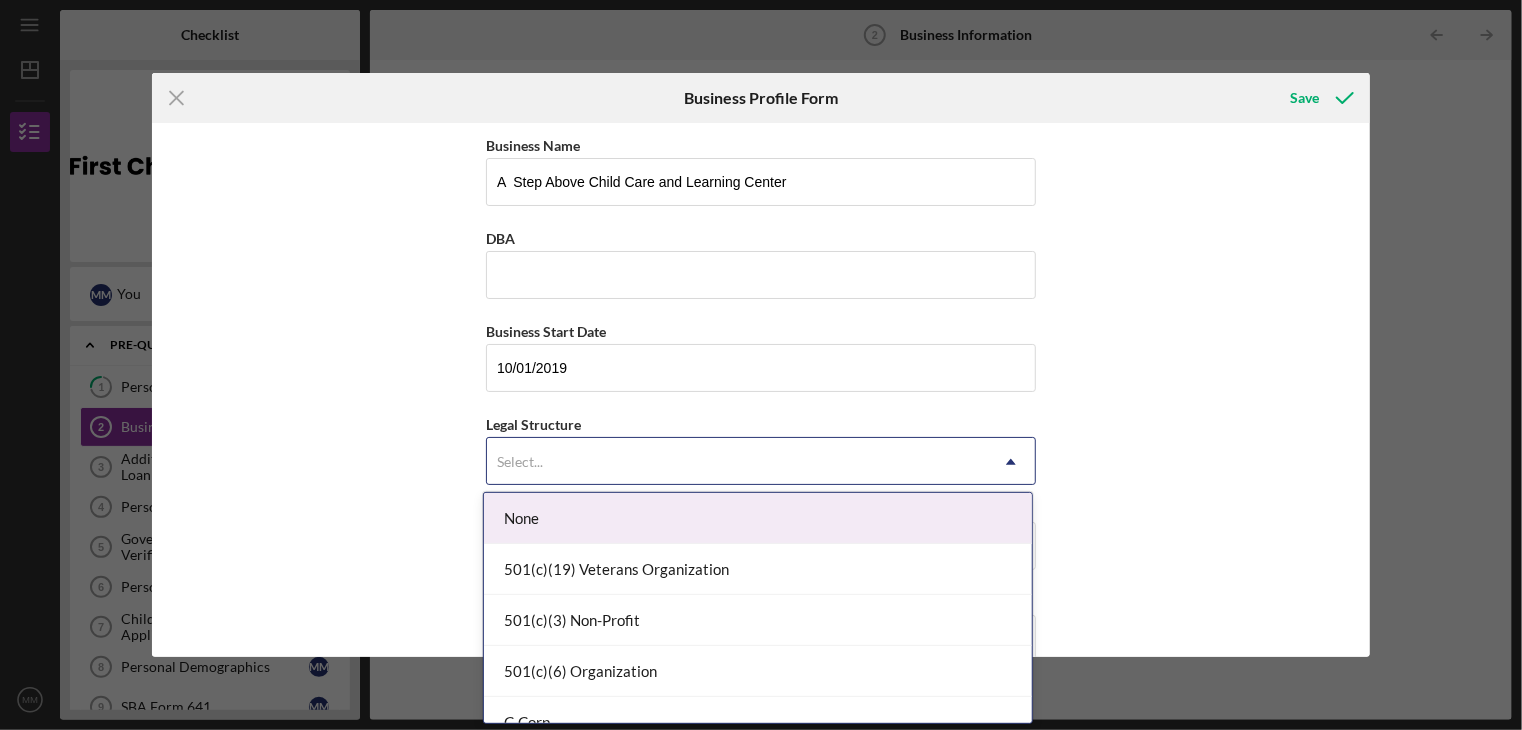 click on "Select..." at bounding box center (737, 462) 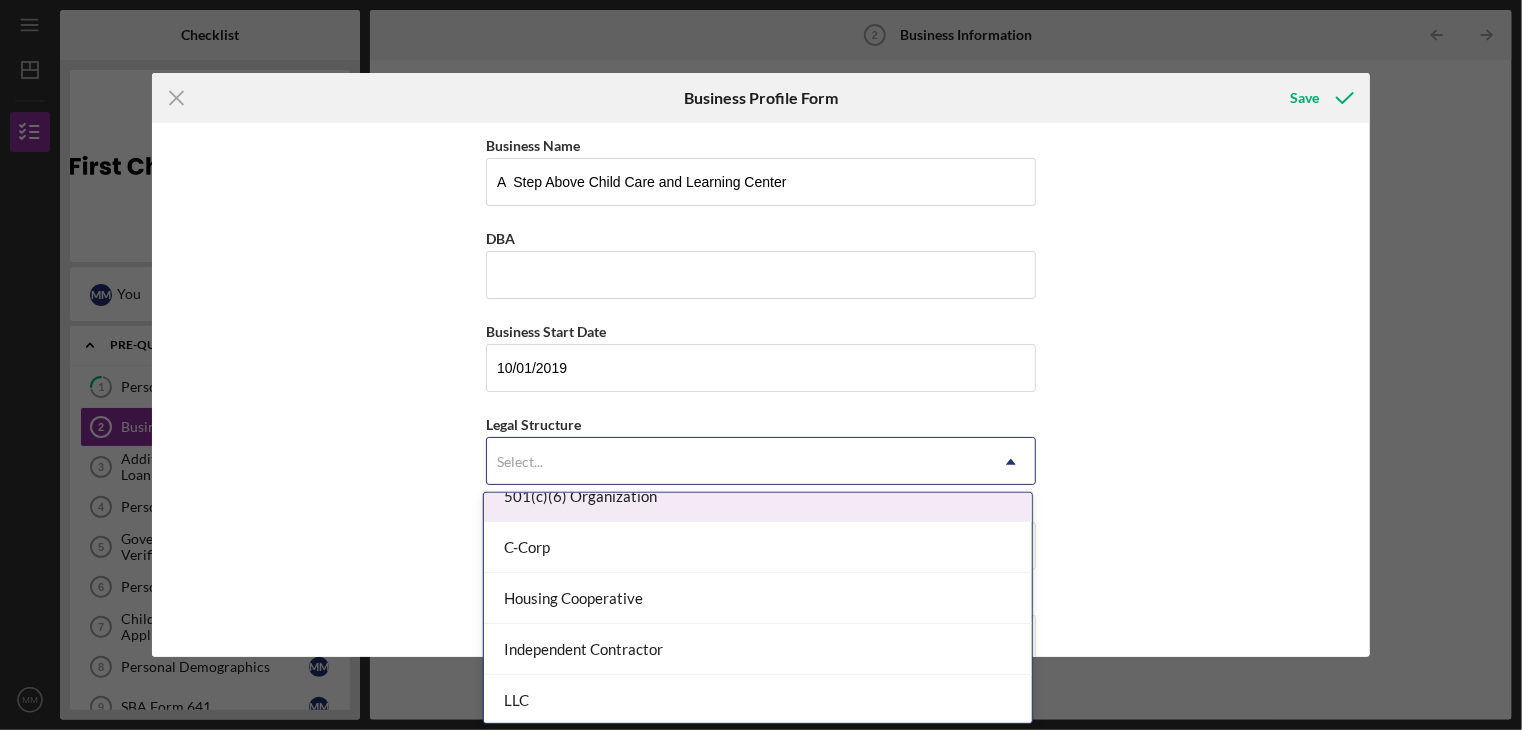 scroll, scrollTop: 300, scrollLeft: 0, axis: vertical 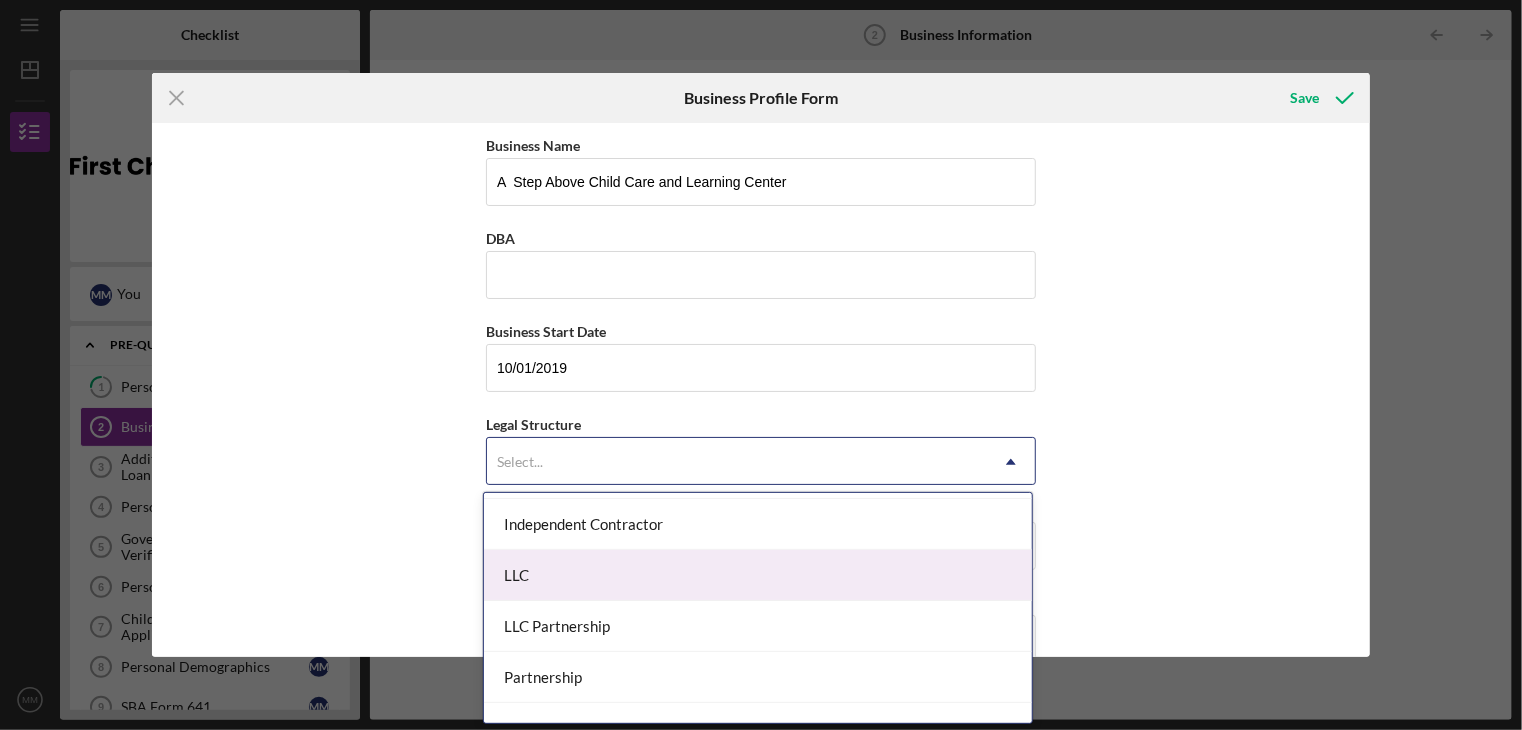 click on "LLC" at bounding box center [758, 575] 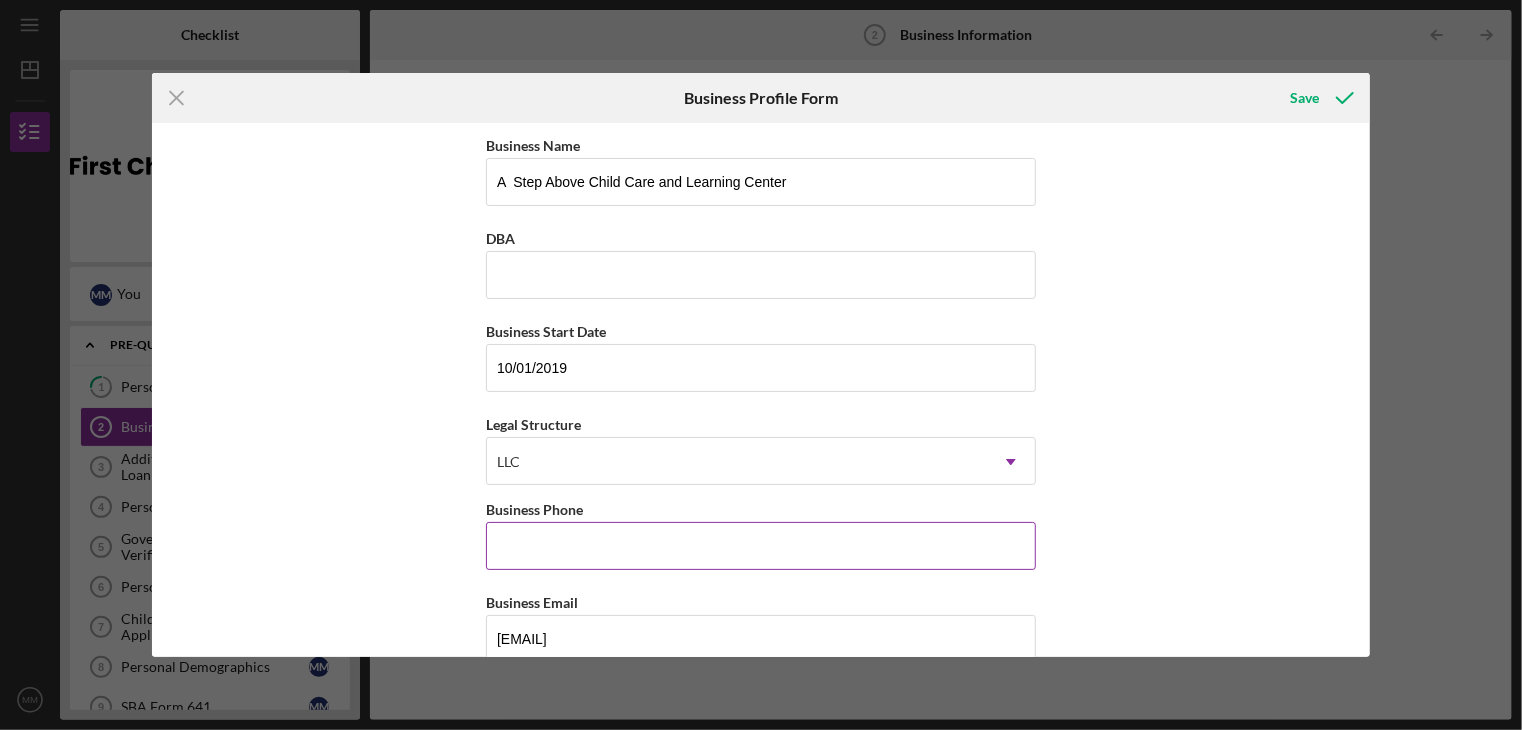 click on "Business Phone" at bounding box center (761, 546) 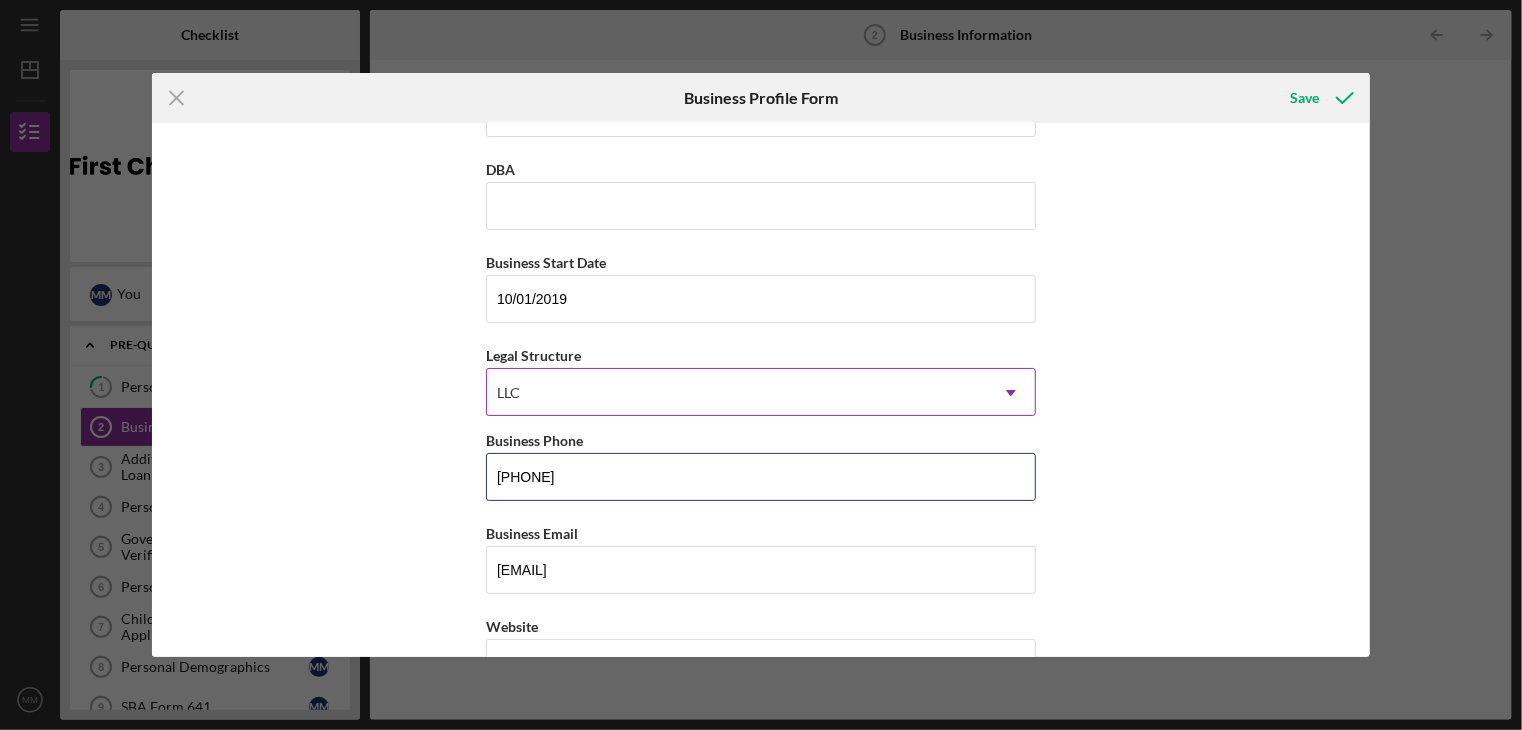scroll, scrollTop: 400, scrollLeft: 0, axis: vertical 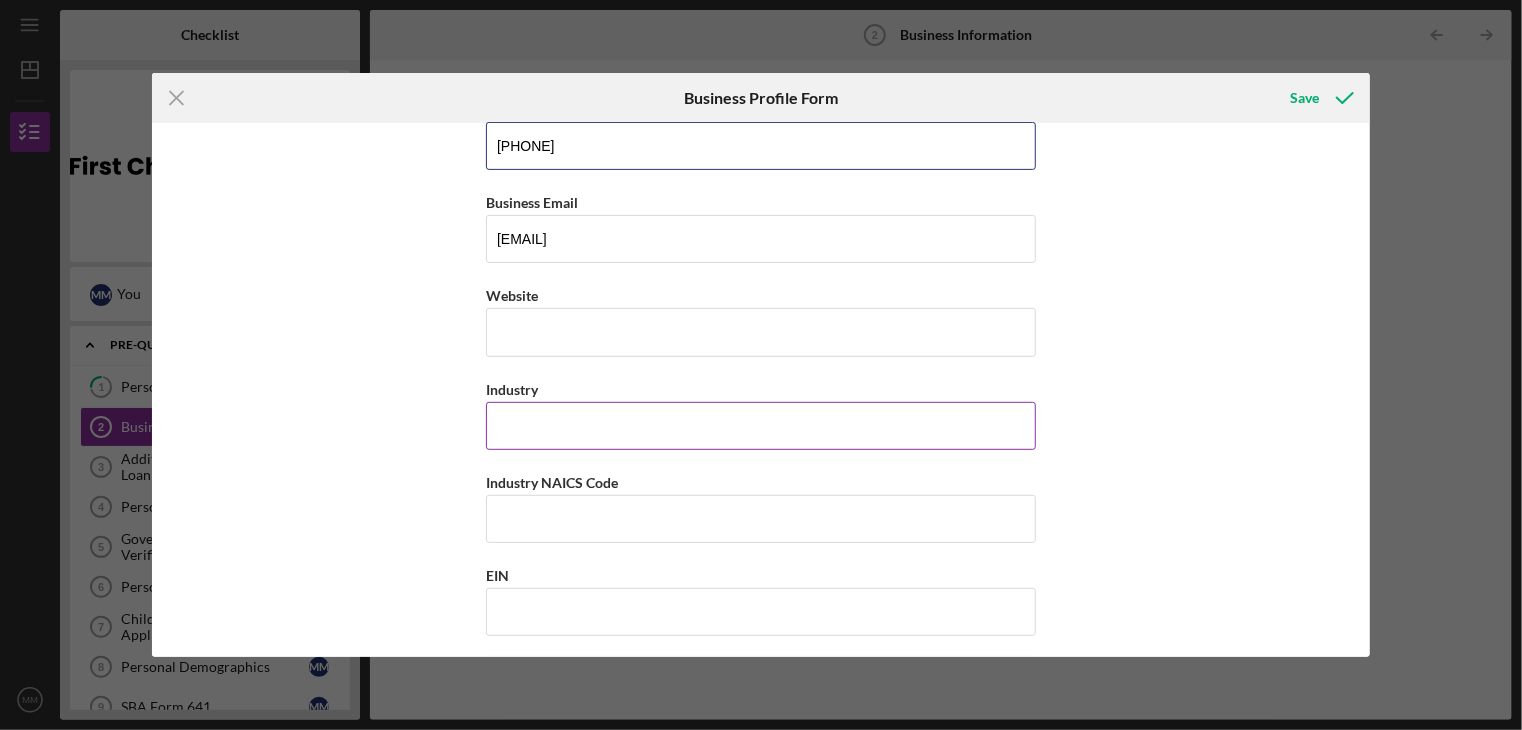 type on "[PHONE]" 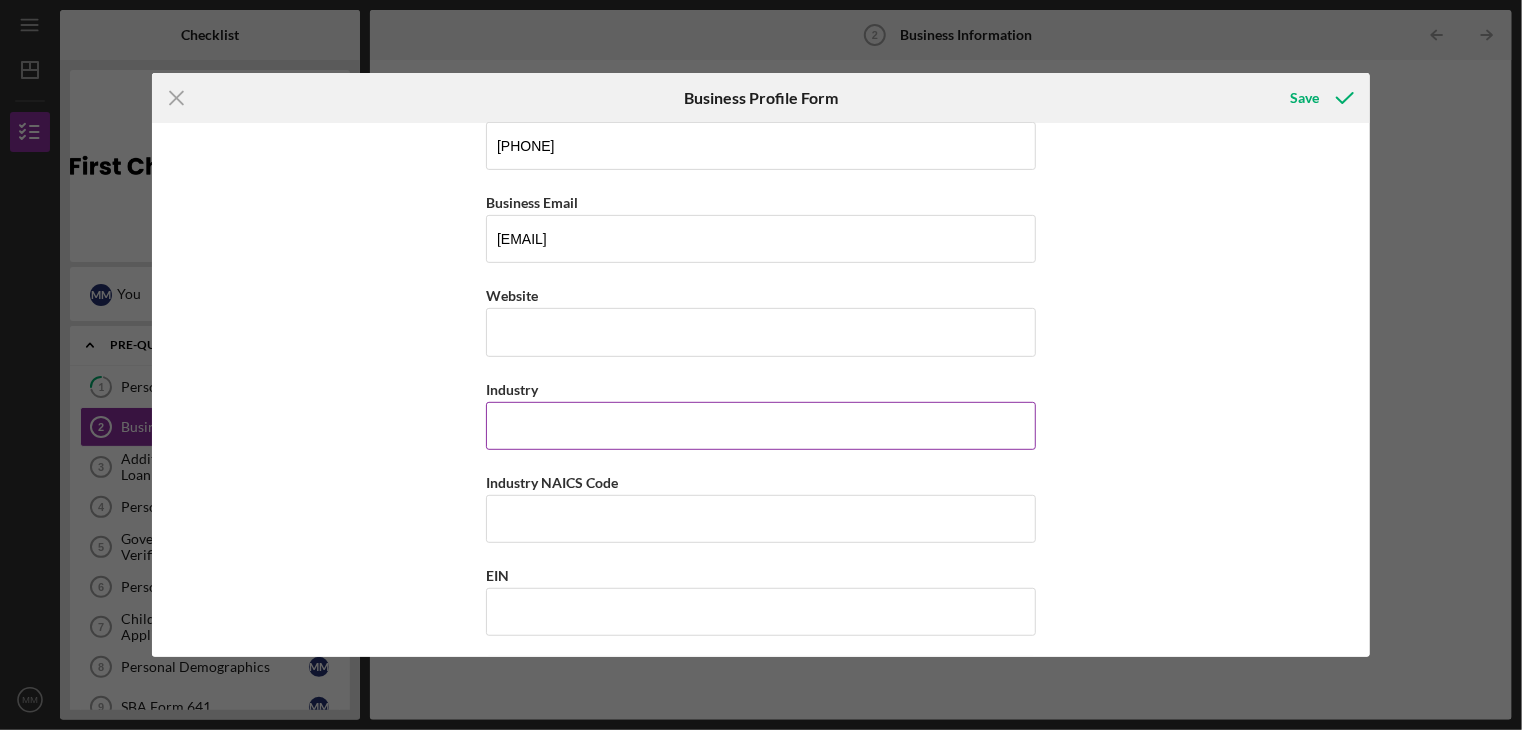 click on "Industry" at bounding box center [761, 426] 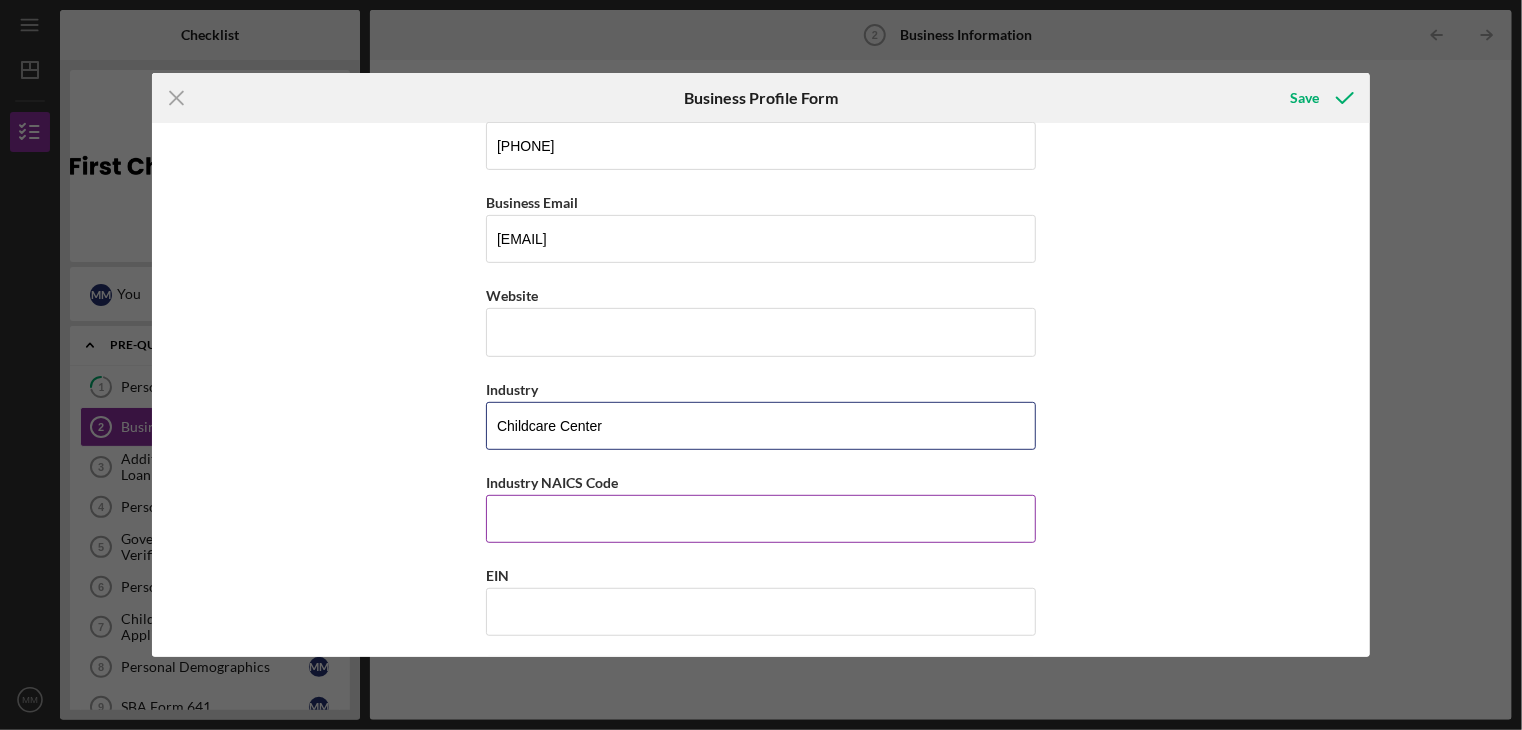 type on "Childcare Center" 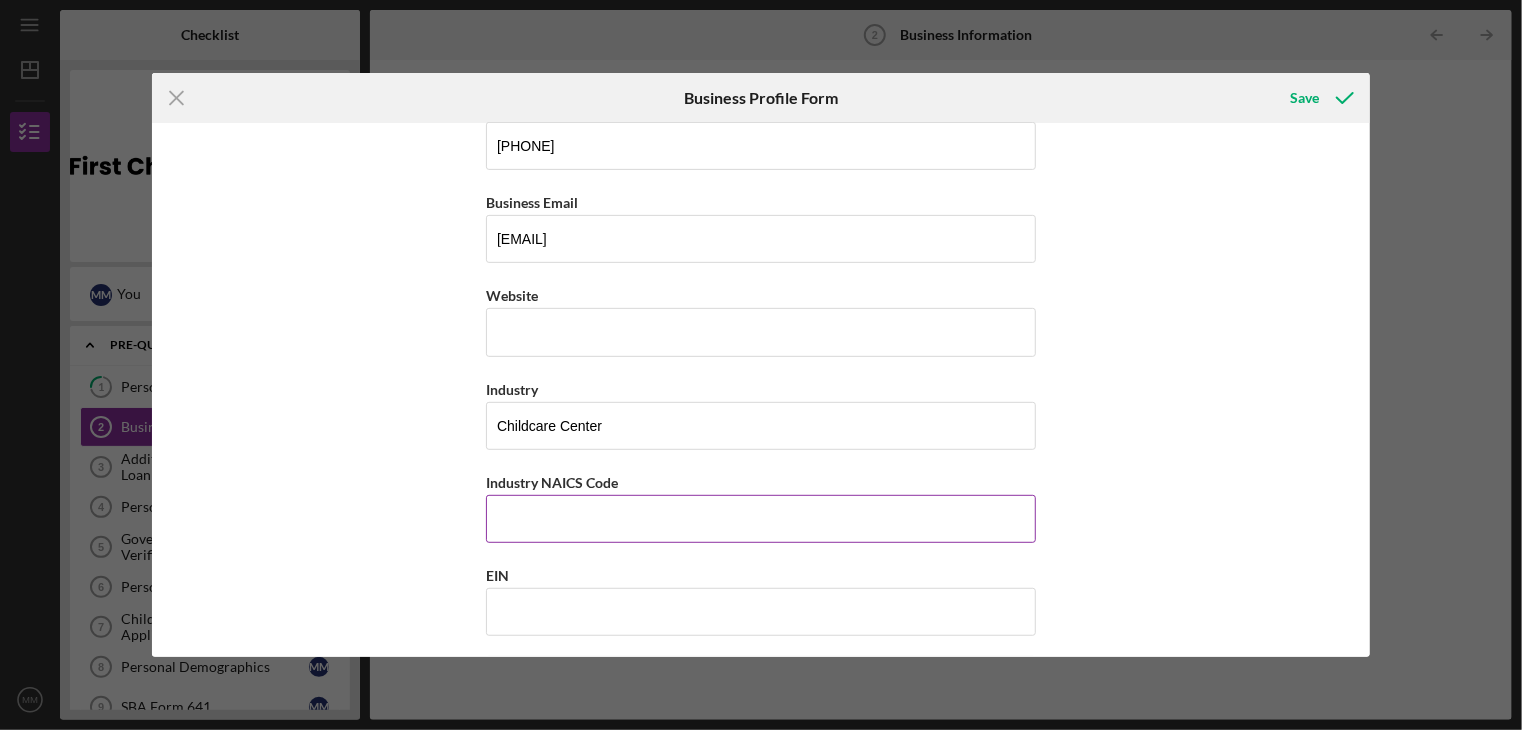 click on "Industry NAICS Code" at bounding box center (761, 519) 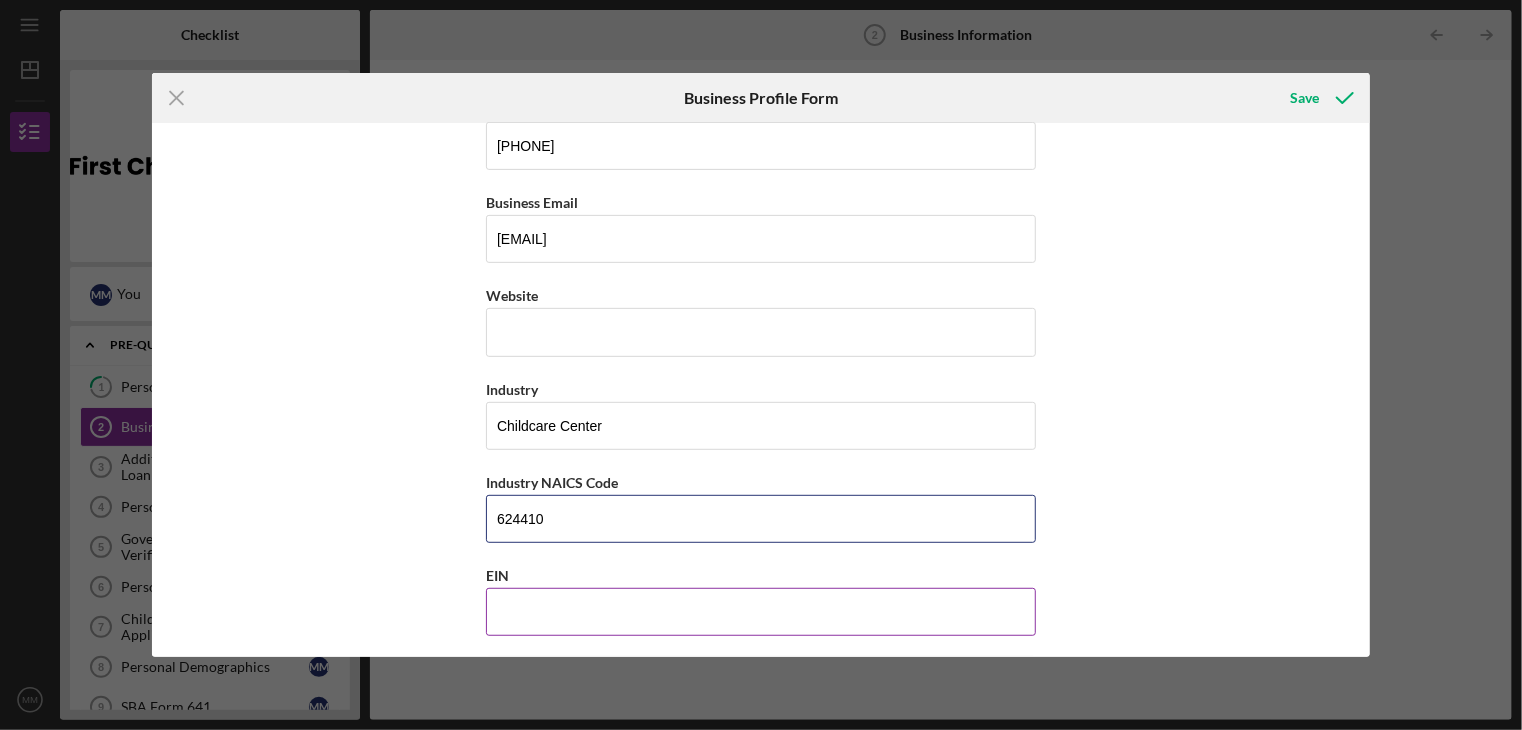 type on "624410" 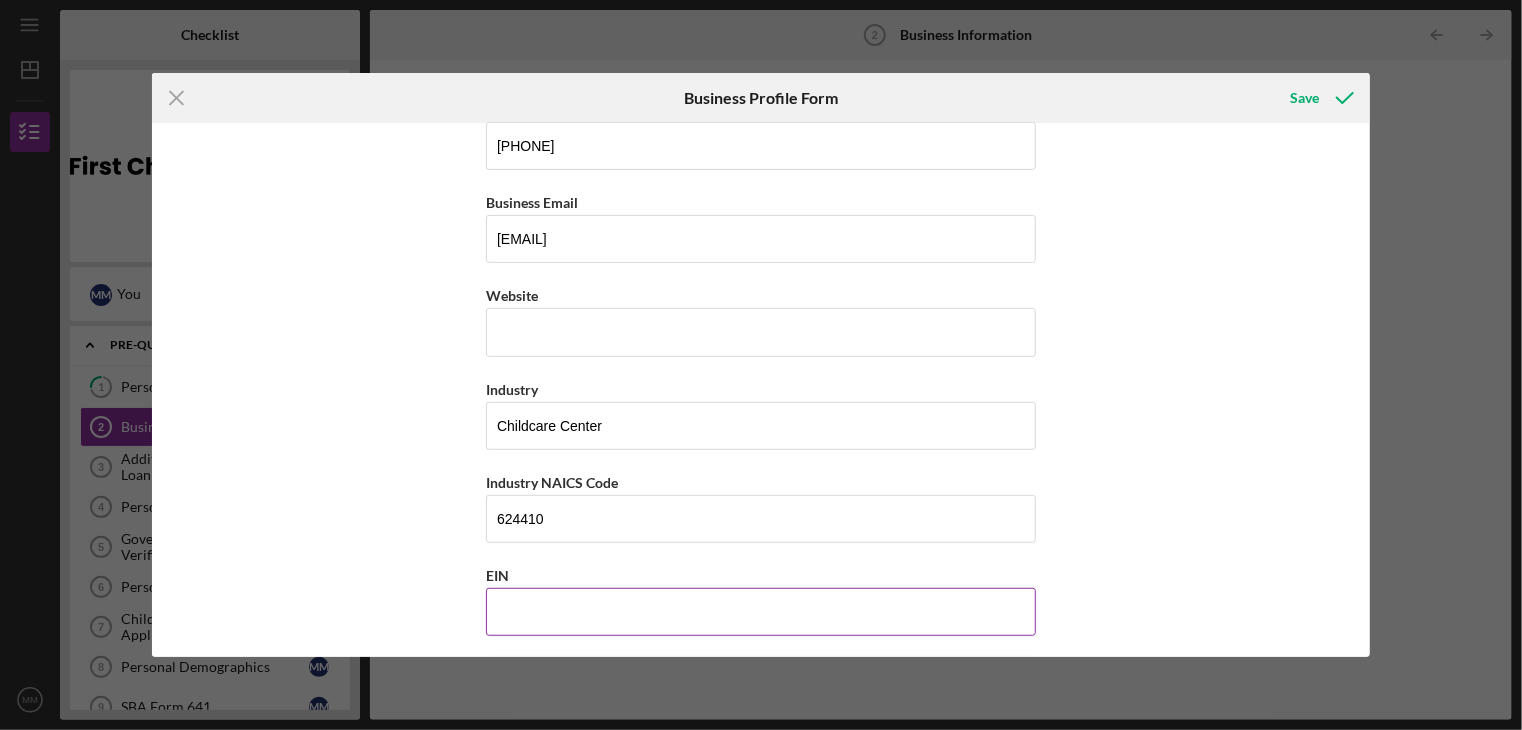 click on "EIN" at bounding box center (761, 612) 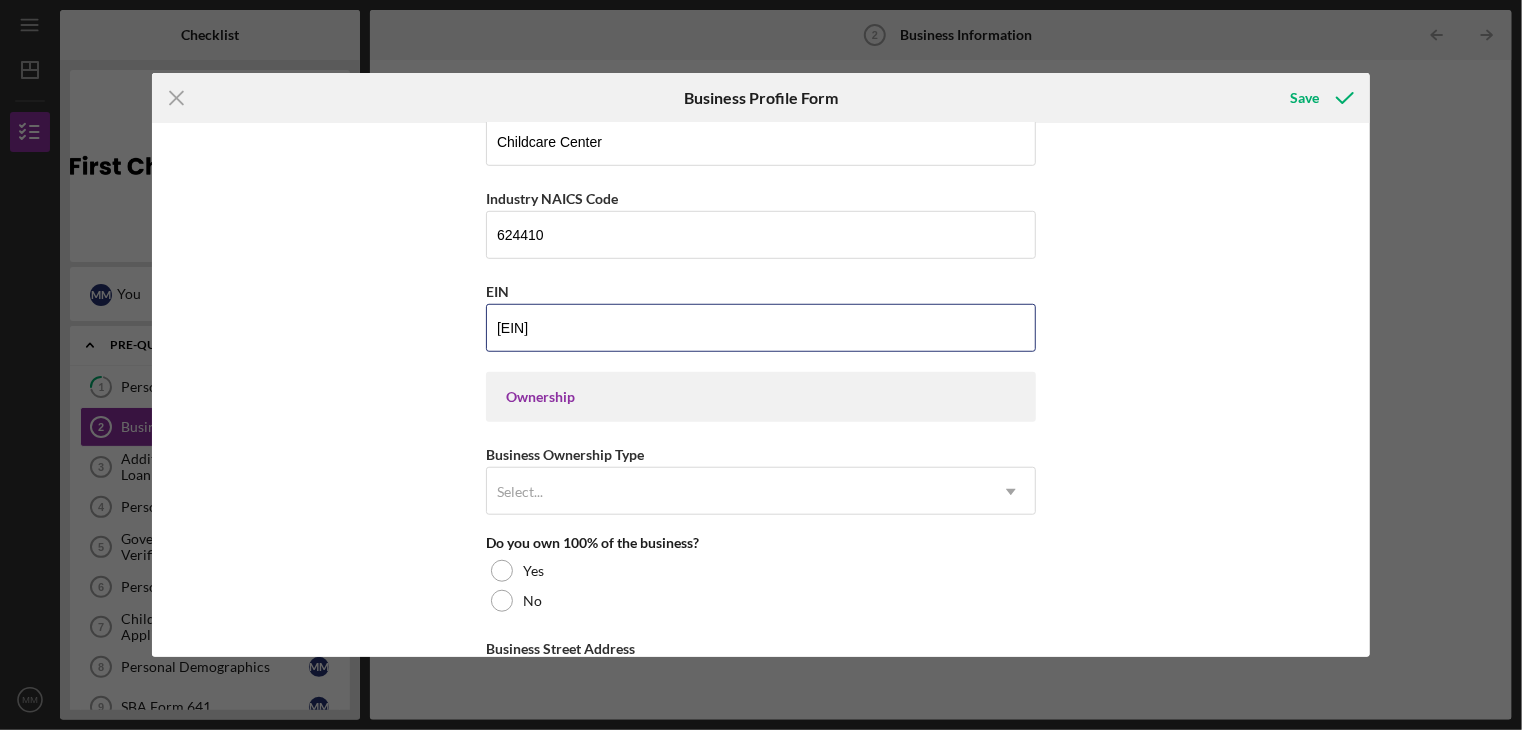 scroll, scrollTop: 700, scrollLeft: 0, axis: vertical 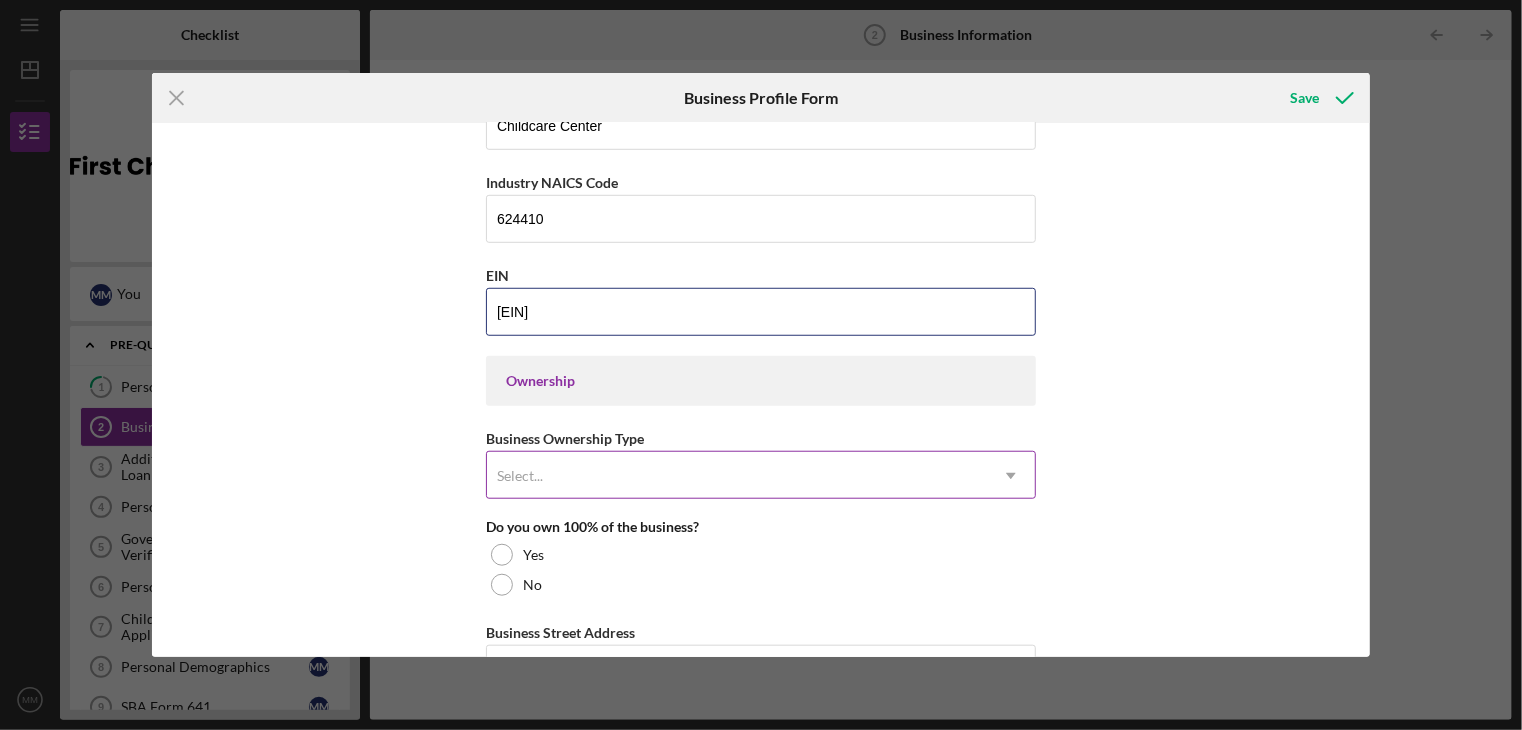 type on "[EIN]" 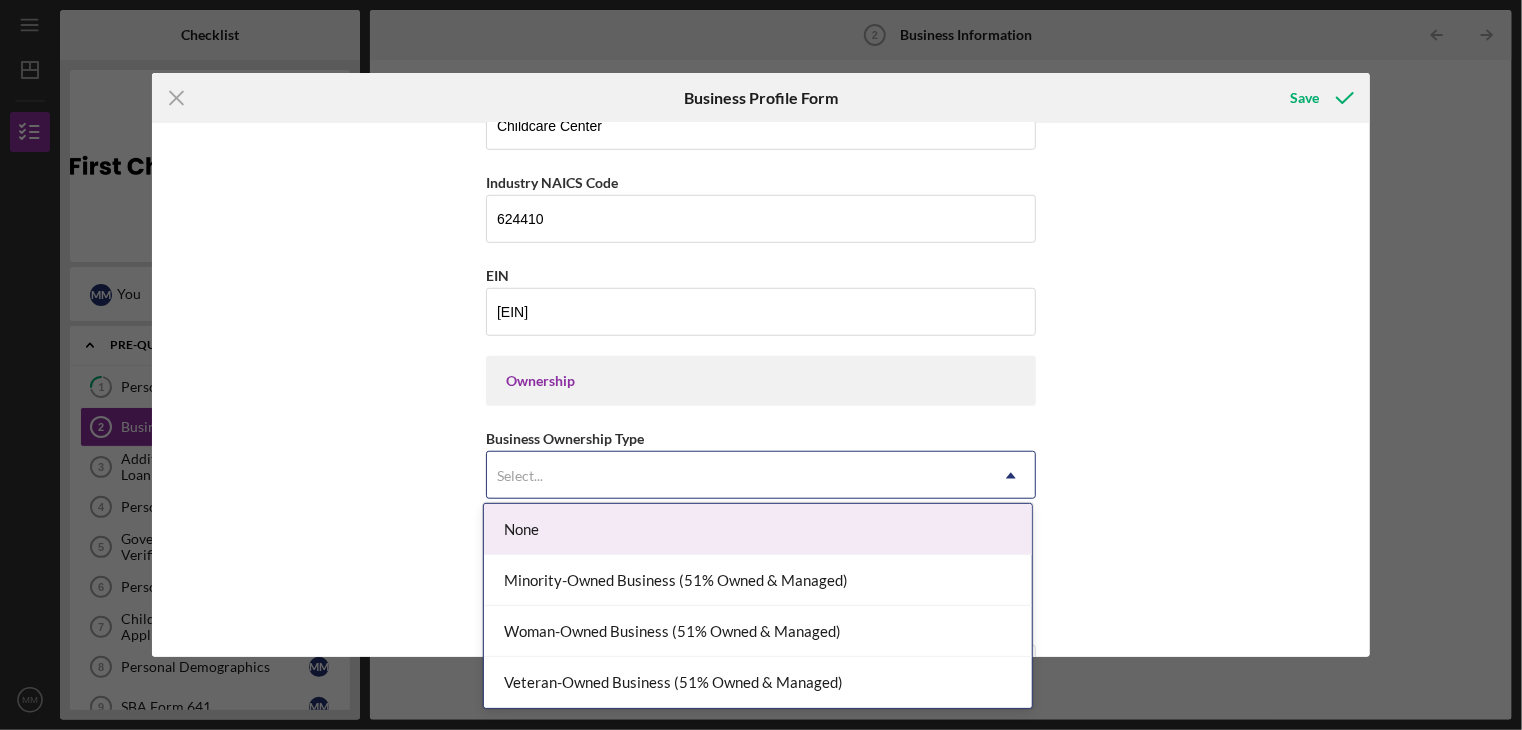 click on "Select..." at bounding box center (737, 476) 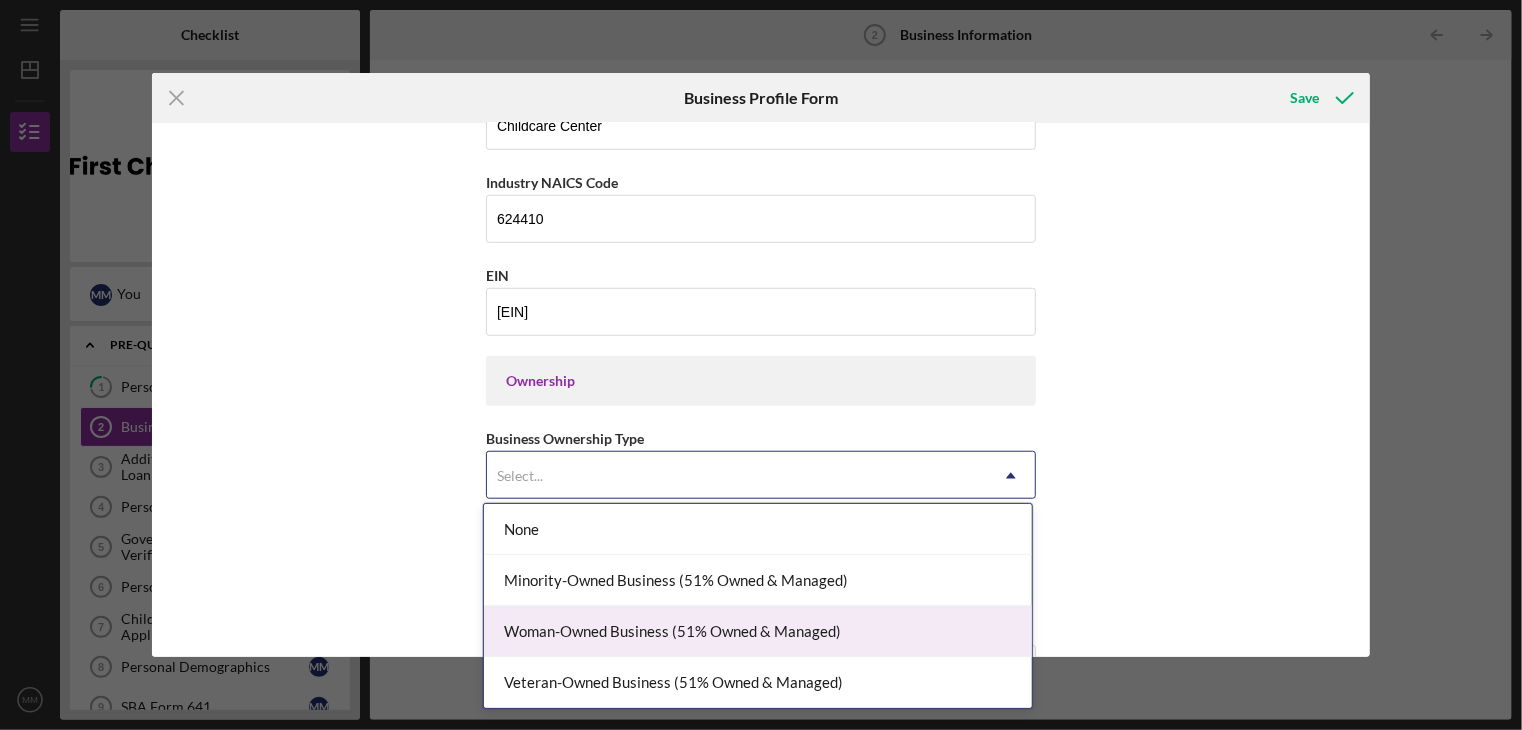 click on "Woman-Owned Business (51% Owned & Managed)" at bounding box center [758, 631] 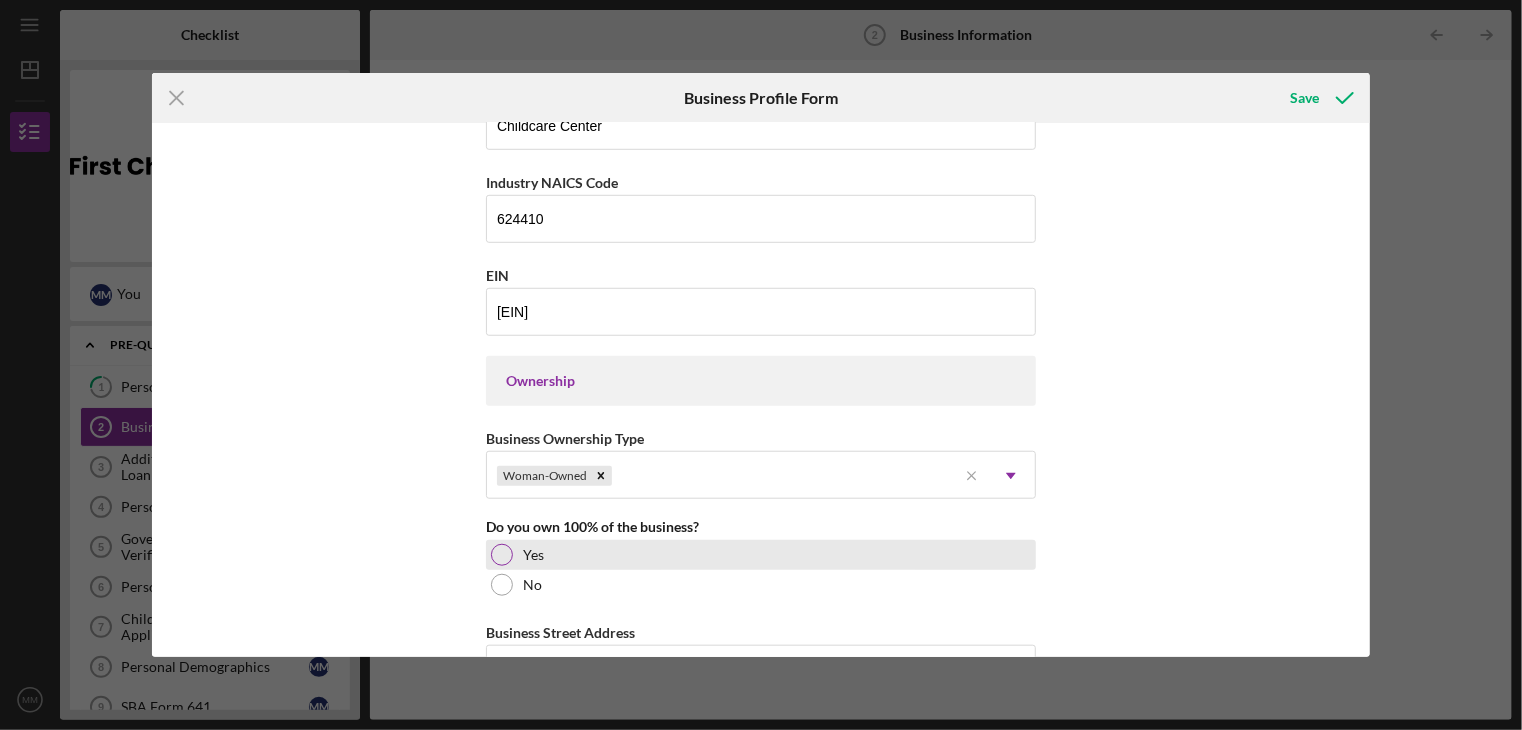 click at bounding box center [502, 555] 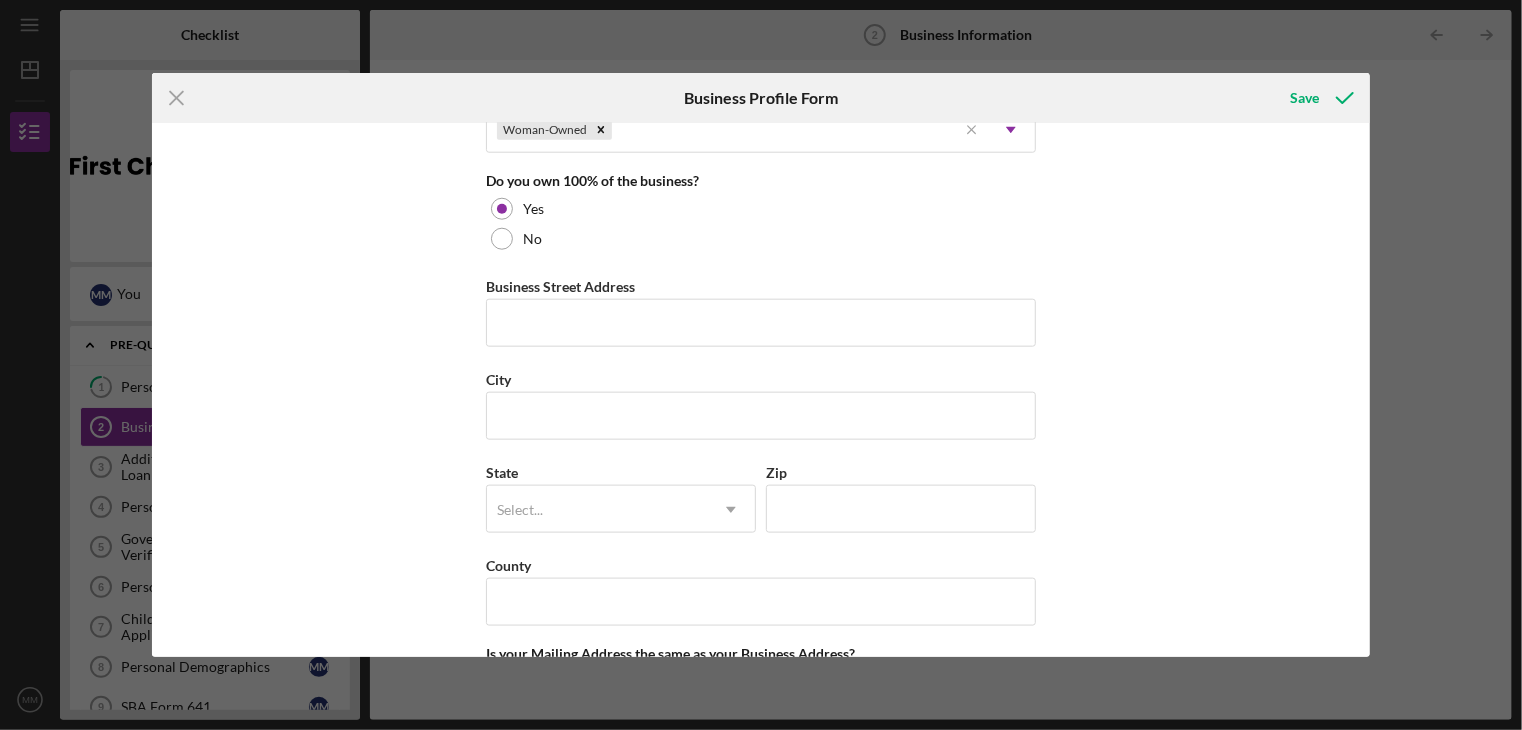 scroll, scrollTop: 1100, scrollLeft: 0, axis: vertical 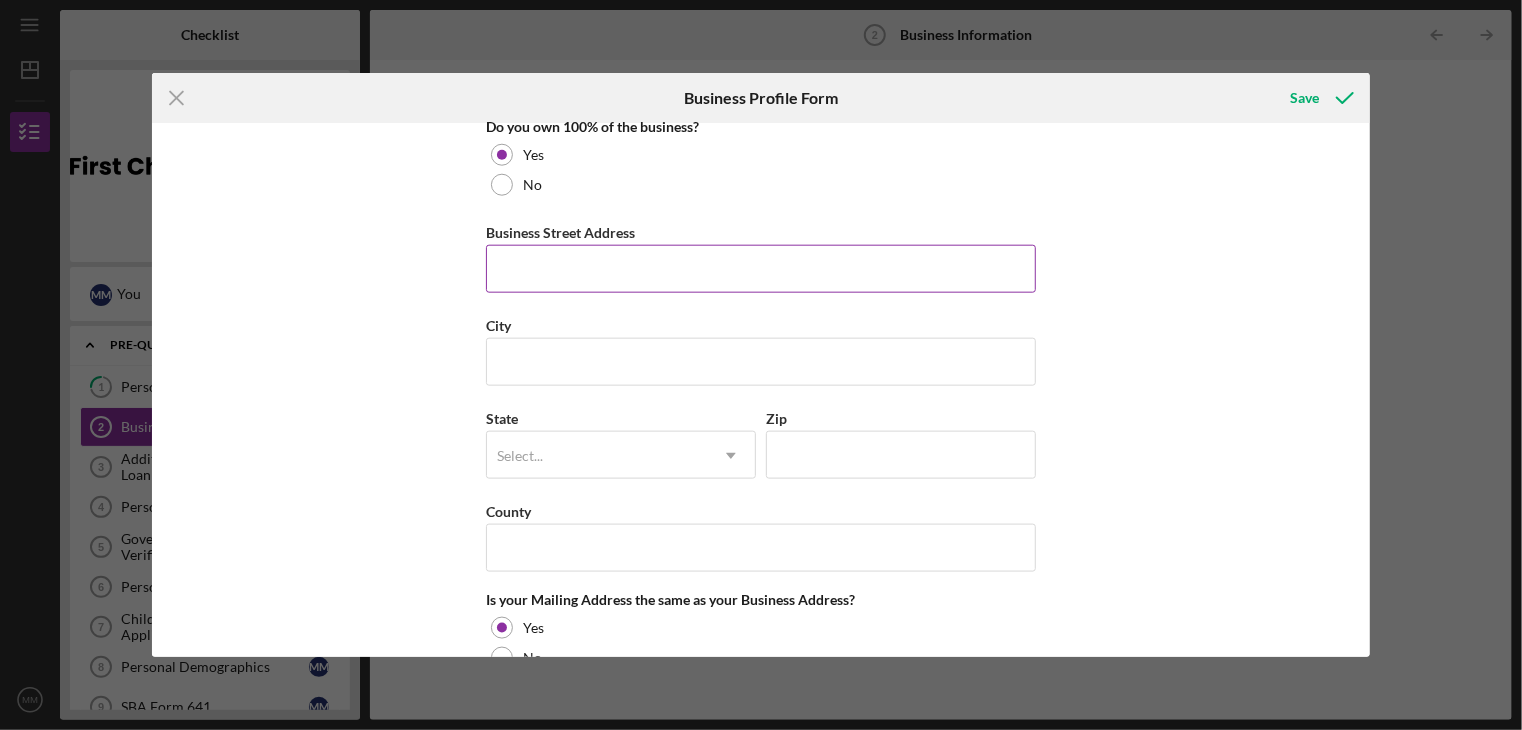 click on "Business Street Address" at bounding box center [761, 269] 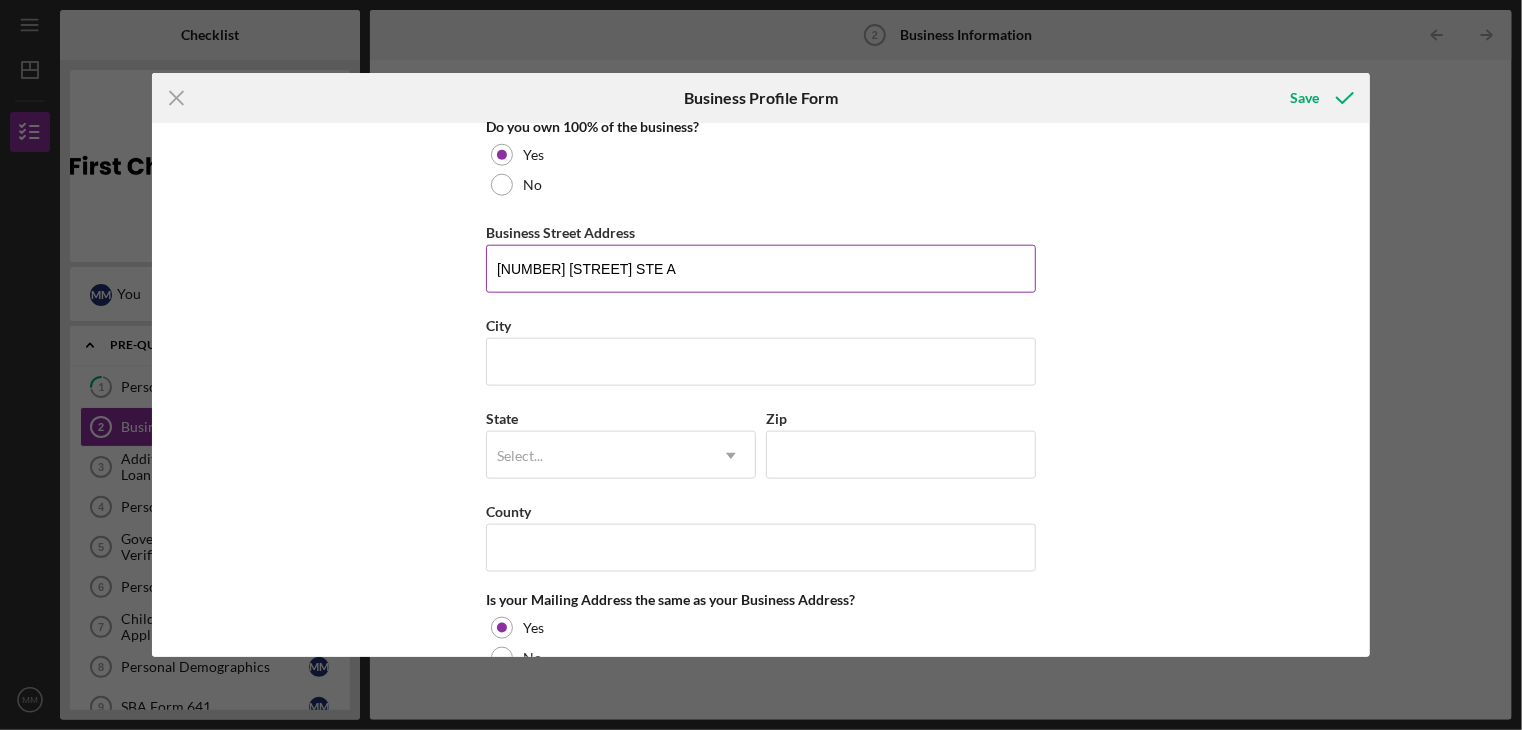 type on "[NUMBER] [STREET] STE A" 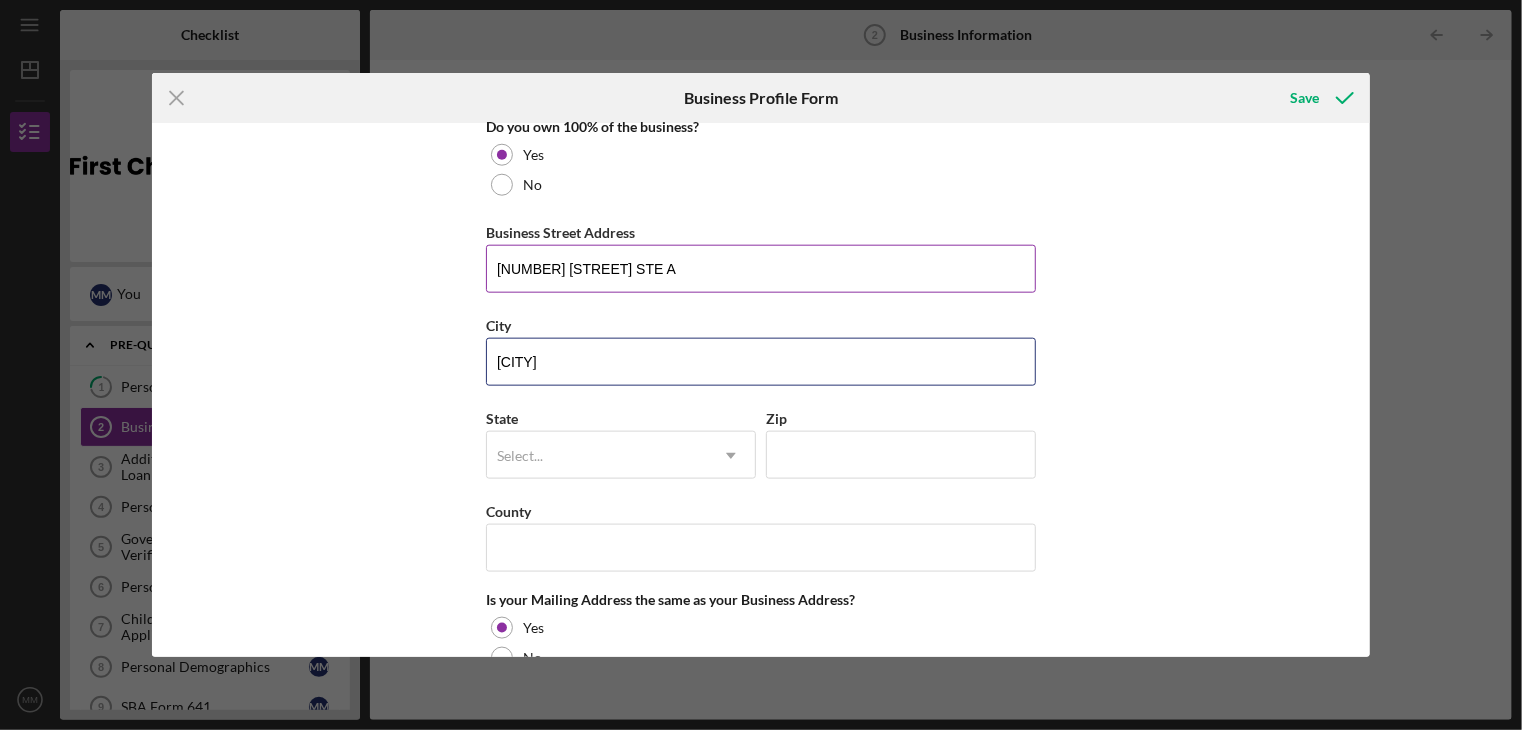 type on "[CITY]" 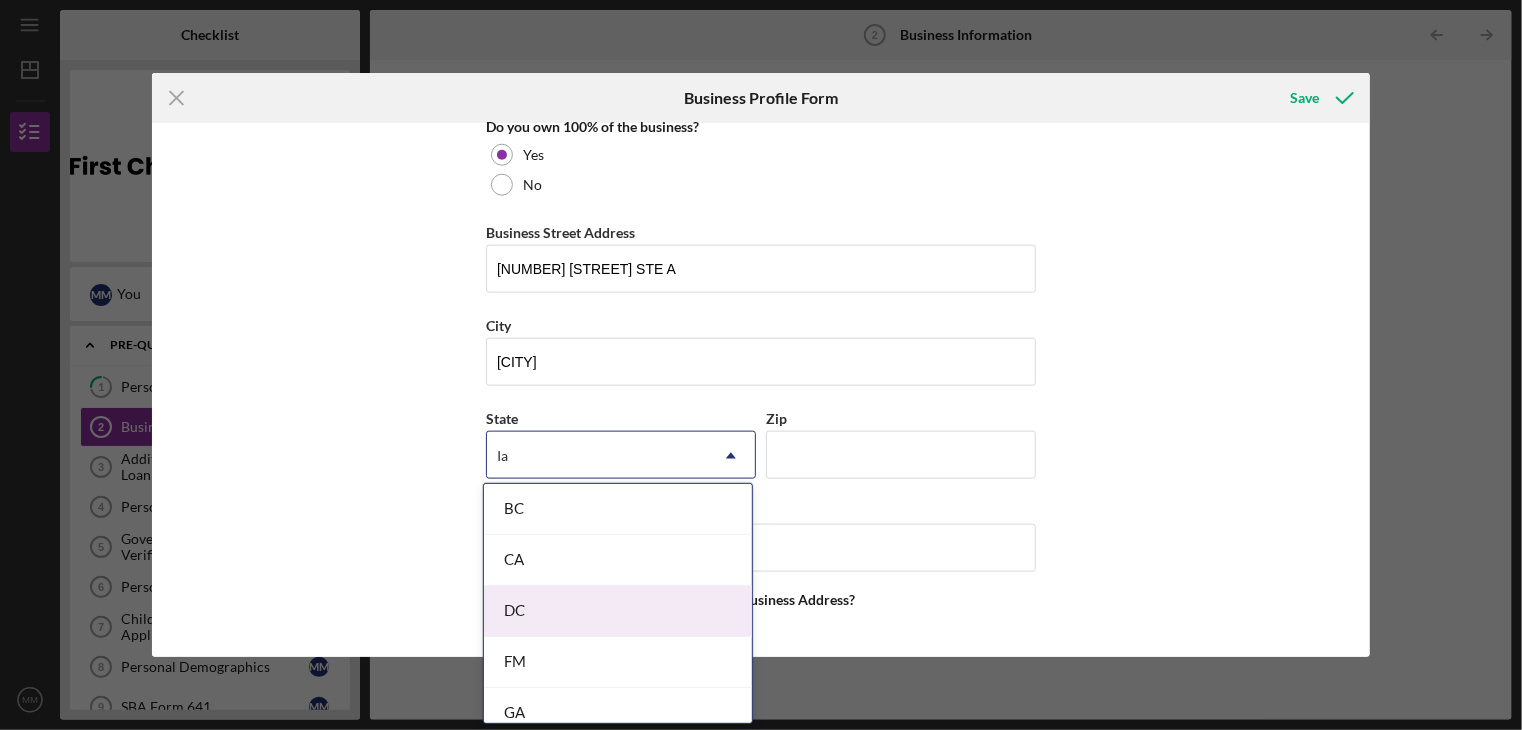 type on "Ia" 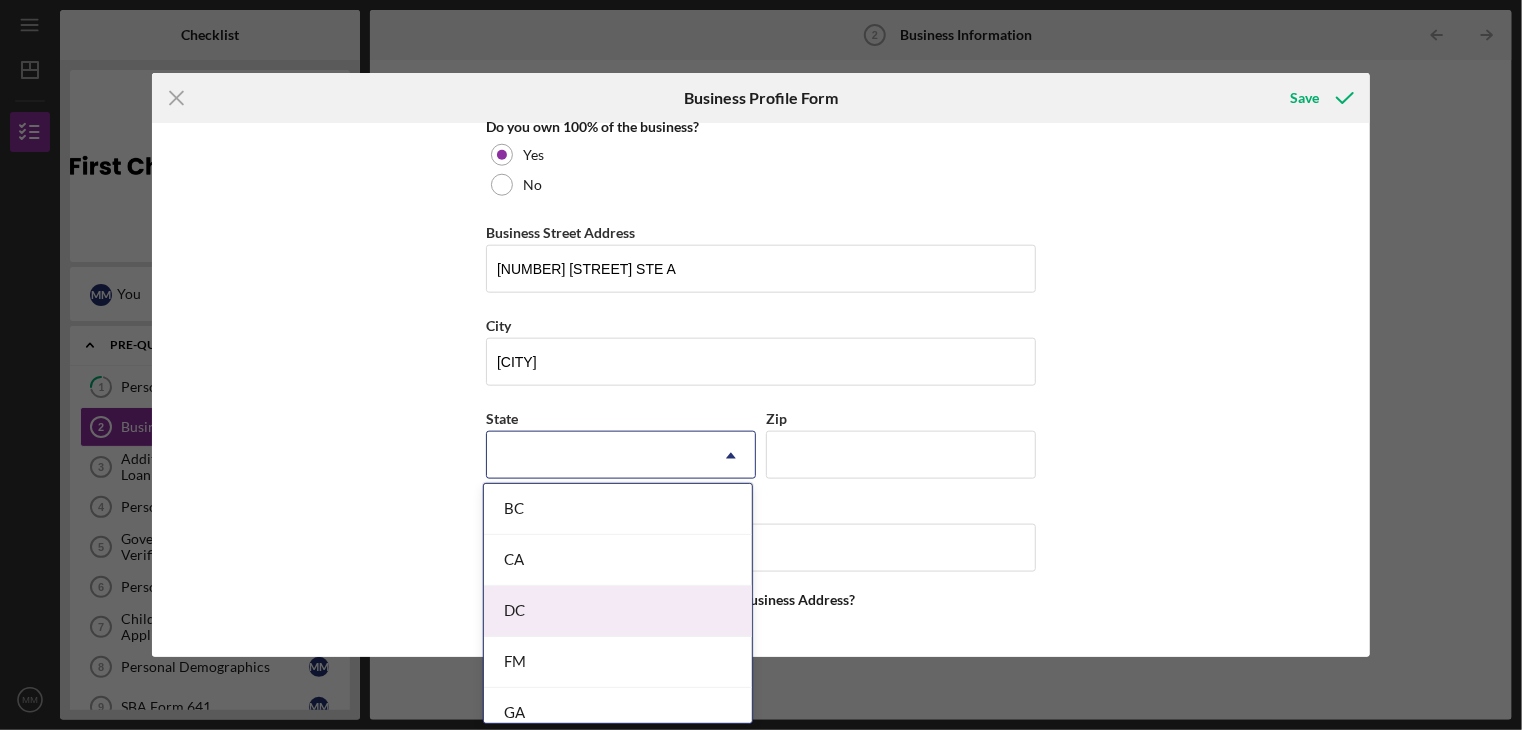 click on "Business Name A  Step Above Child Care and Learning Center DBA Business Start Date 10/01/2019 Legal Structure LLC Icon/Dropdown Arrow Business Phone ([PHONE]) [PHONE] Business Email [EMAIL] Website Industry Childcare Center Industry NAICS Code 624410 EIN [EIN] Ownership Business Ownership Type Woman-Owned Icon/Menu Close Icon/Dropdown Arrow Do you own 100% of the business? Yes No Business Street Address City State Select... Icon/Dropdown Arrow Zip County Is your Mailing Address the same as your Business Address? Yes No Do you own or lease your business premisses? Select... Icon/Dropdown Arrow Annual Gross Revenue Number of Full-Time Employees Number of Part-Time Employees" at bounding box center [761, 390] 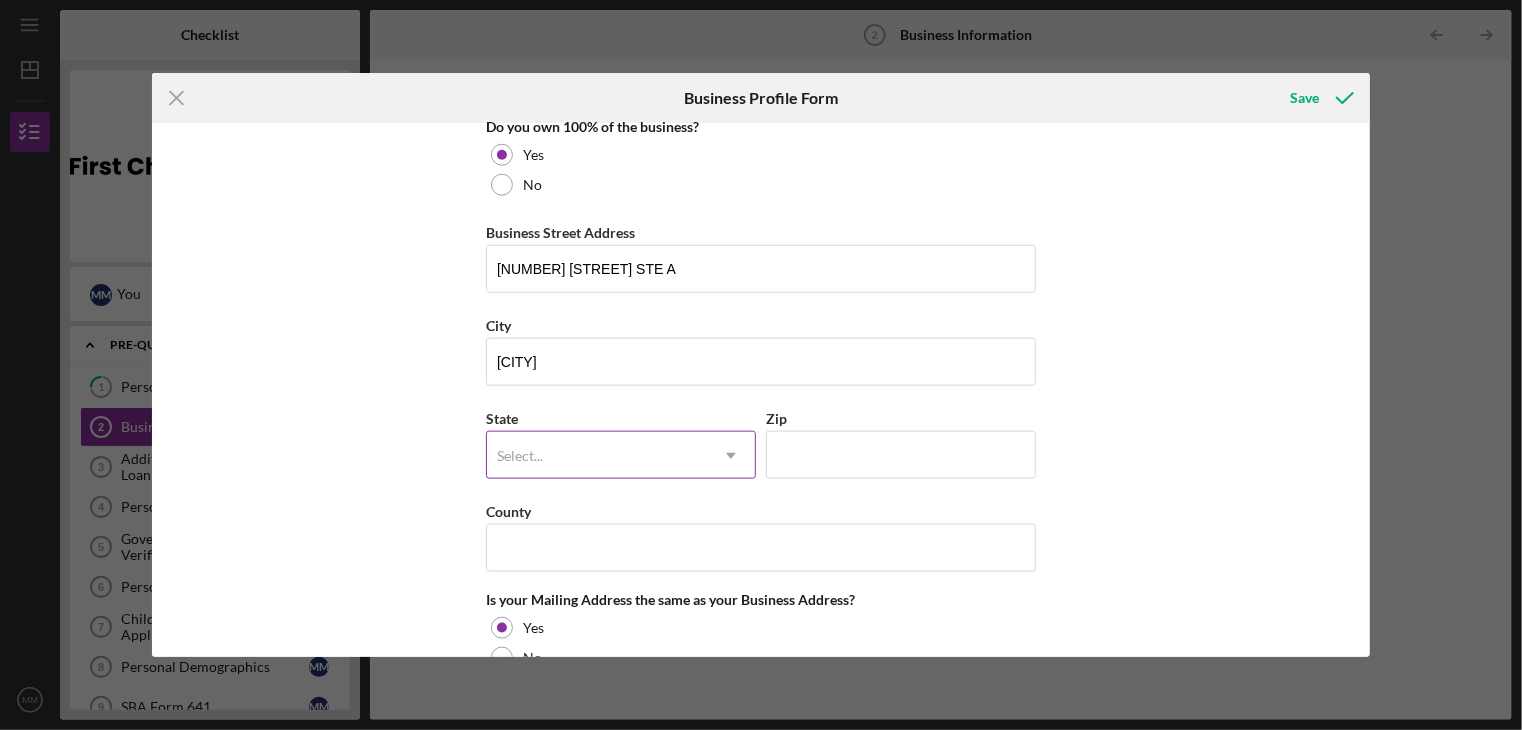 click on "Select..." at bounding box center (597, 456) 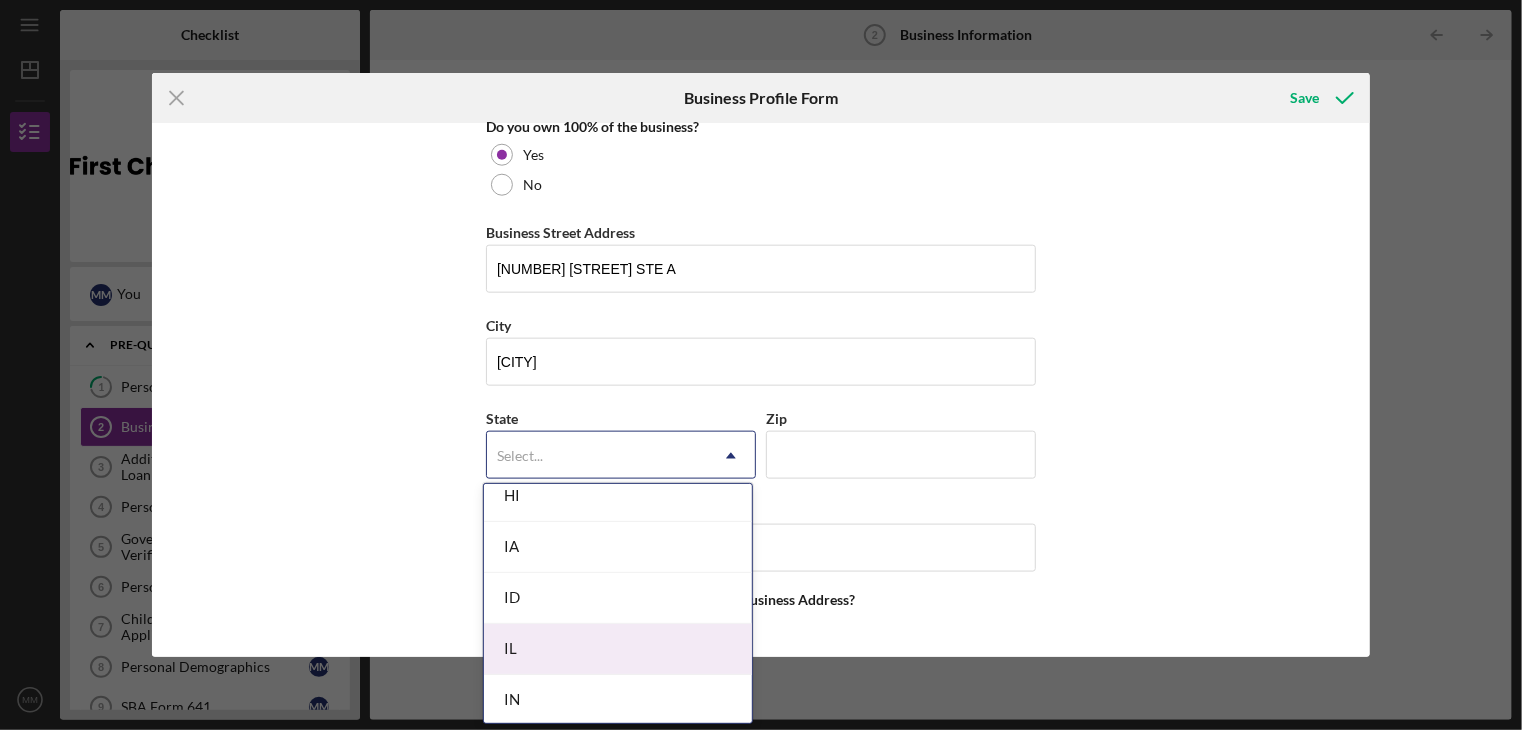 scroll, scrollTop: 1000, scrollLeft: 0, axis: vertical 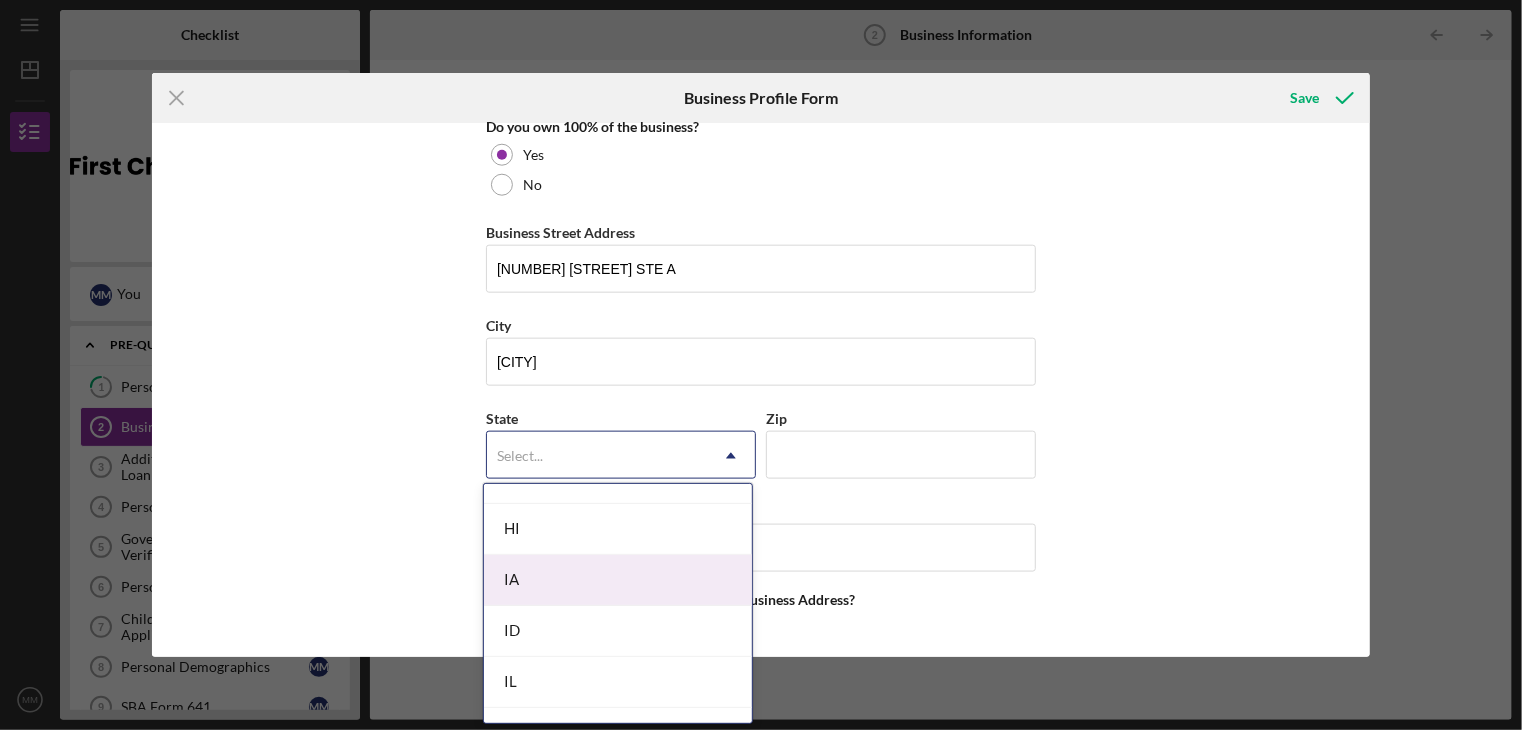 click on "IA" at bounding box center (618, 580) 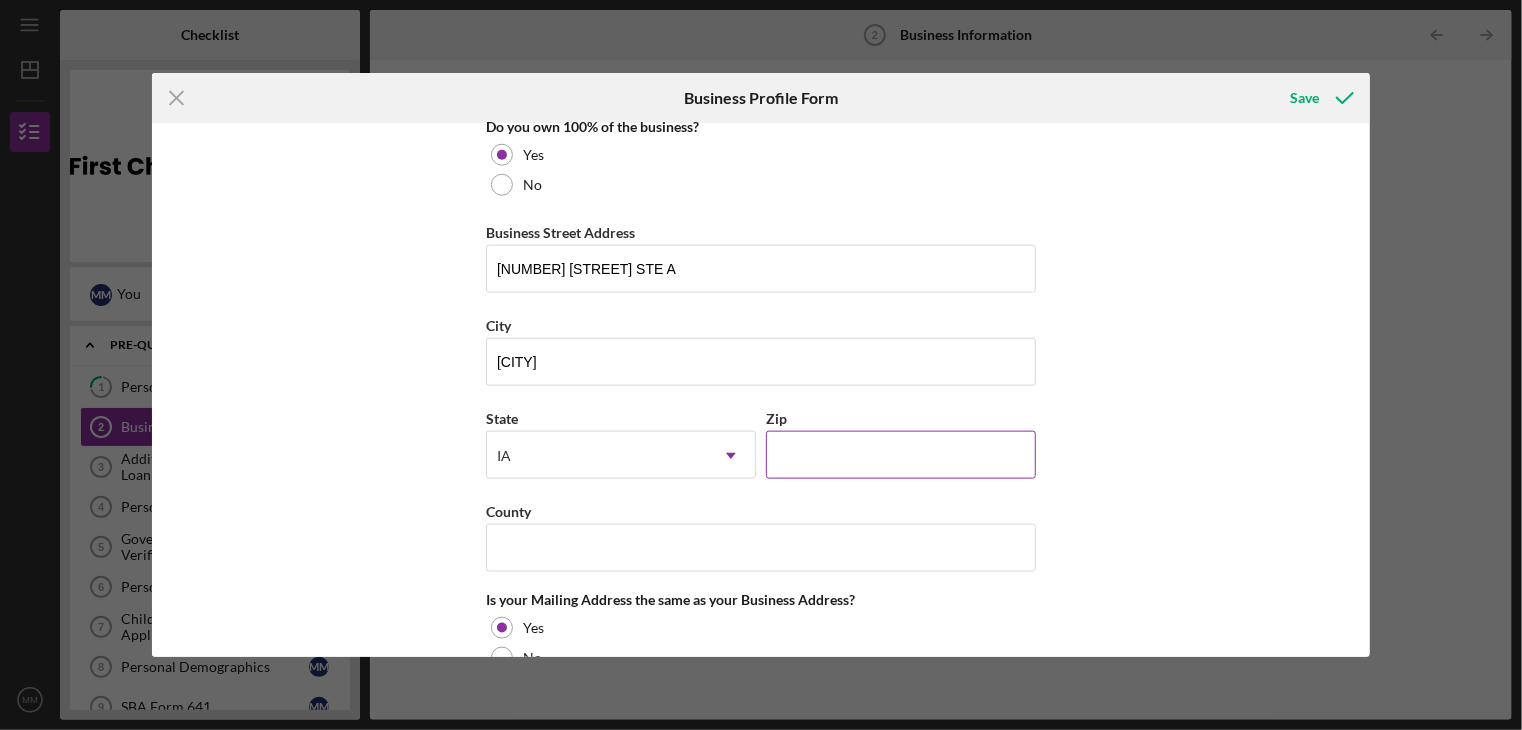 click on "Zip" at bounding box center (901, 455) 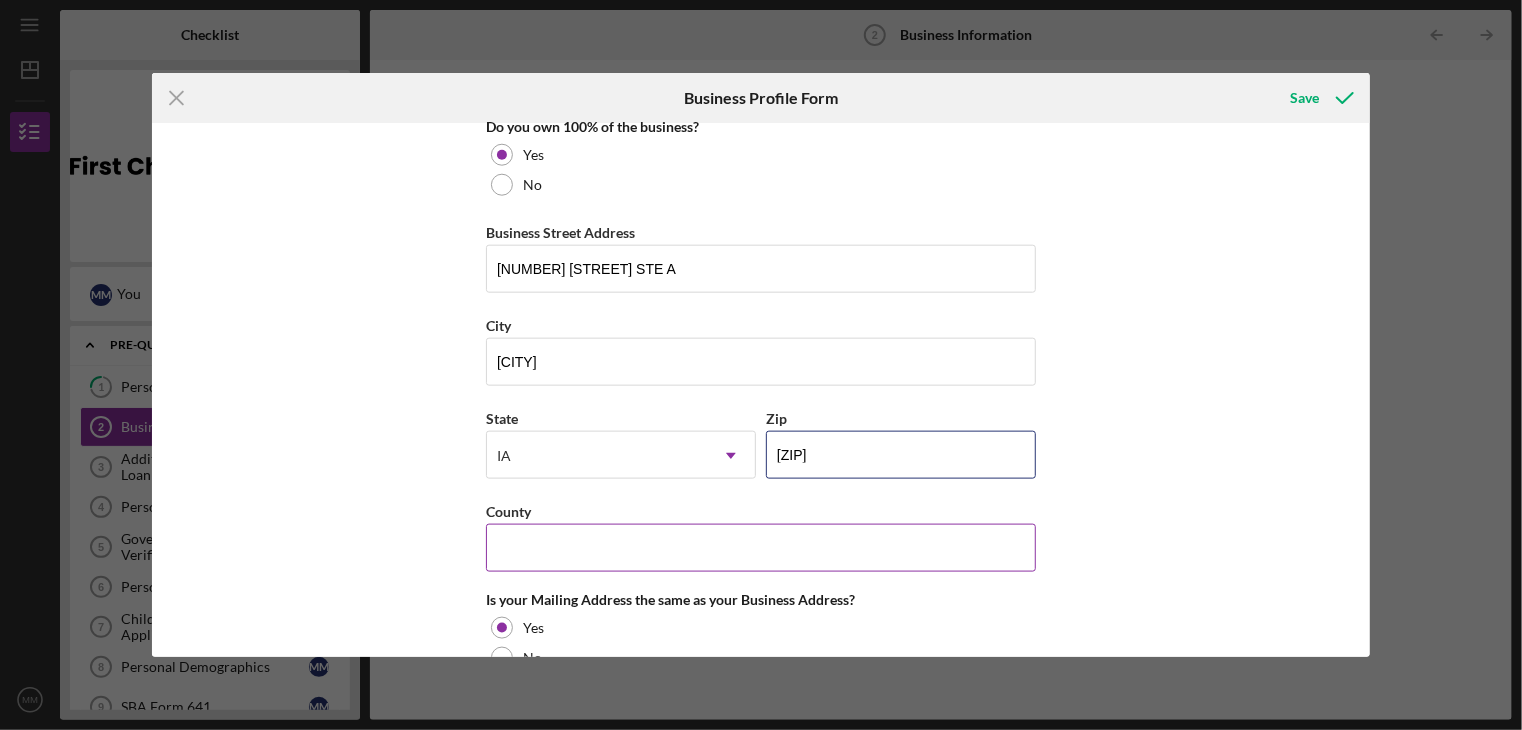 type on "[ZIP]" 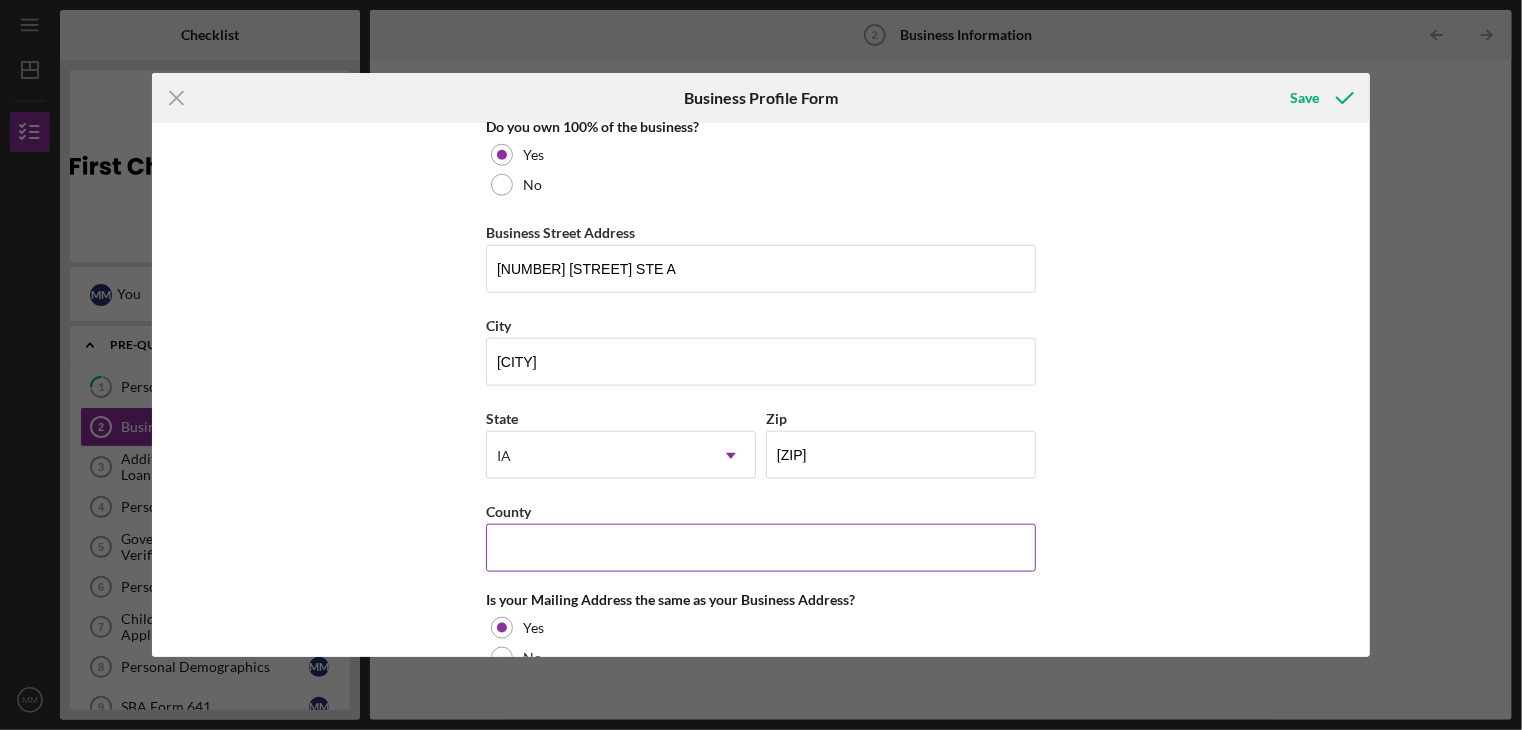 click on "County" at bounding box center [761, 548] 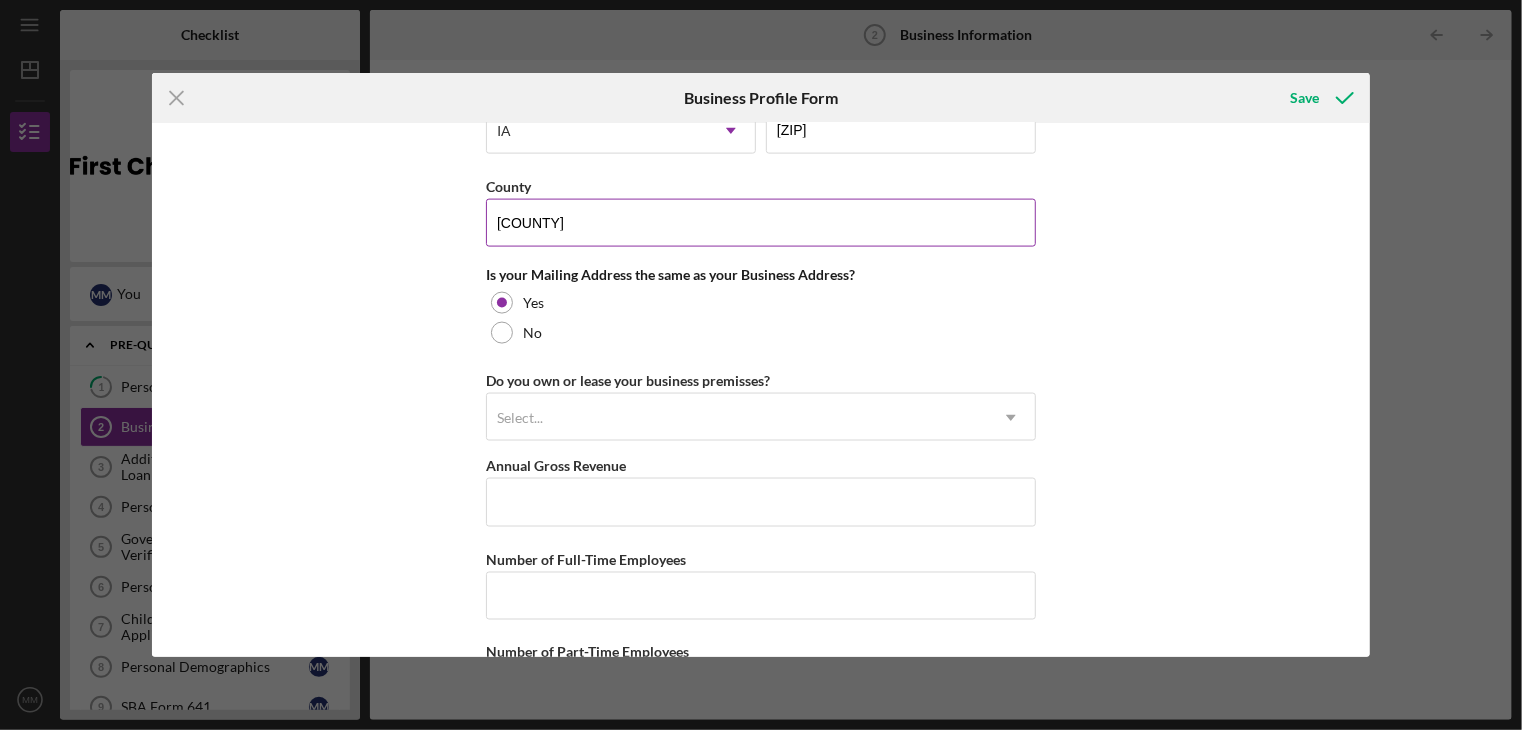 scroll, scrollTop: 1500, scrollLeft: 0, axis: vertical 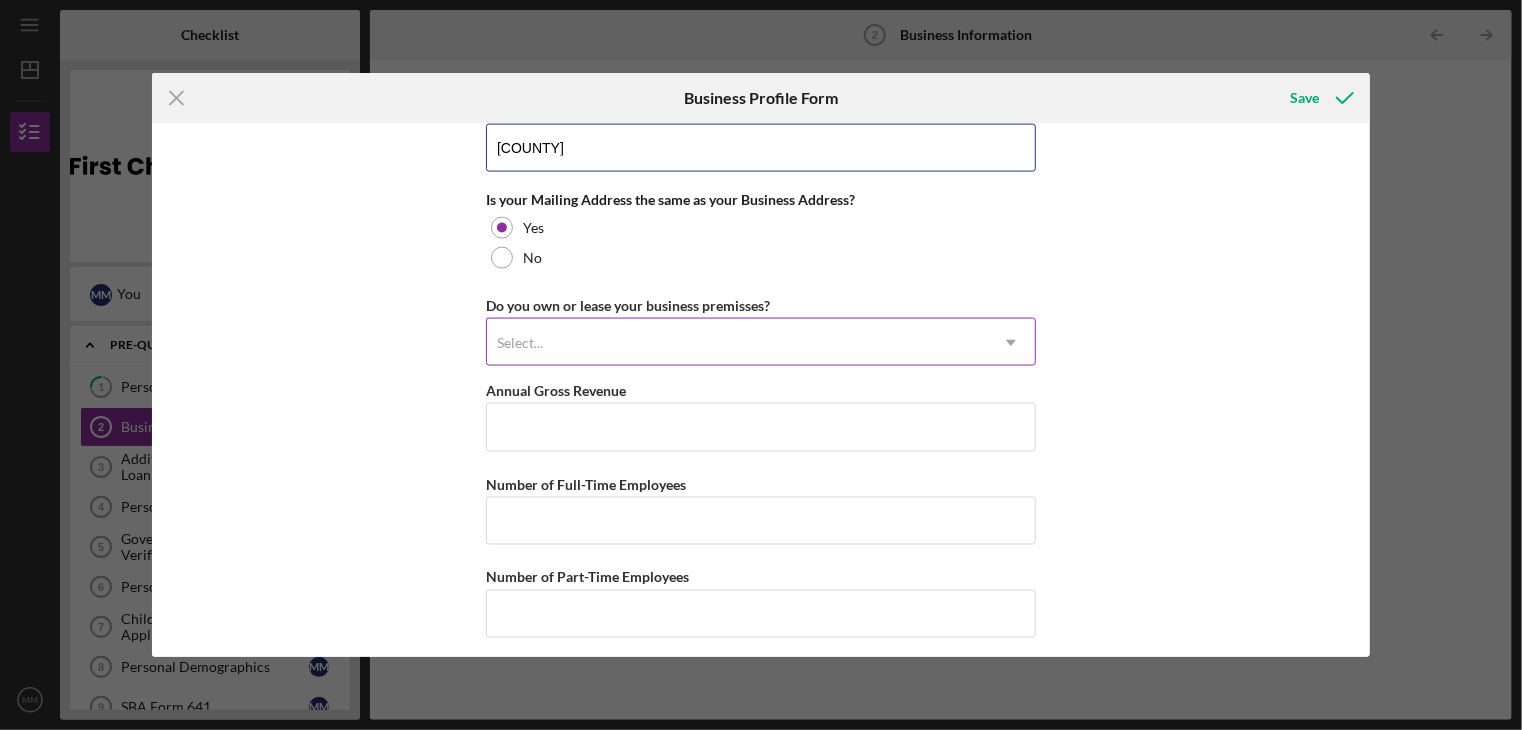 type on "[COUNTY]" 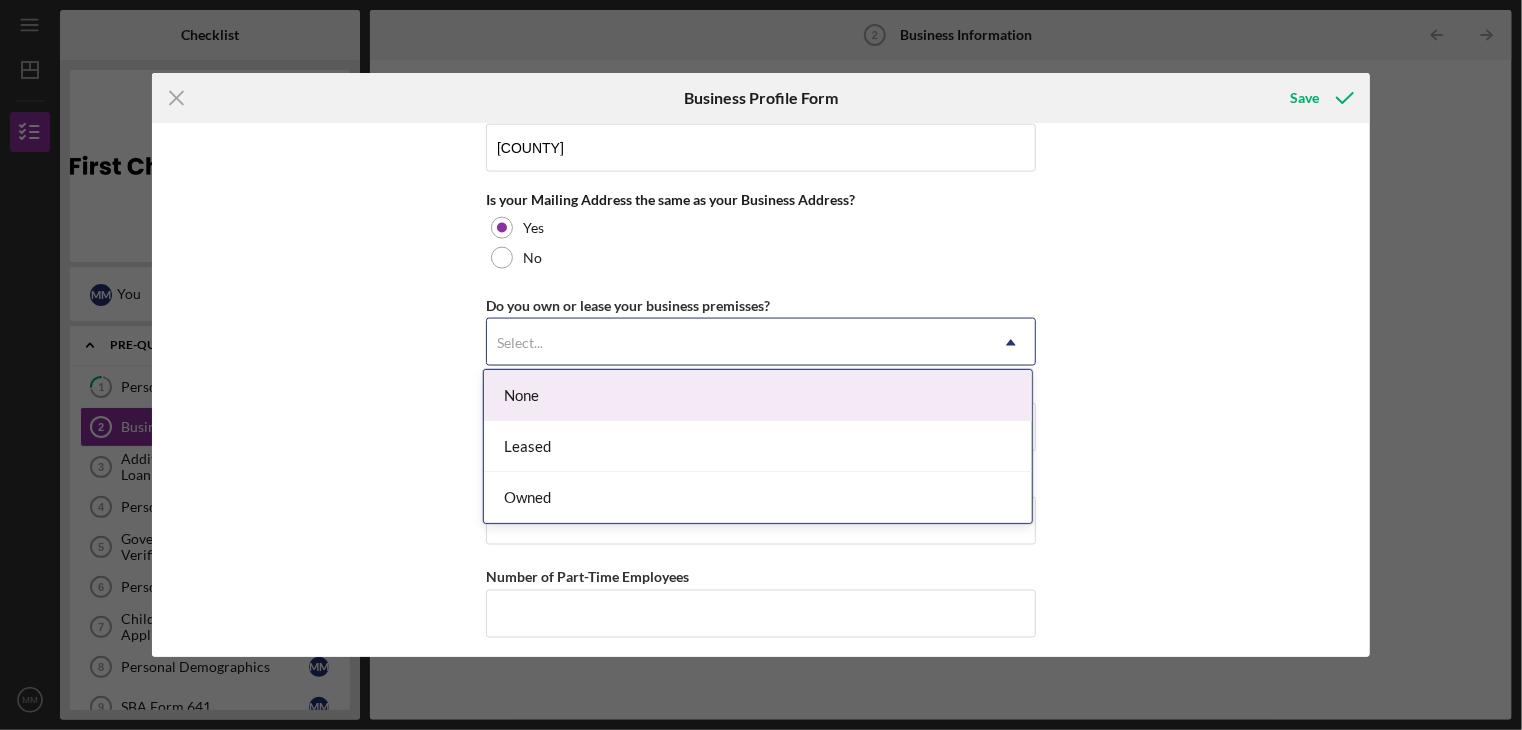 click on "Select..." at bounding box center (737, 343) 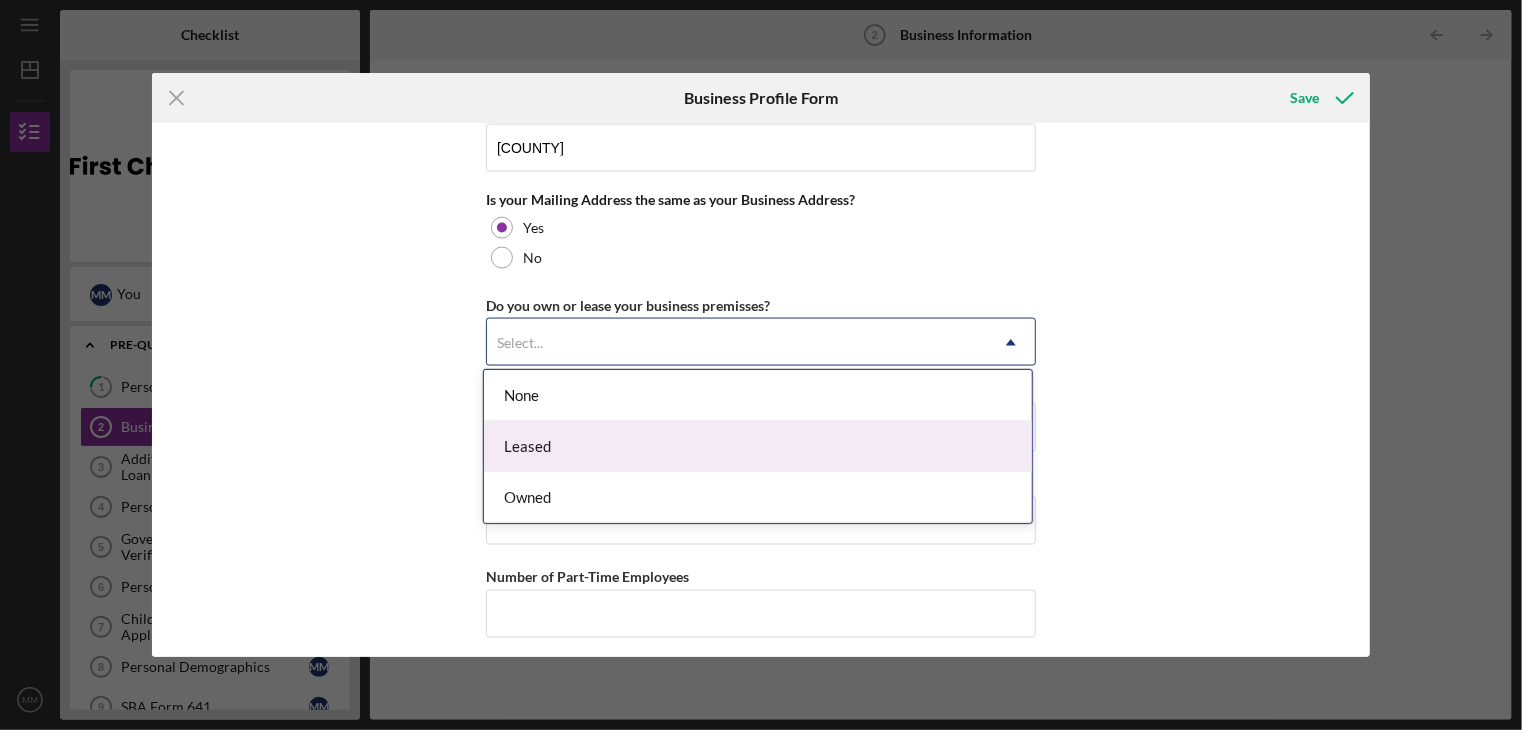 click on "Leased" at bounding box center [758, 446] 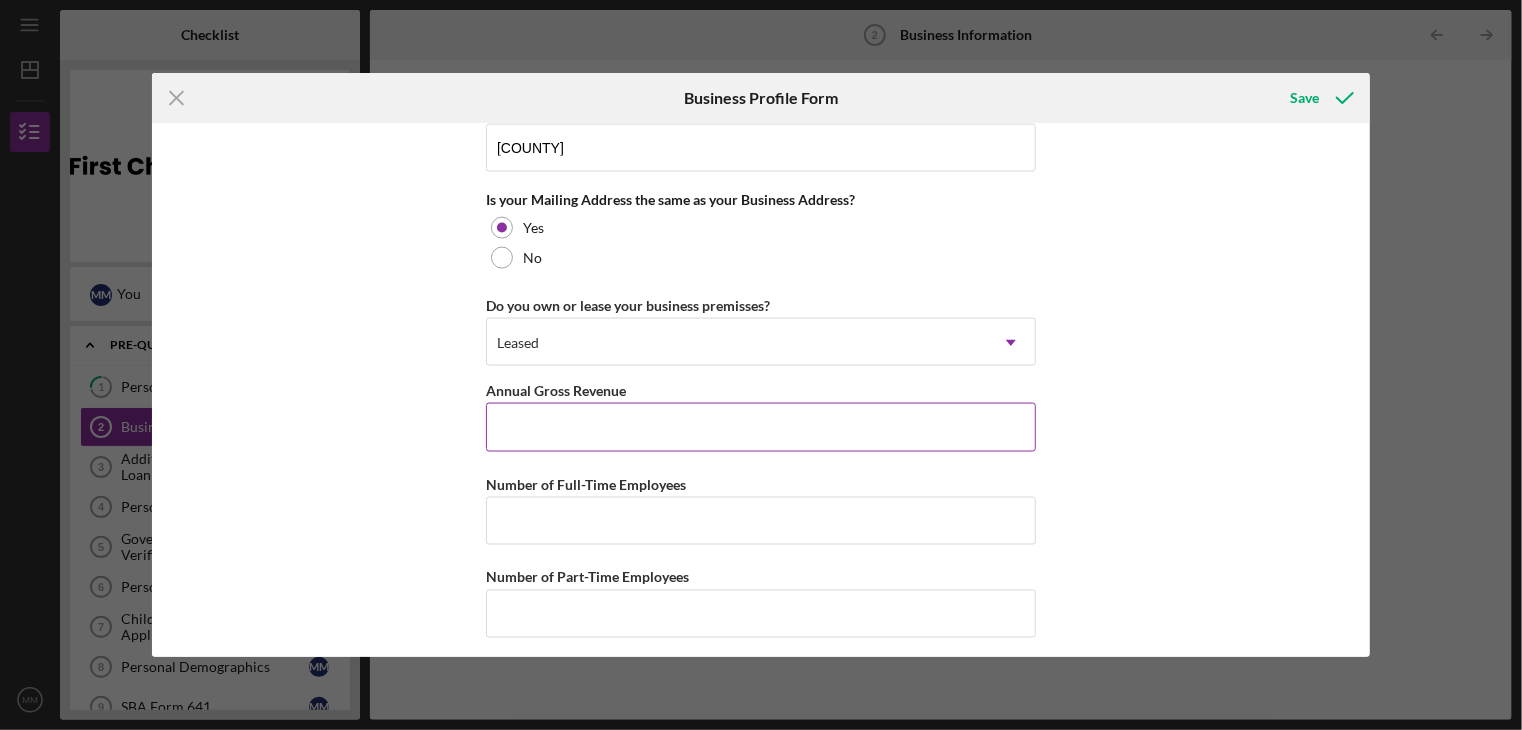 click on "Annual Gross Revenue" at bounding box center [761, 427] 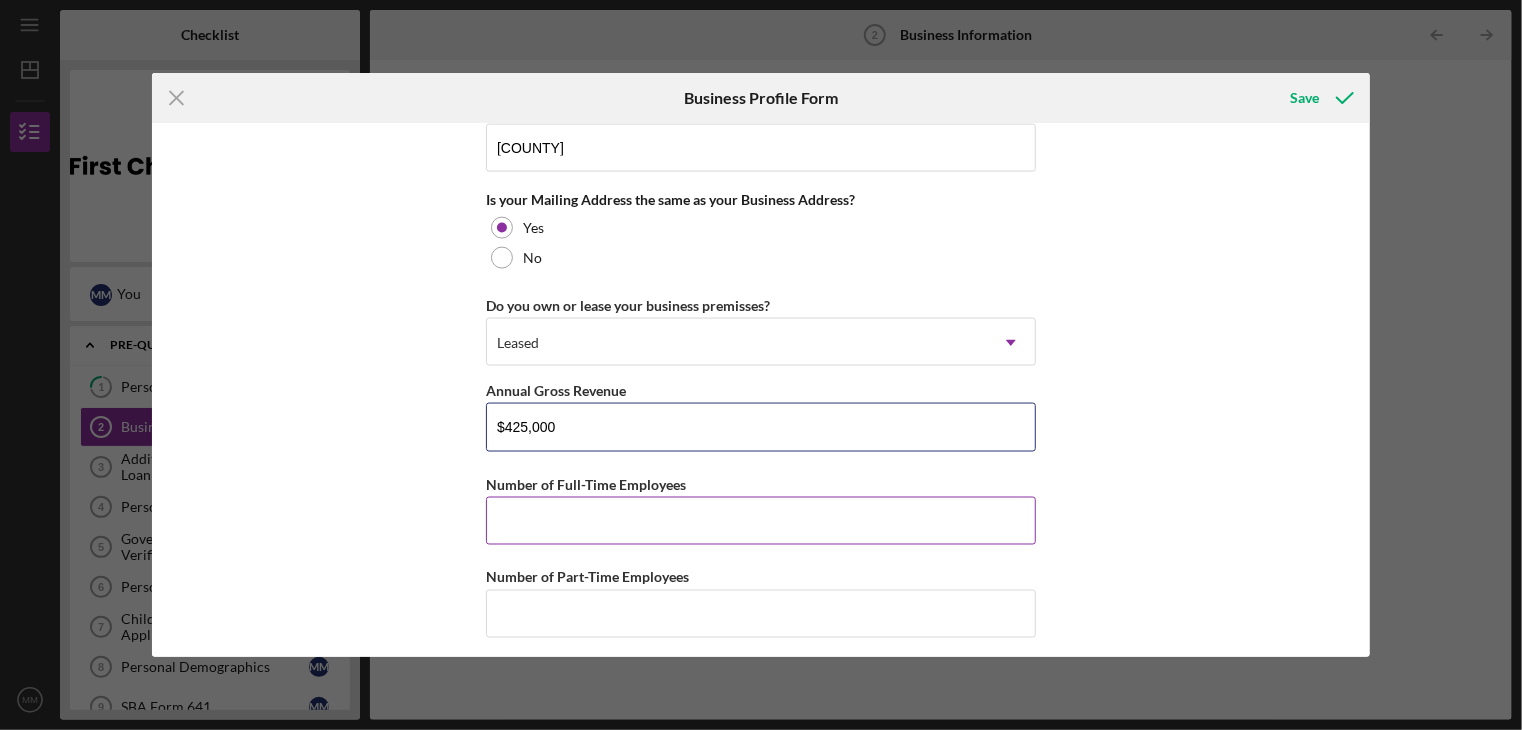type on "$425,000" 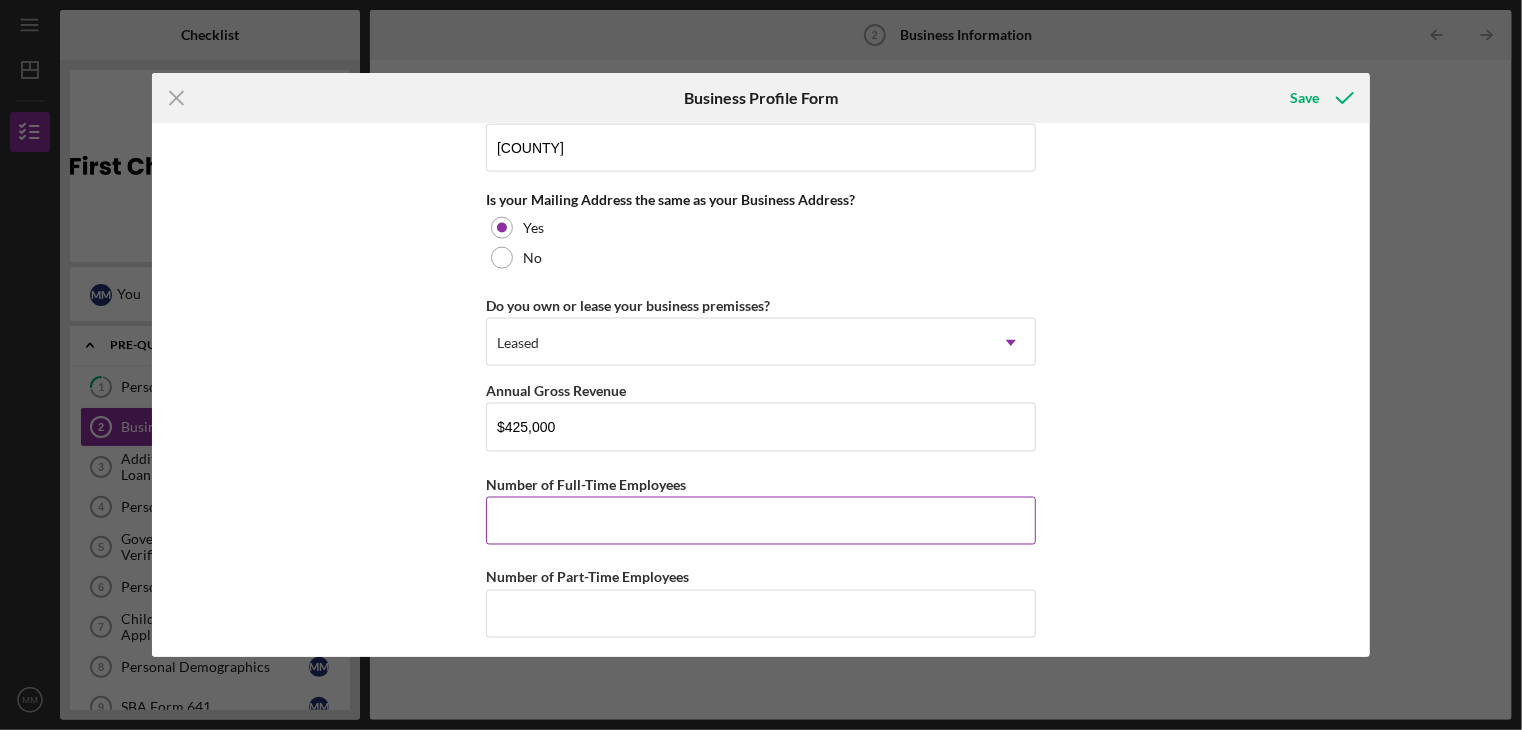 click on "Number of Full-Time Employees" at bounding box center (761, 521) 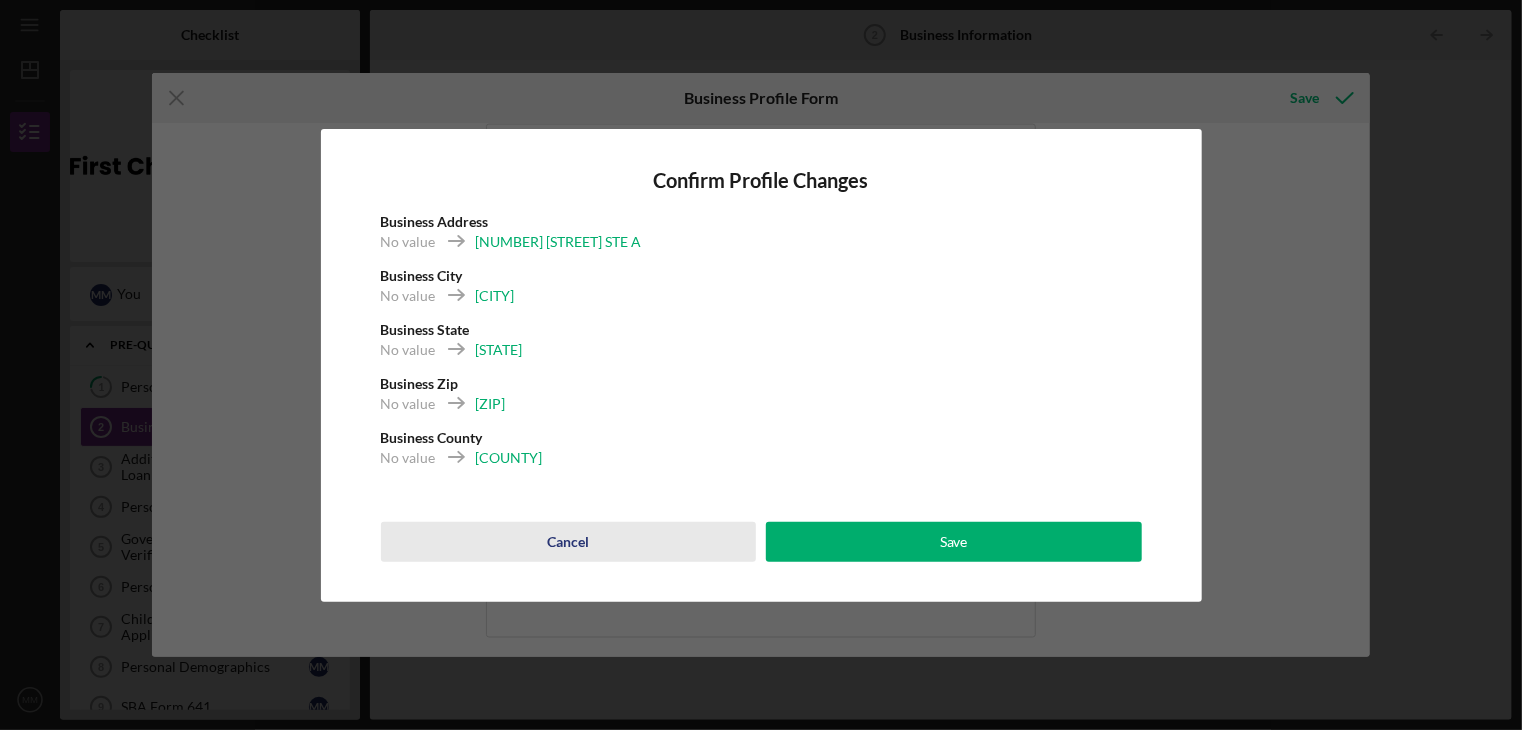 click on "Cancel" at bounding box center (568, 542) 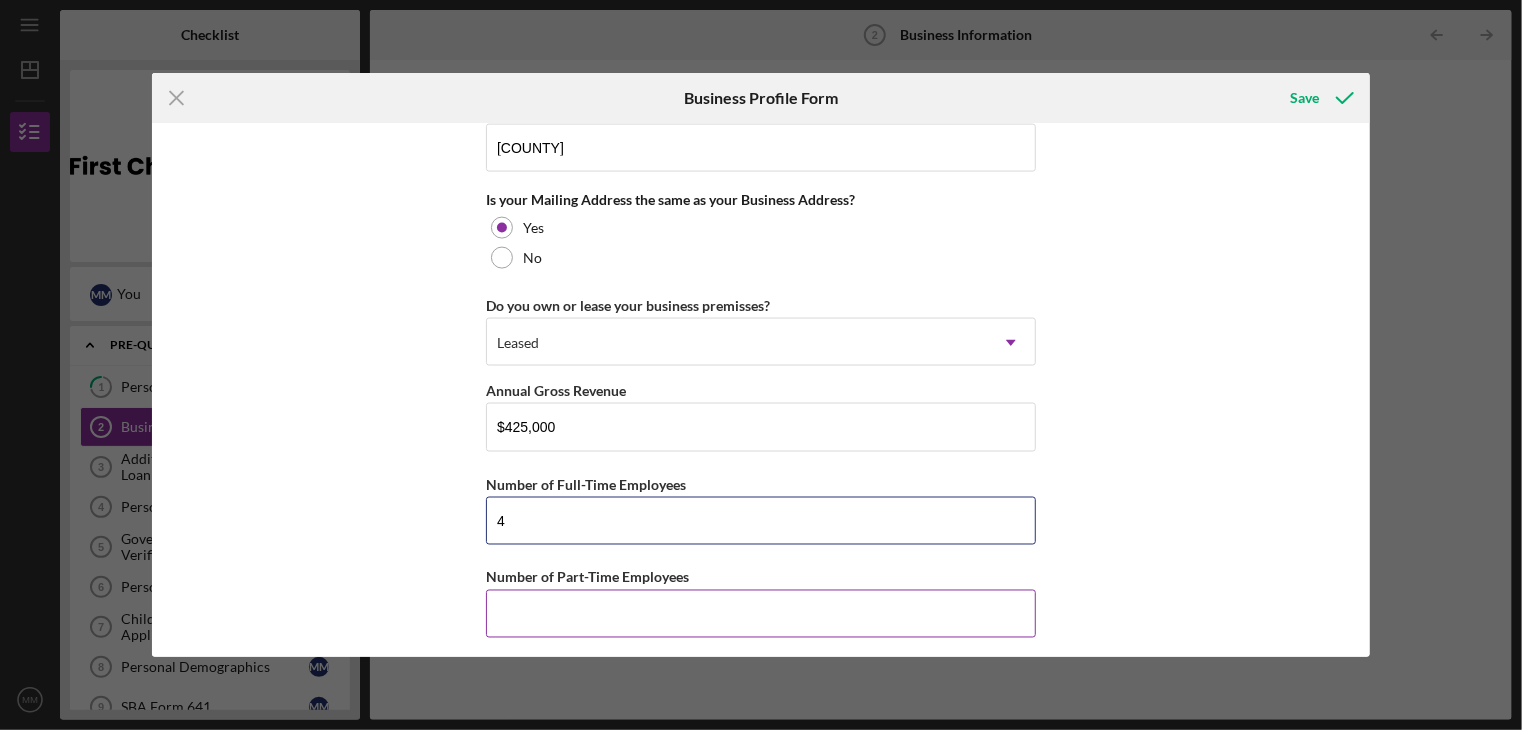type on "4" 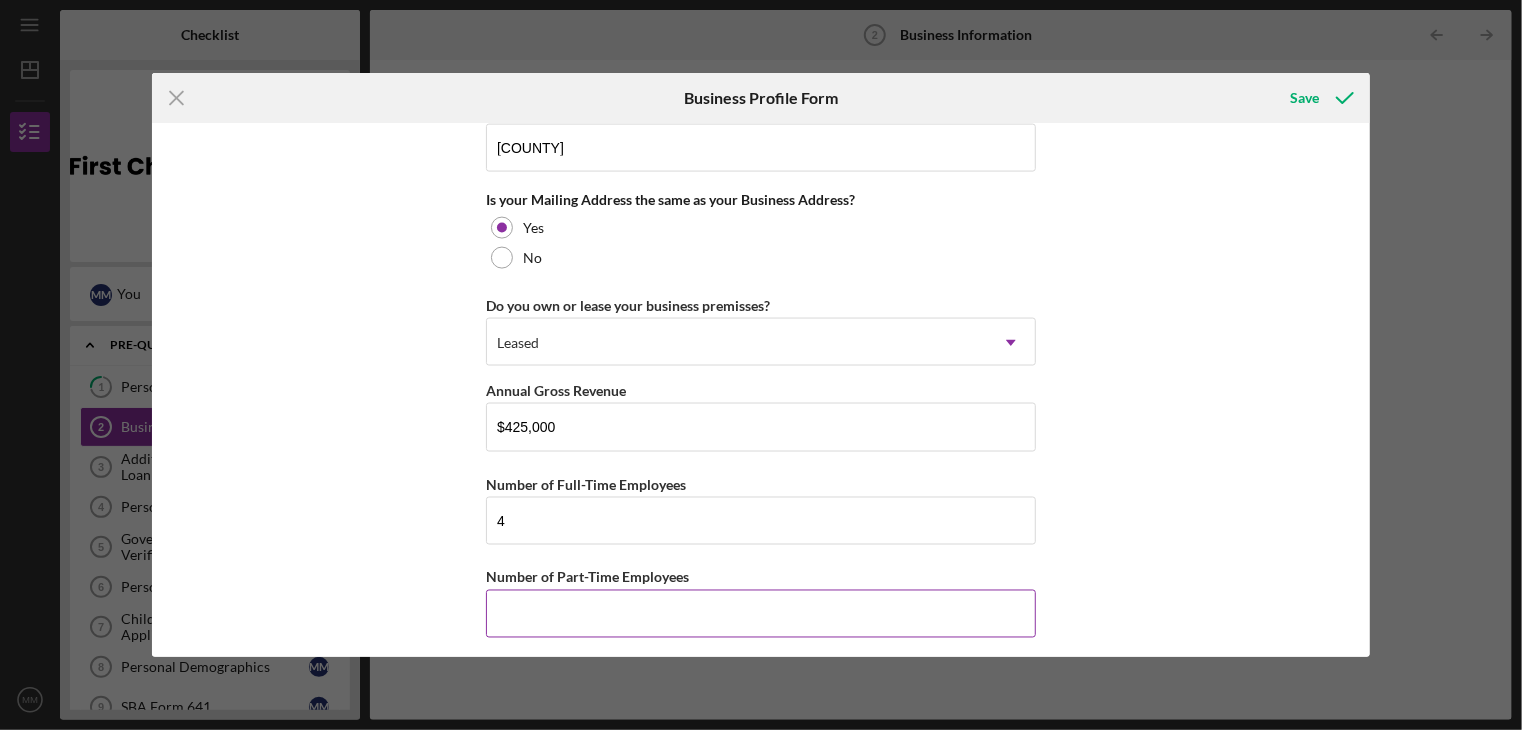 click on "Number of Part-Time Employees" at bounding box center [761, 614] 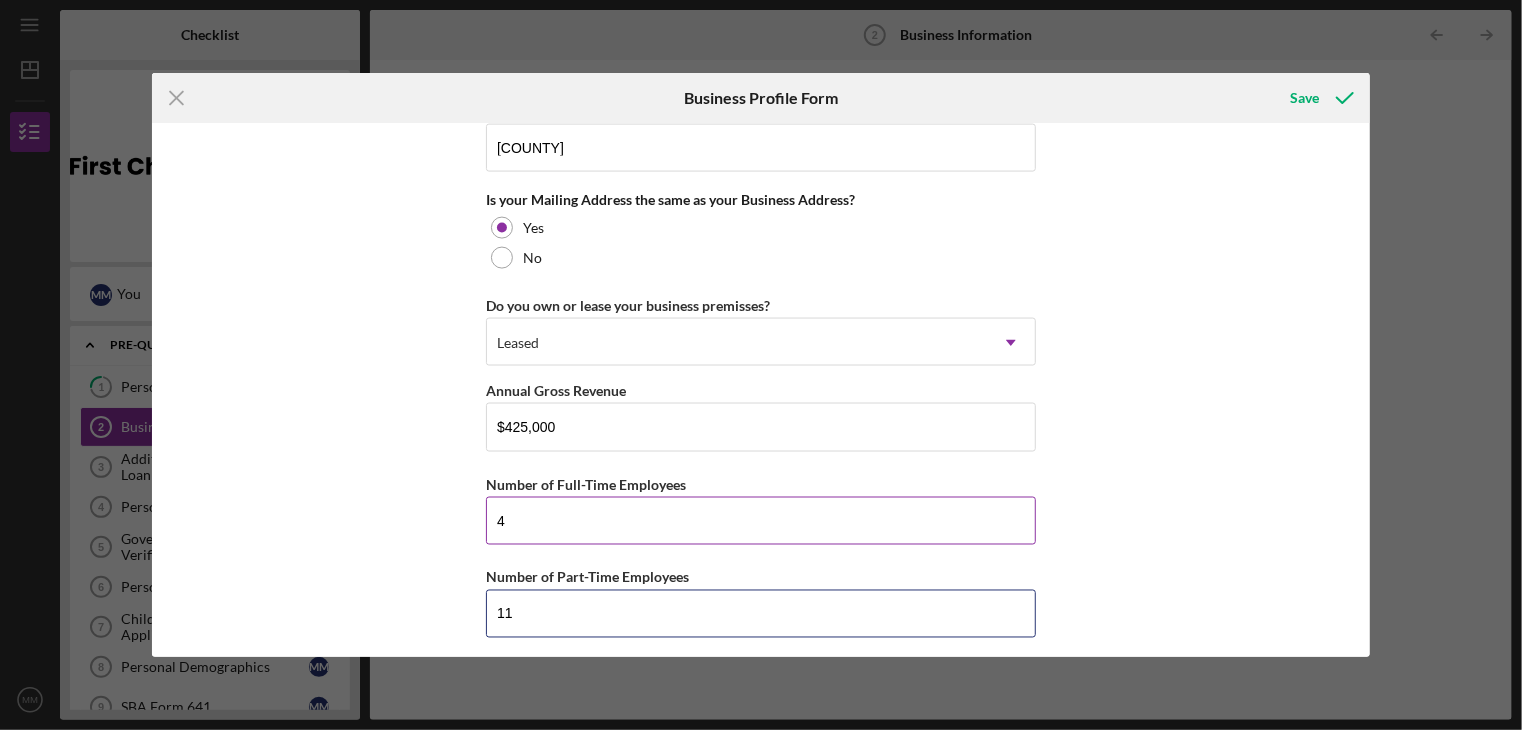 scroll, scrollTop: 1504, scrollLeft: 0, axis: vertical 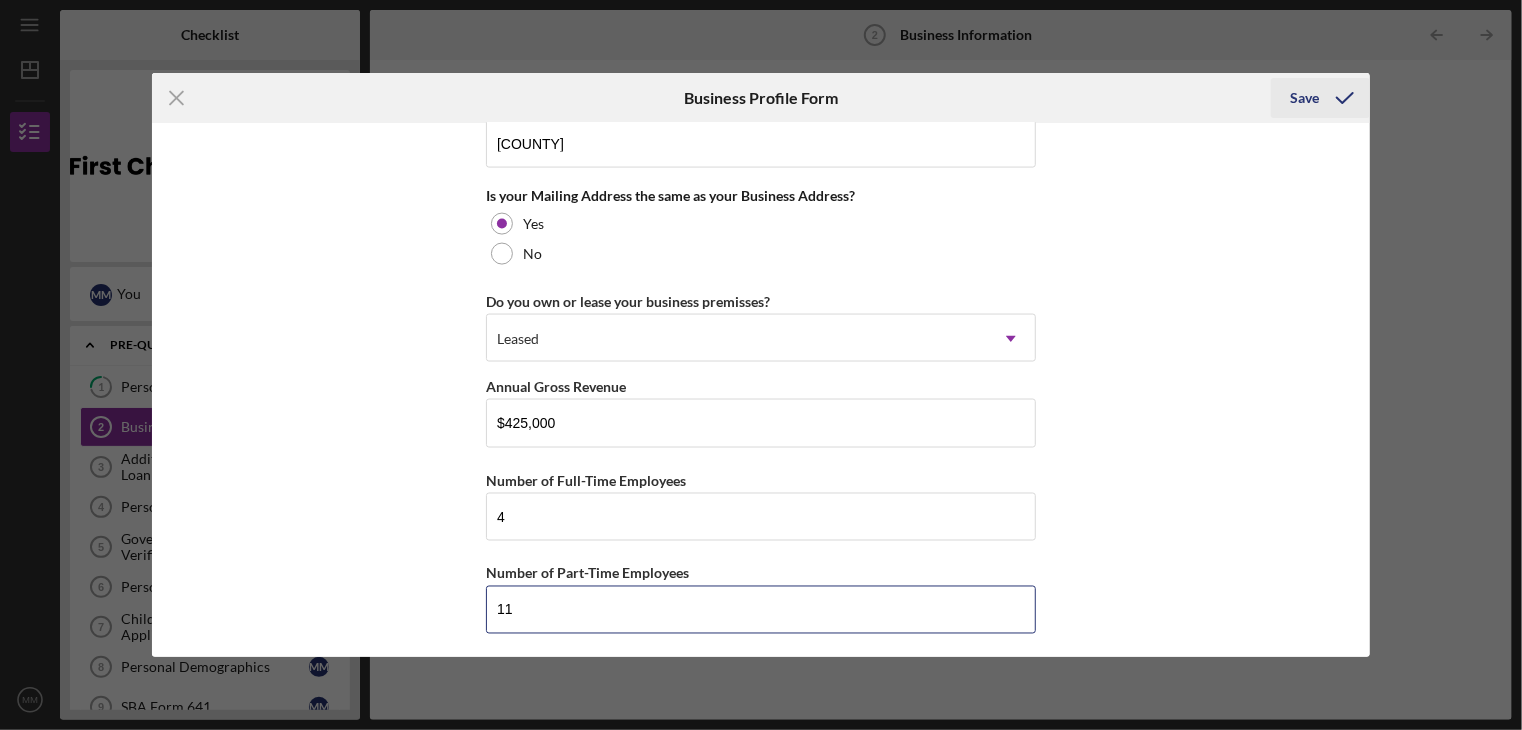 type on "11" 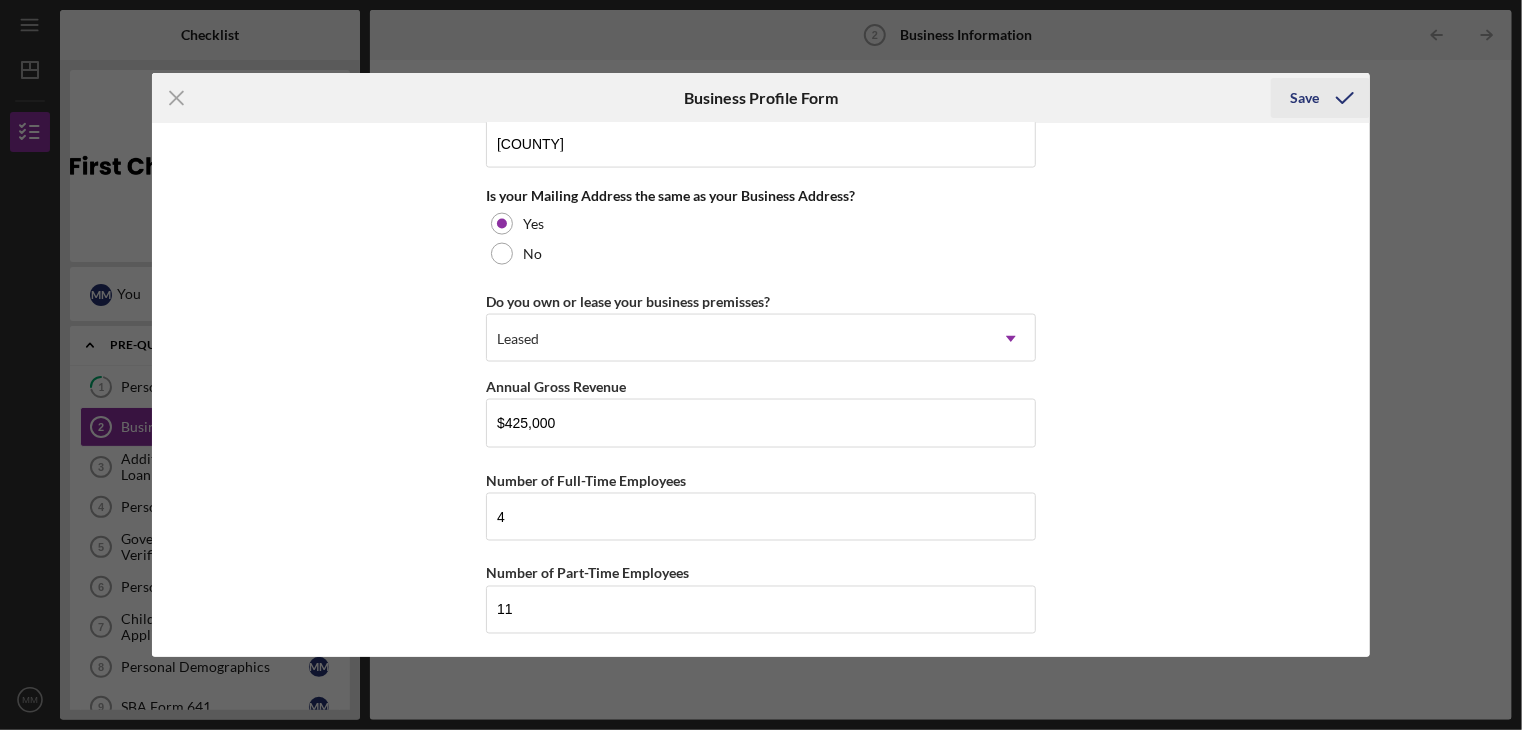 click on "Save" at bounding box center [1305, 98] 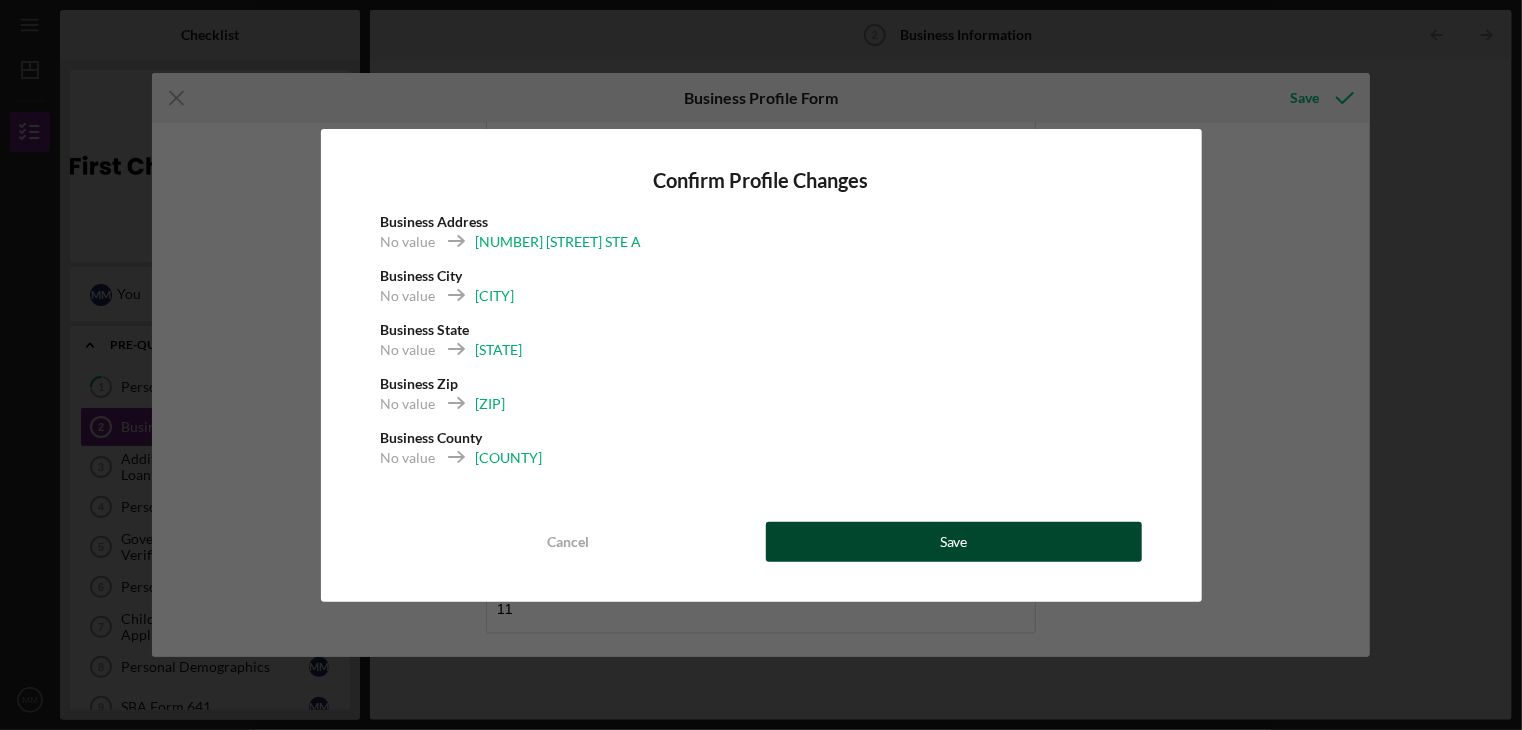 click on "Save" at bounding box center (954, 542) 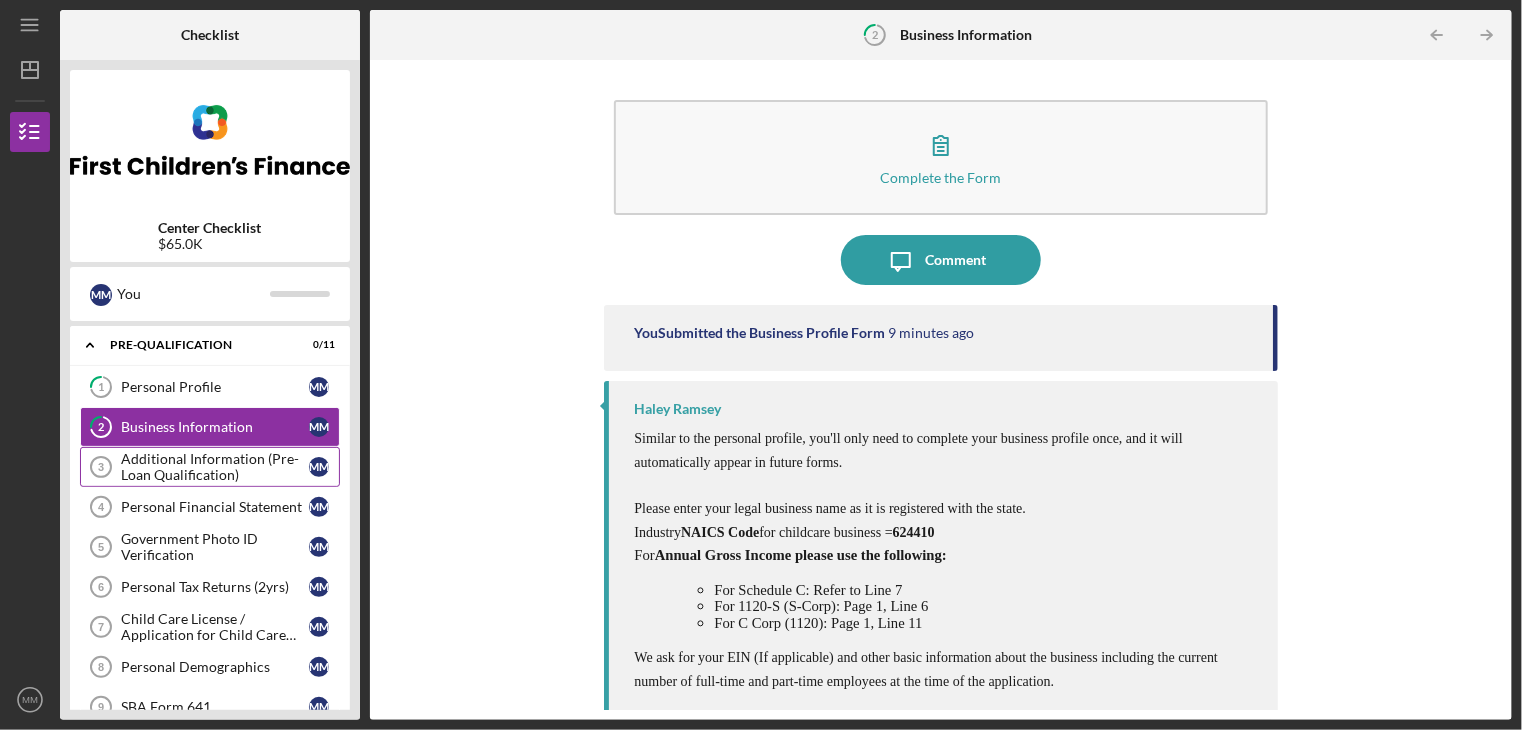 click on "Additional Information (Pre-Loan Qualification)" at bounding box center [215, 467] 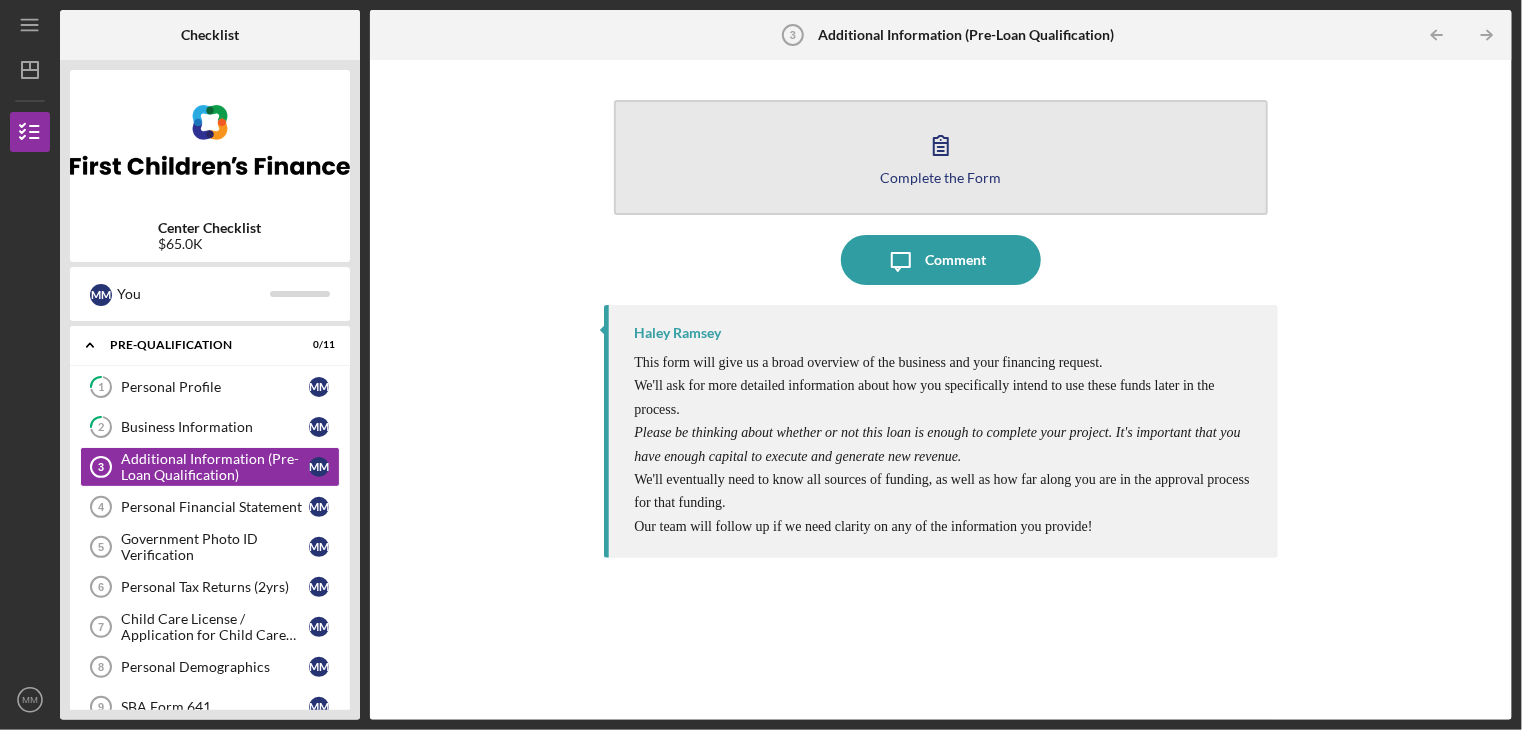 click on "Complete the Form" at bounding box center (941, 177) 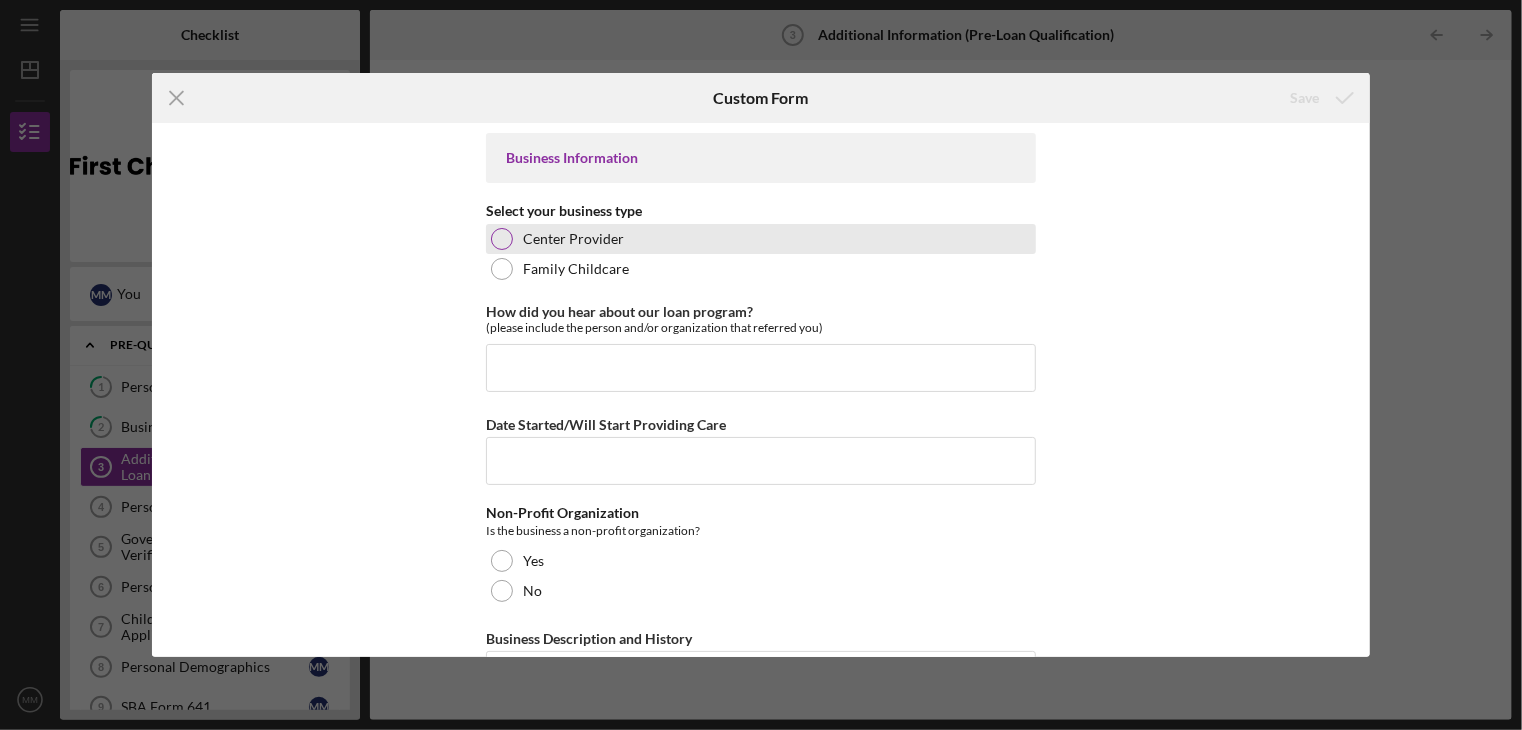 click at bounding box center (502, 239) 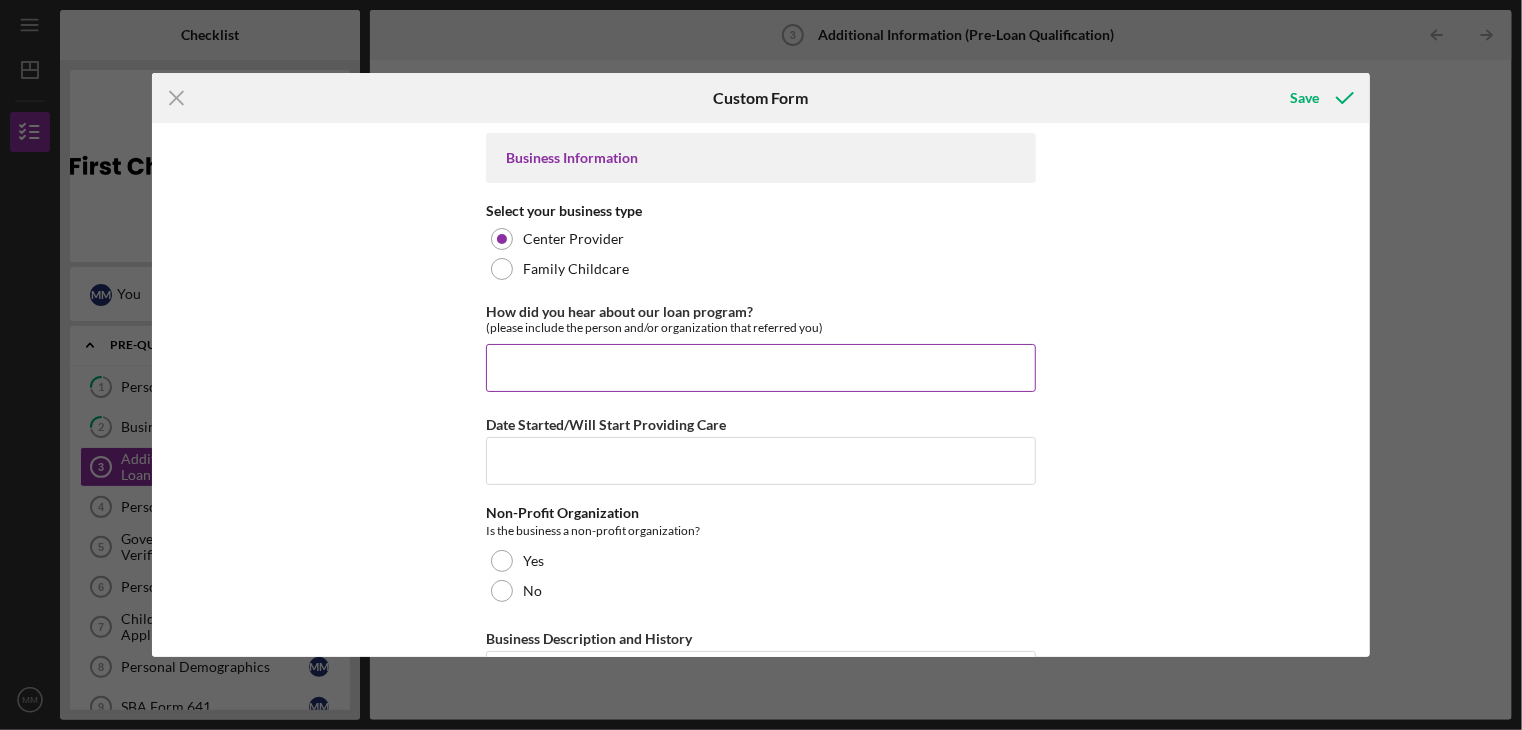 click on "How did you hear about our loan program?" at bounding box center (761, 368) 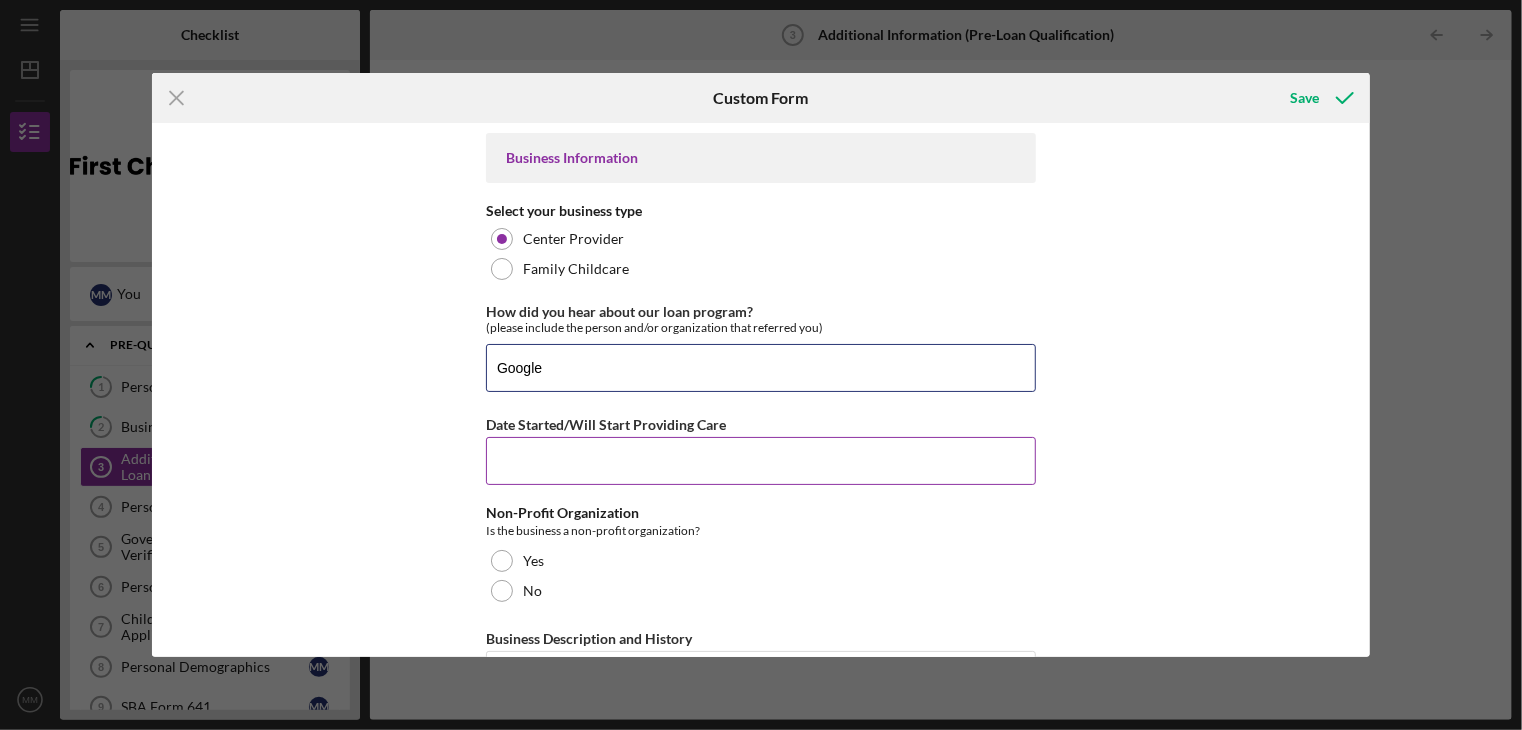 type on "Google" 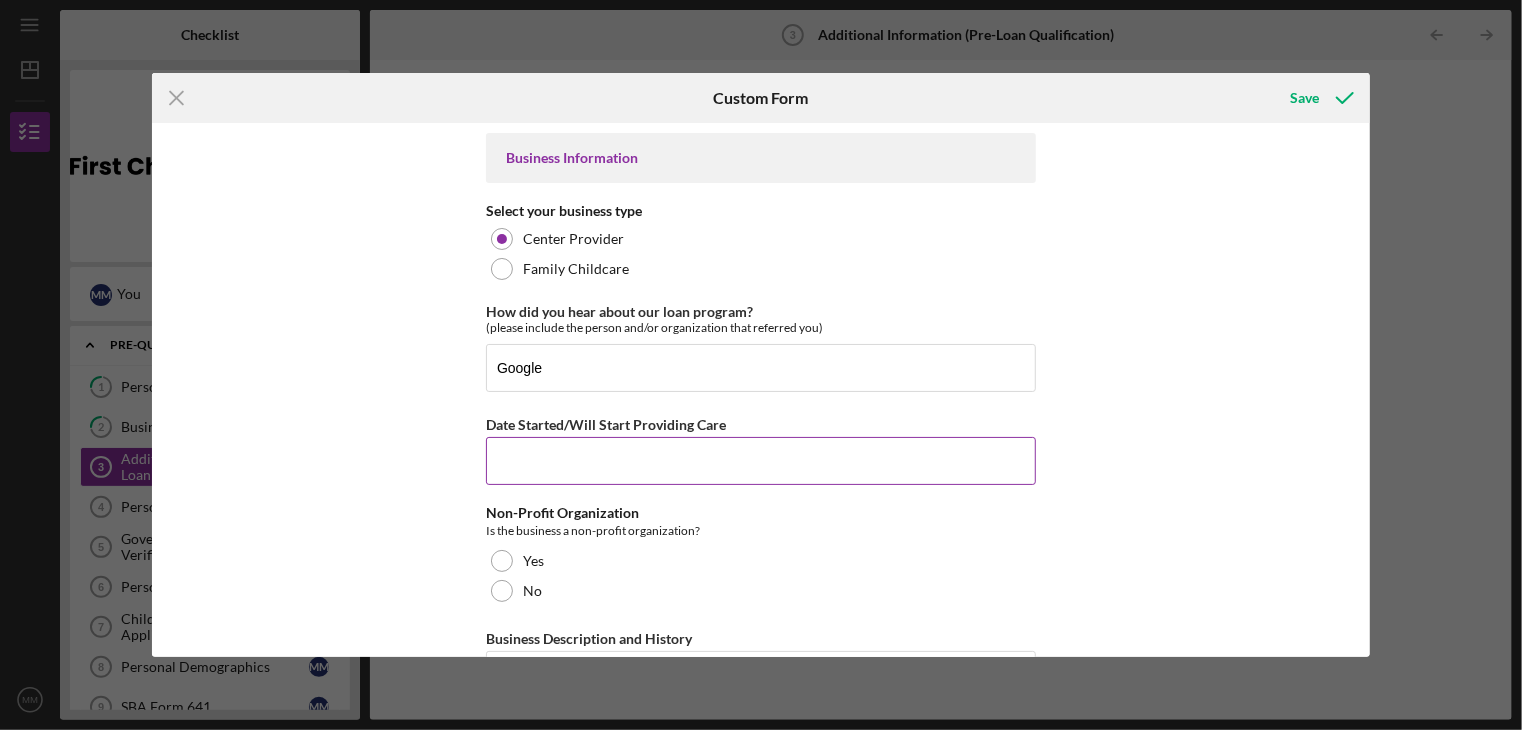 click on "Date Started/Will Start Providing Care" at bounding box center (761, 461) 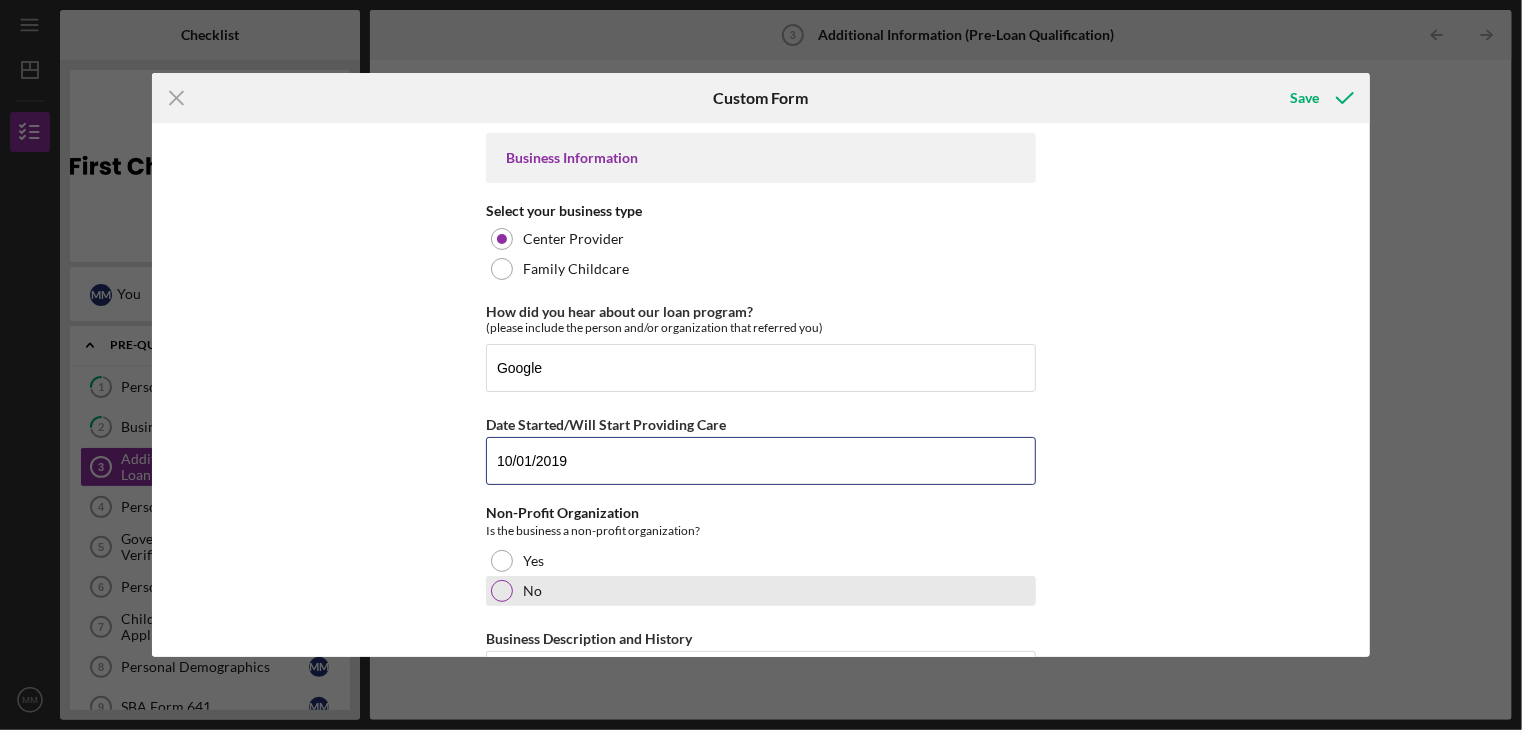 type on "10/01/2019" 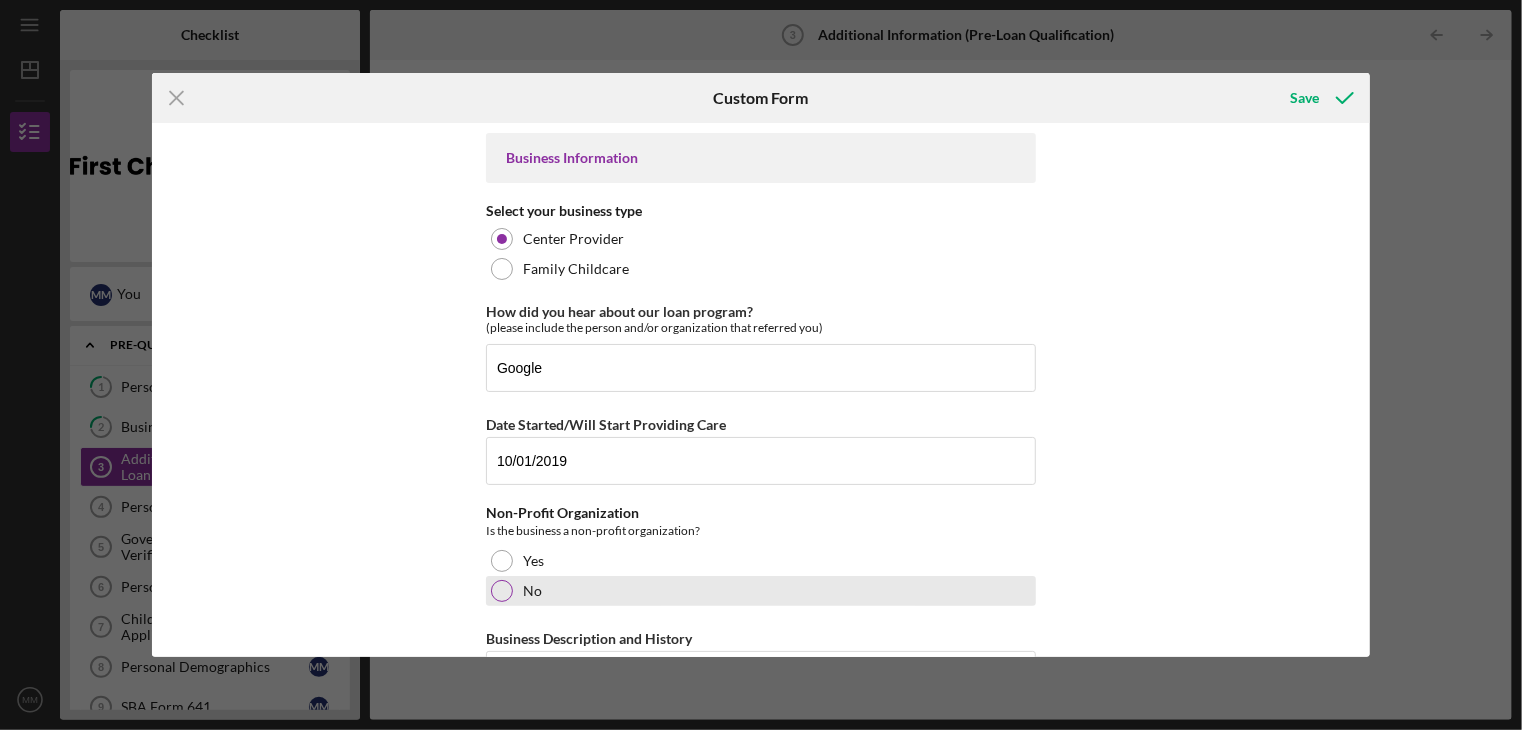 click at bounding box center (502, 591) 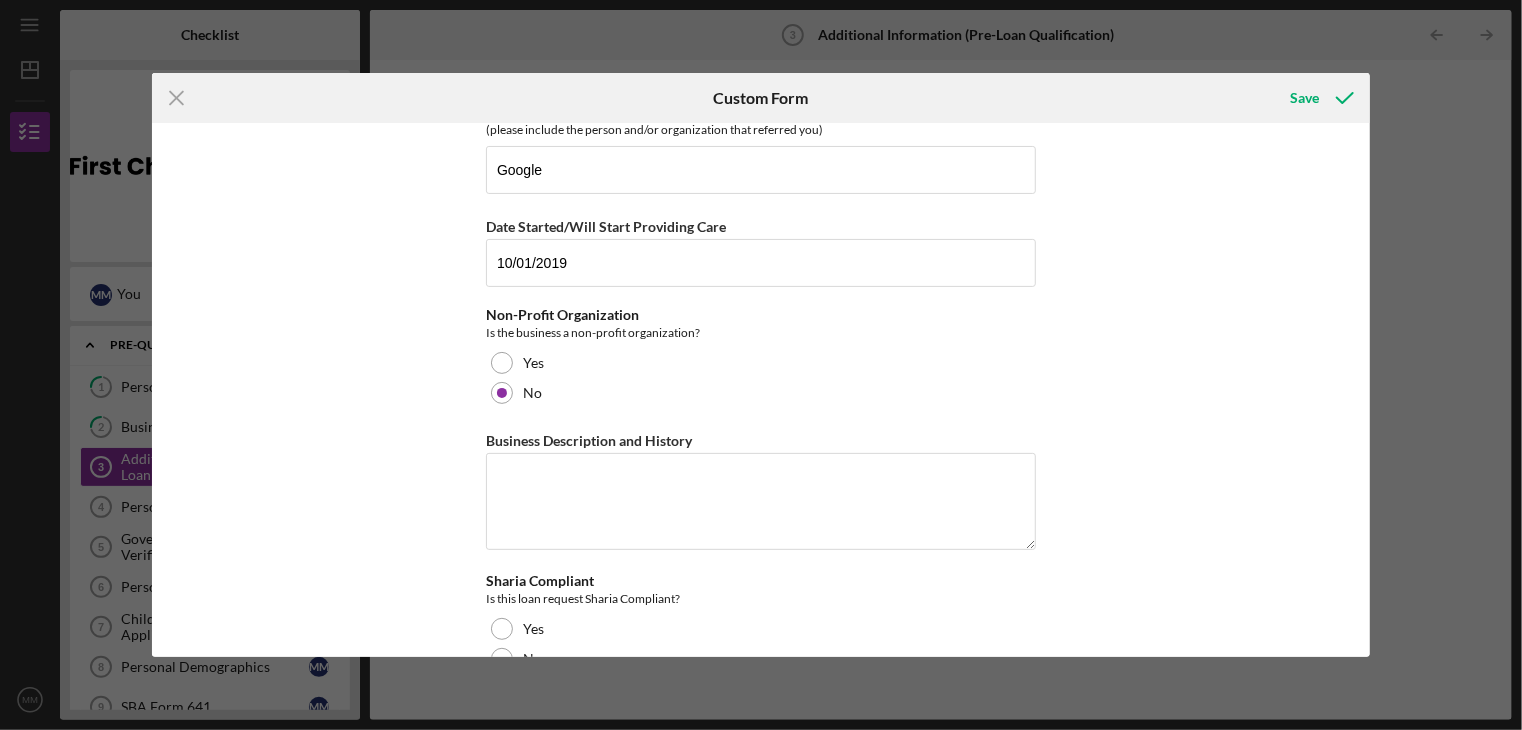 scroll, scrollTop: 243, scrollLeft: 0, axis: vertical 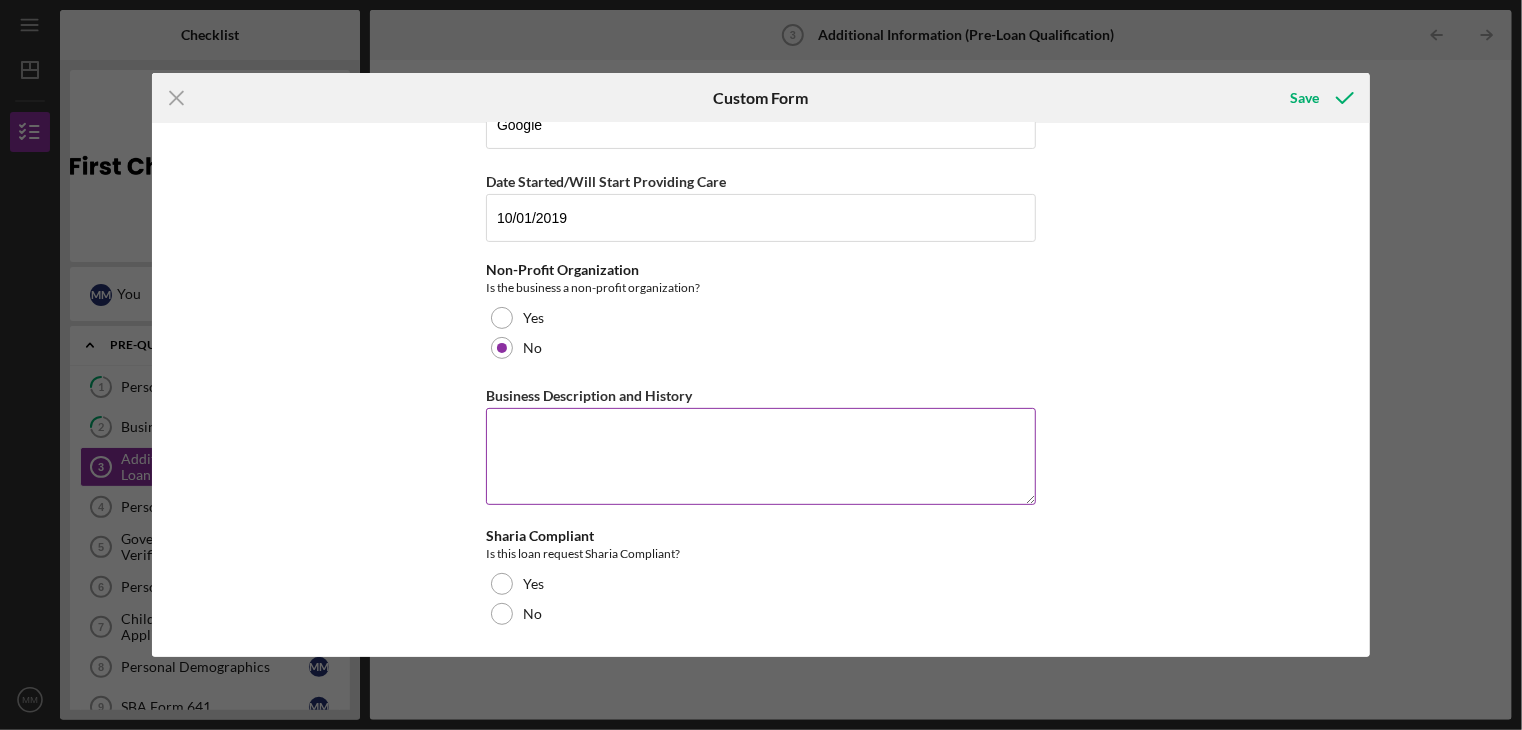 click on "Business Description and History" at bounding box center [761, 456] 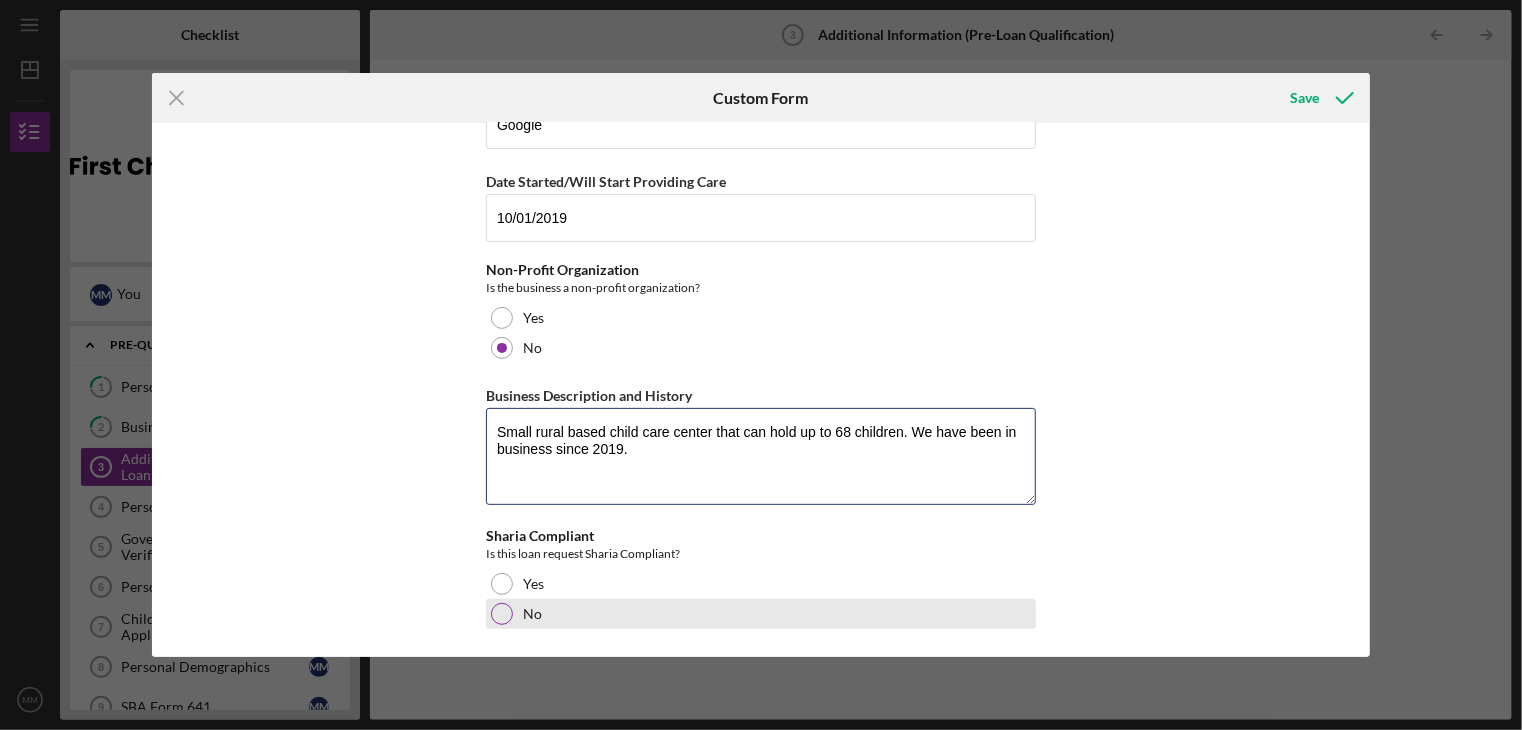 type on "Small rural based child care center that can hold up to 68 children. We have been in business since 2019." 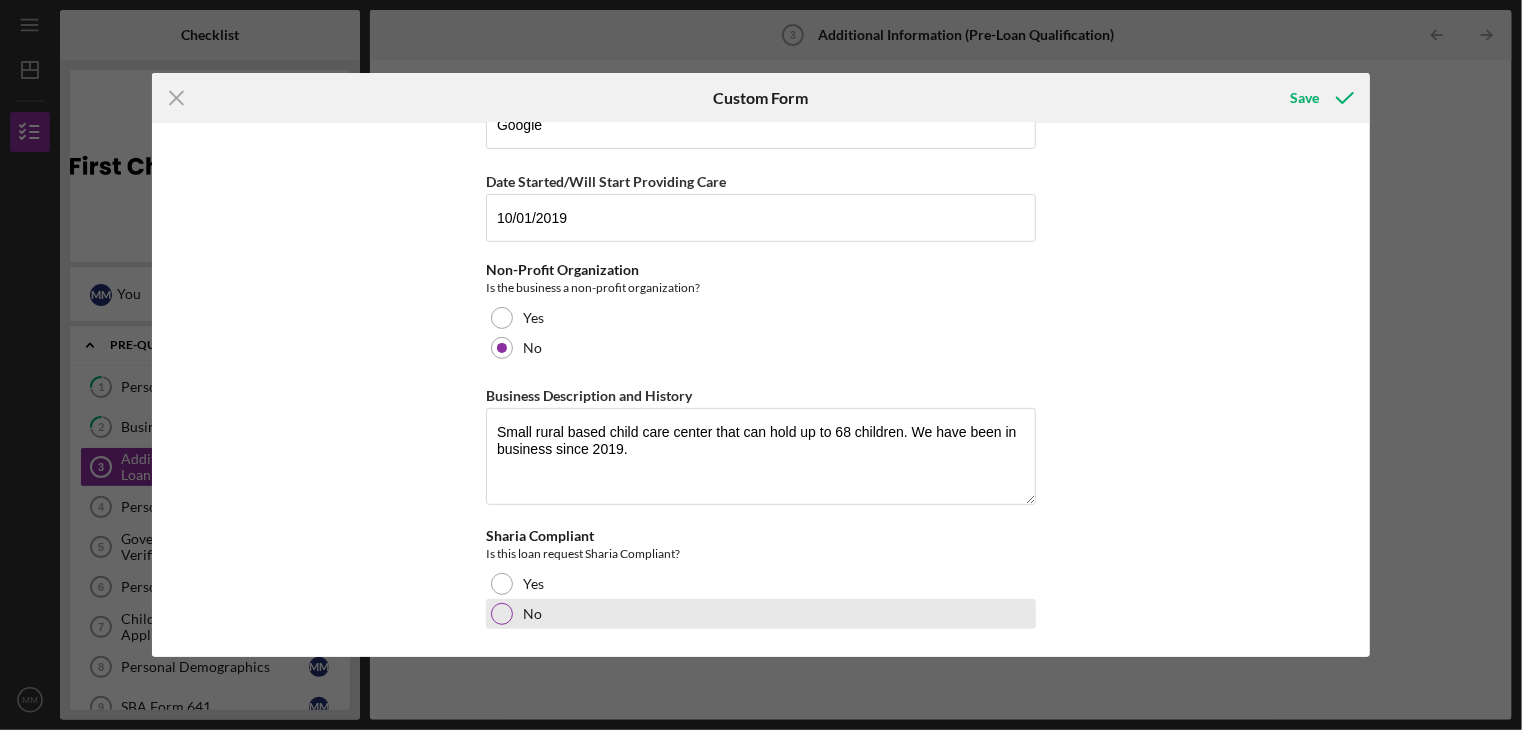 click at bounding box center (502, 614) 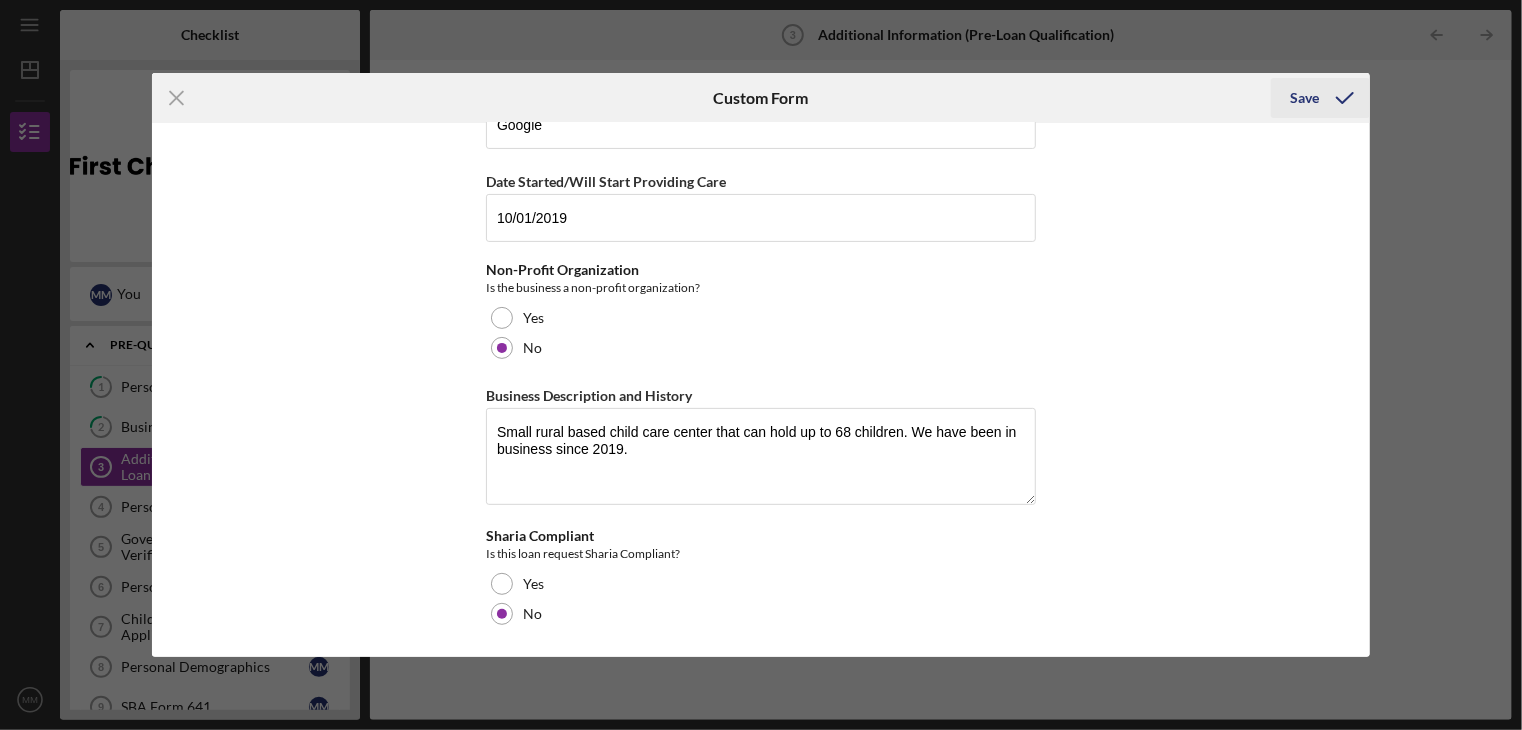 click on "Save" at bounding box center (1305, 98) 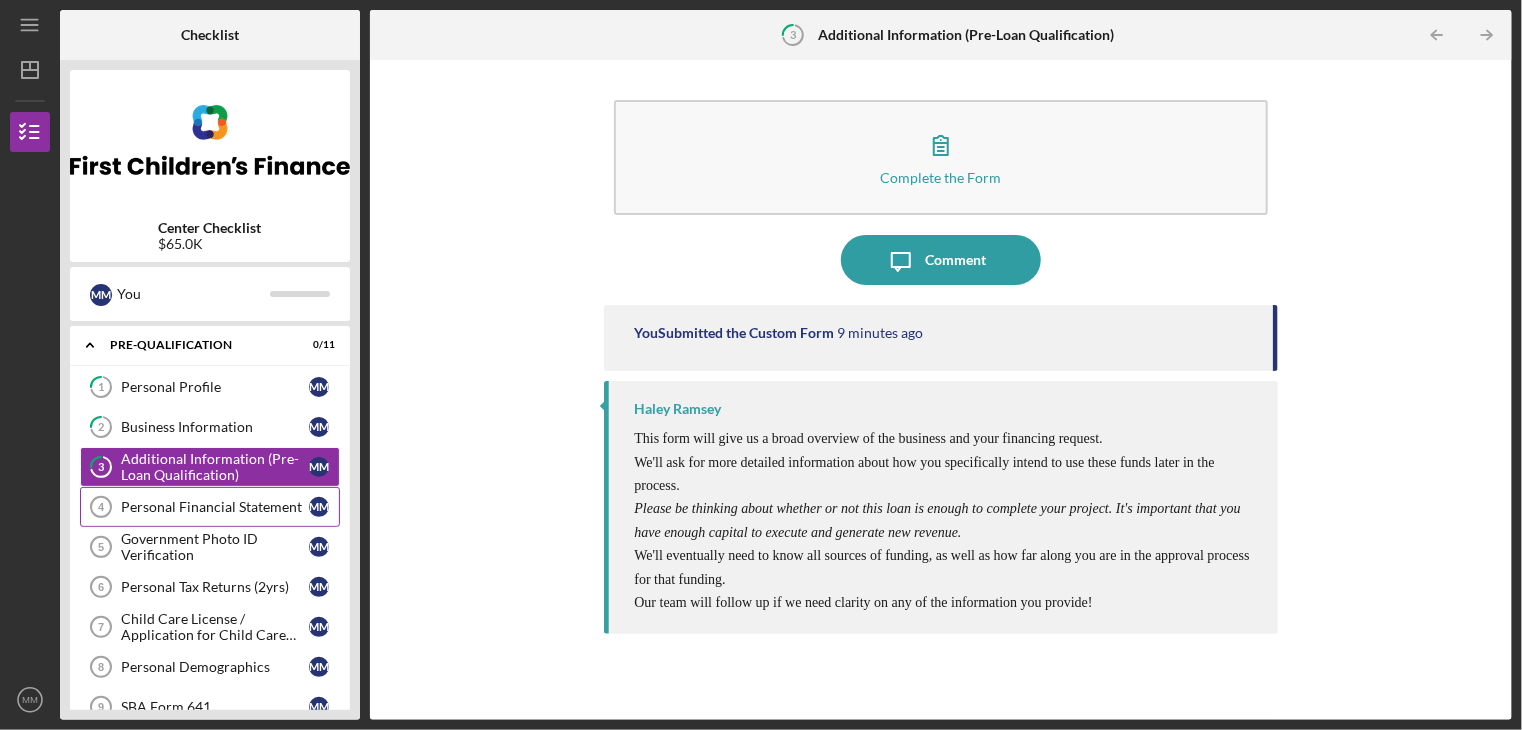 click on "Personal Financial Statement" at bounding box center [215, 507] 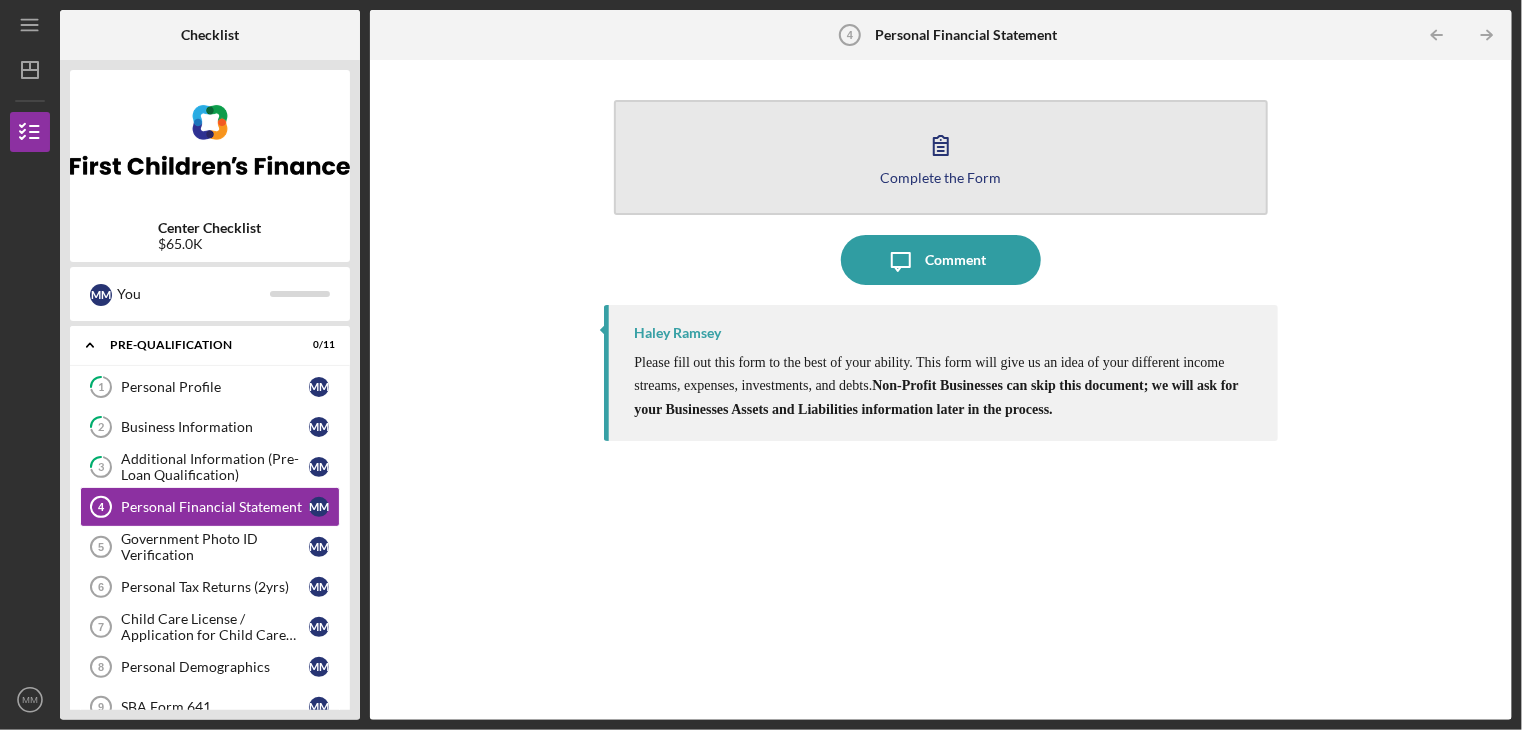 click 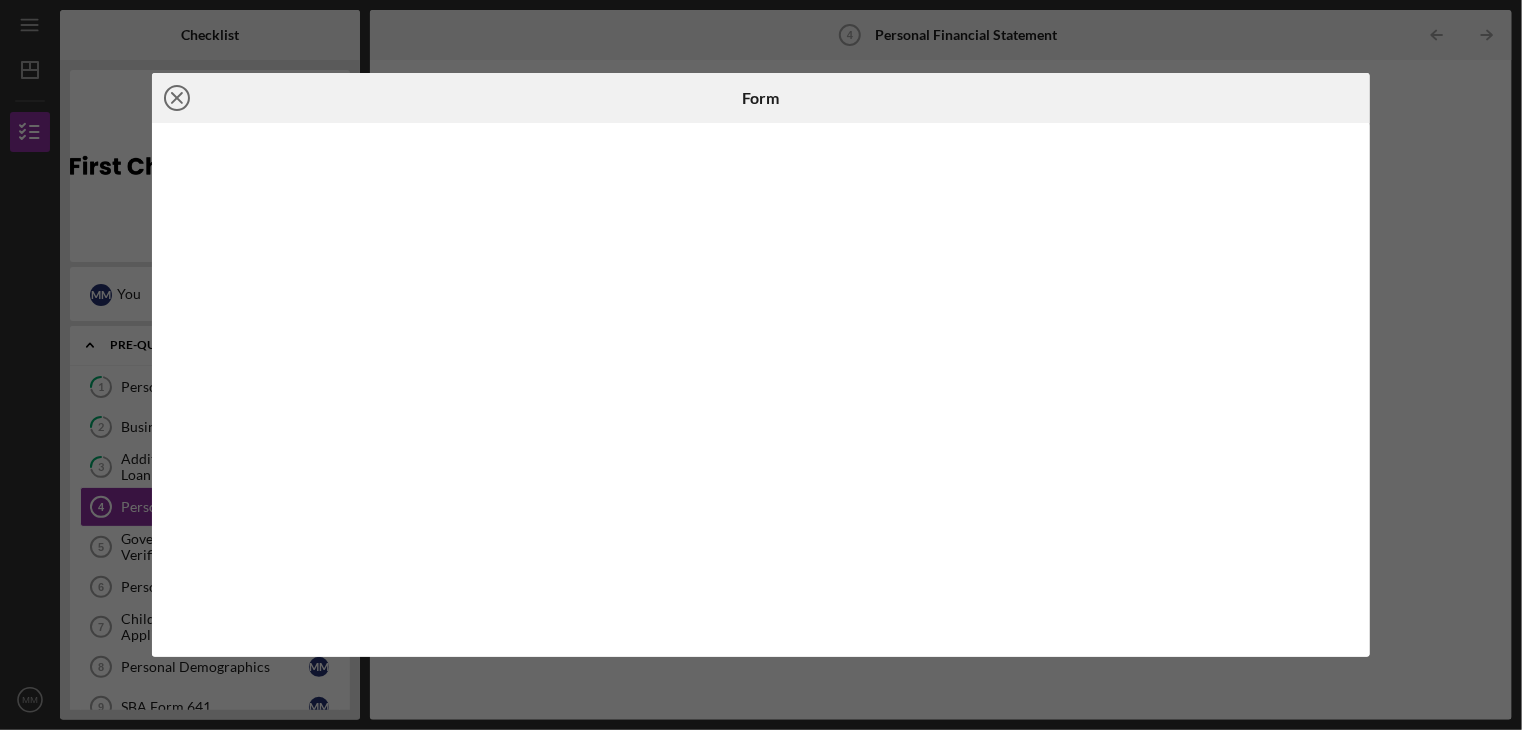 click on "Icon/Close" 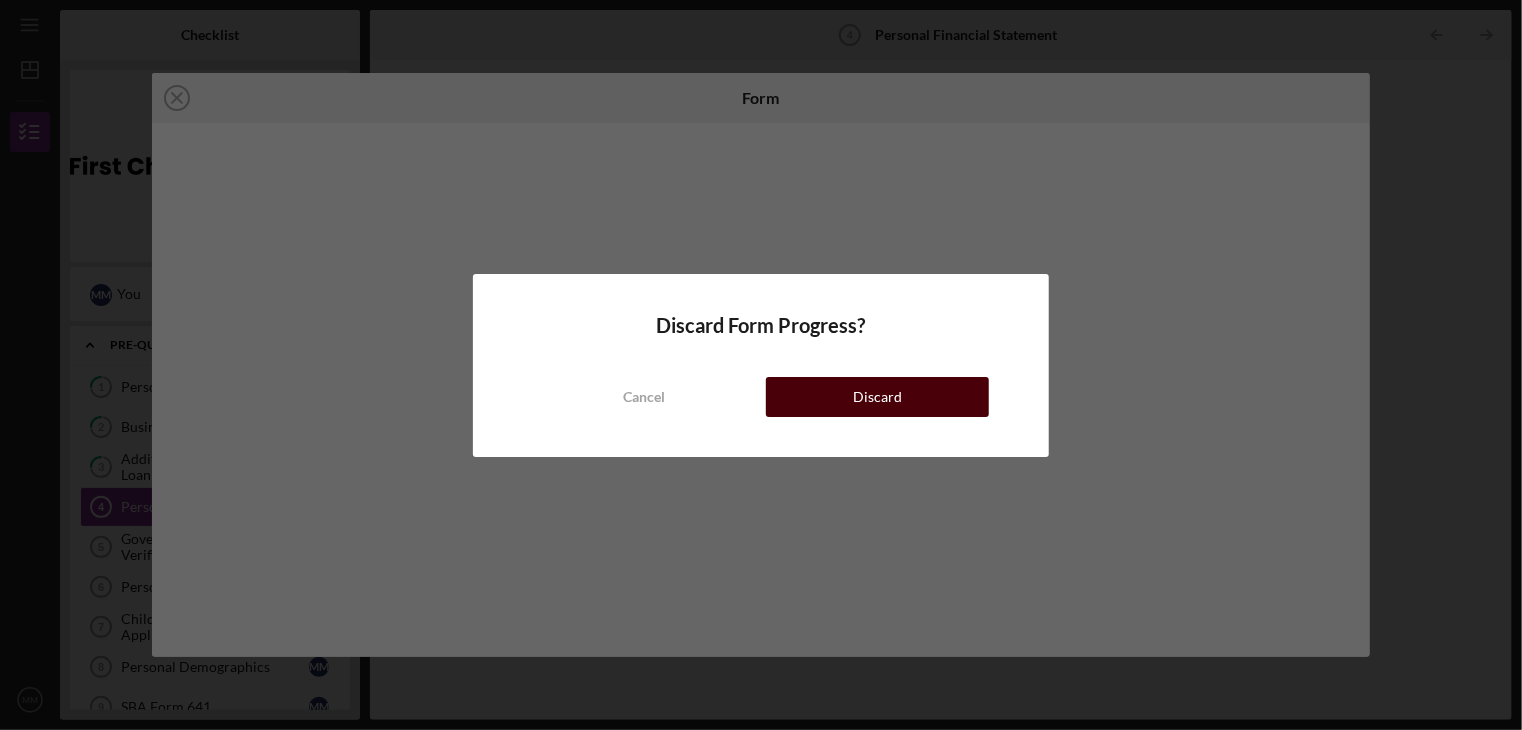 click on "Discard" at bounding box center [877, 397] 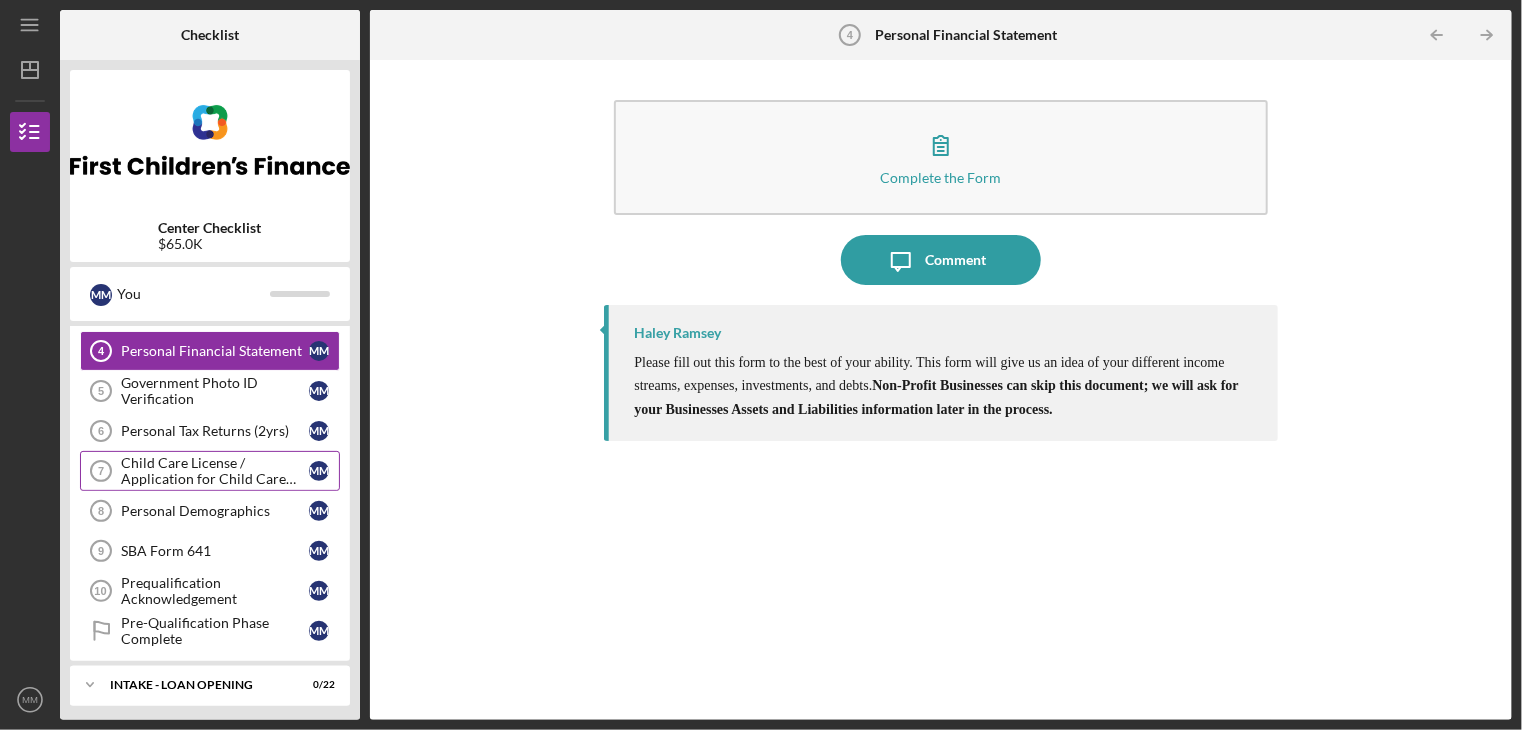 scroll, scrollTop: 200, scrollLeft: 0, axis: vertical 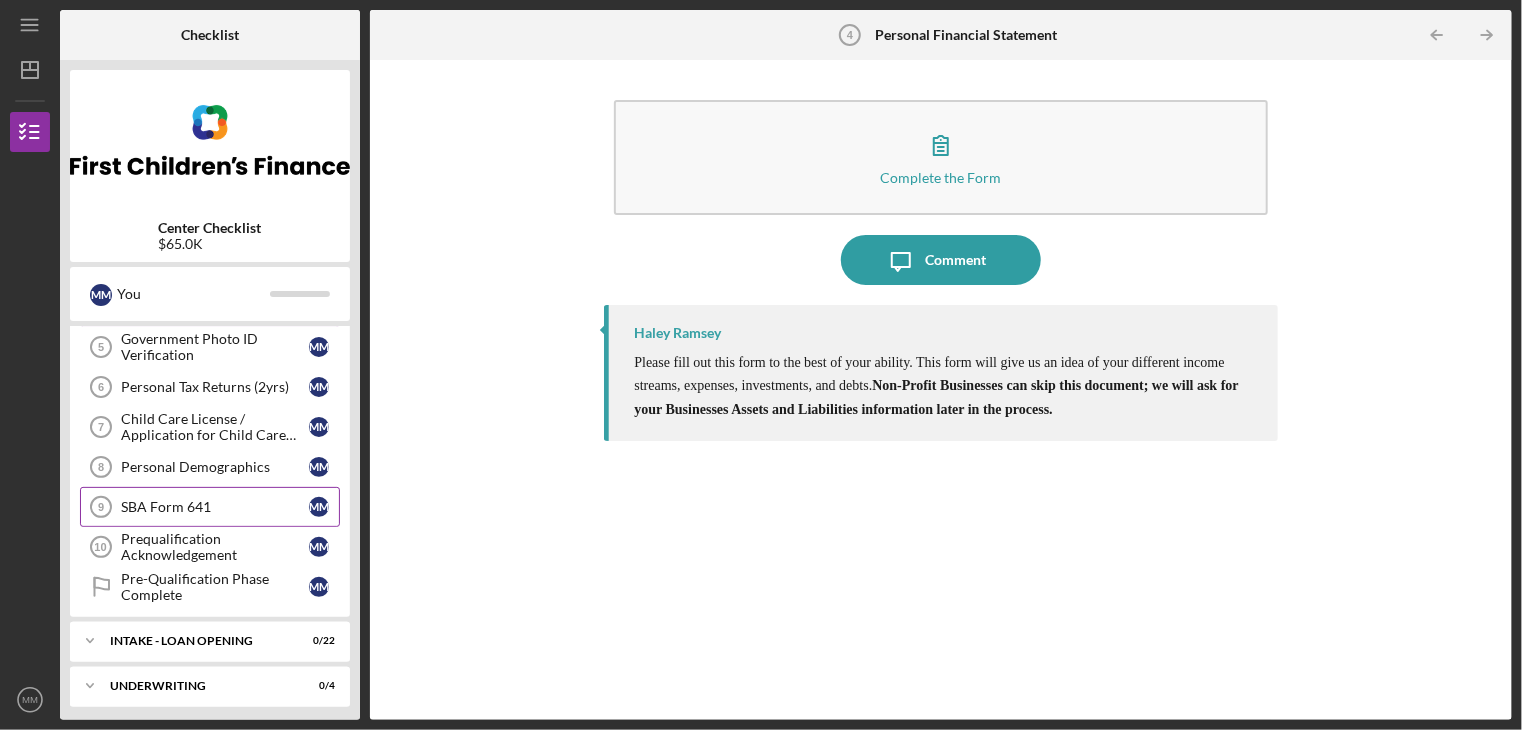 click on "SBA Form 641" at bounding box center (215, 507) 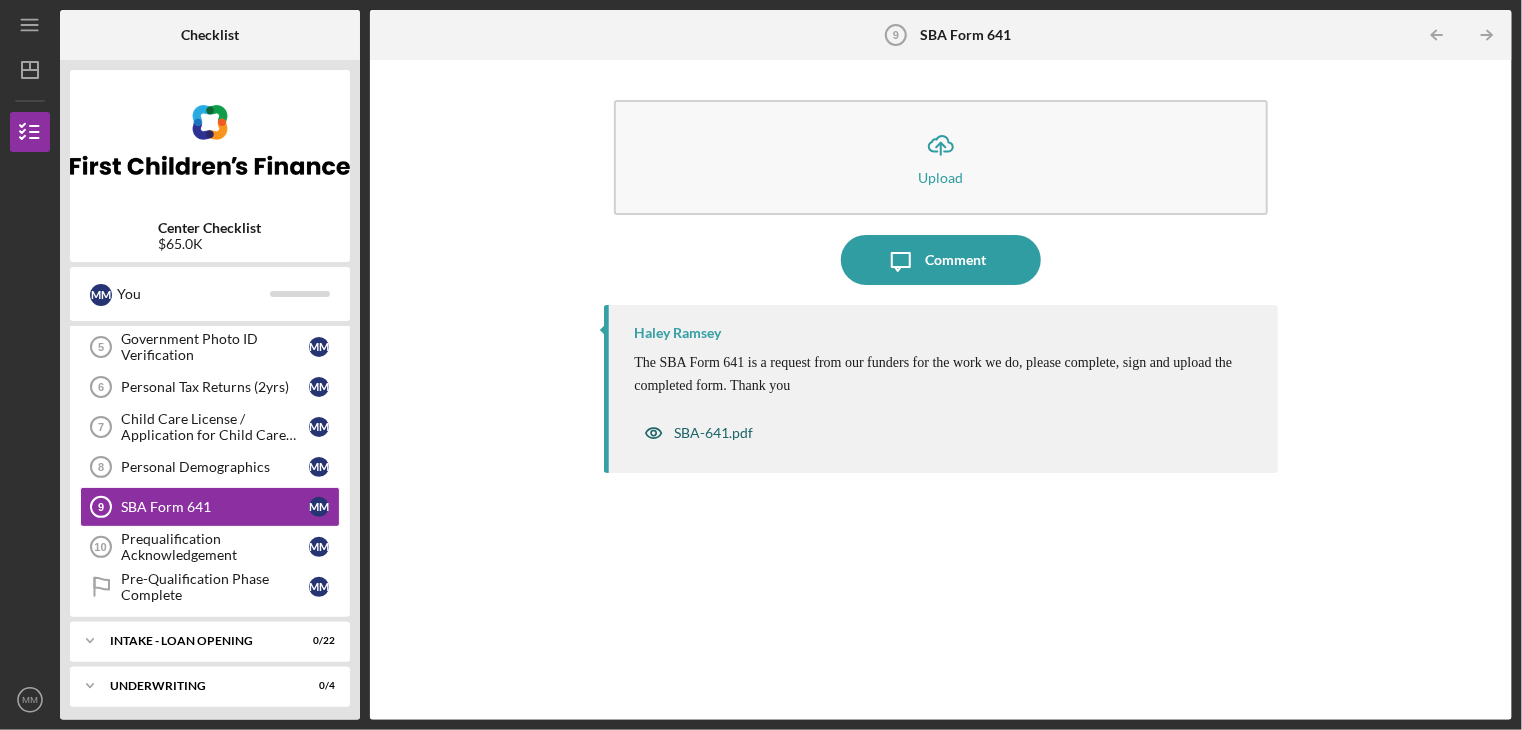 click on "SBA-641.pdf" at bounding box center [713, 433] 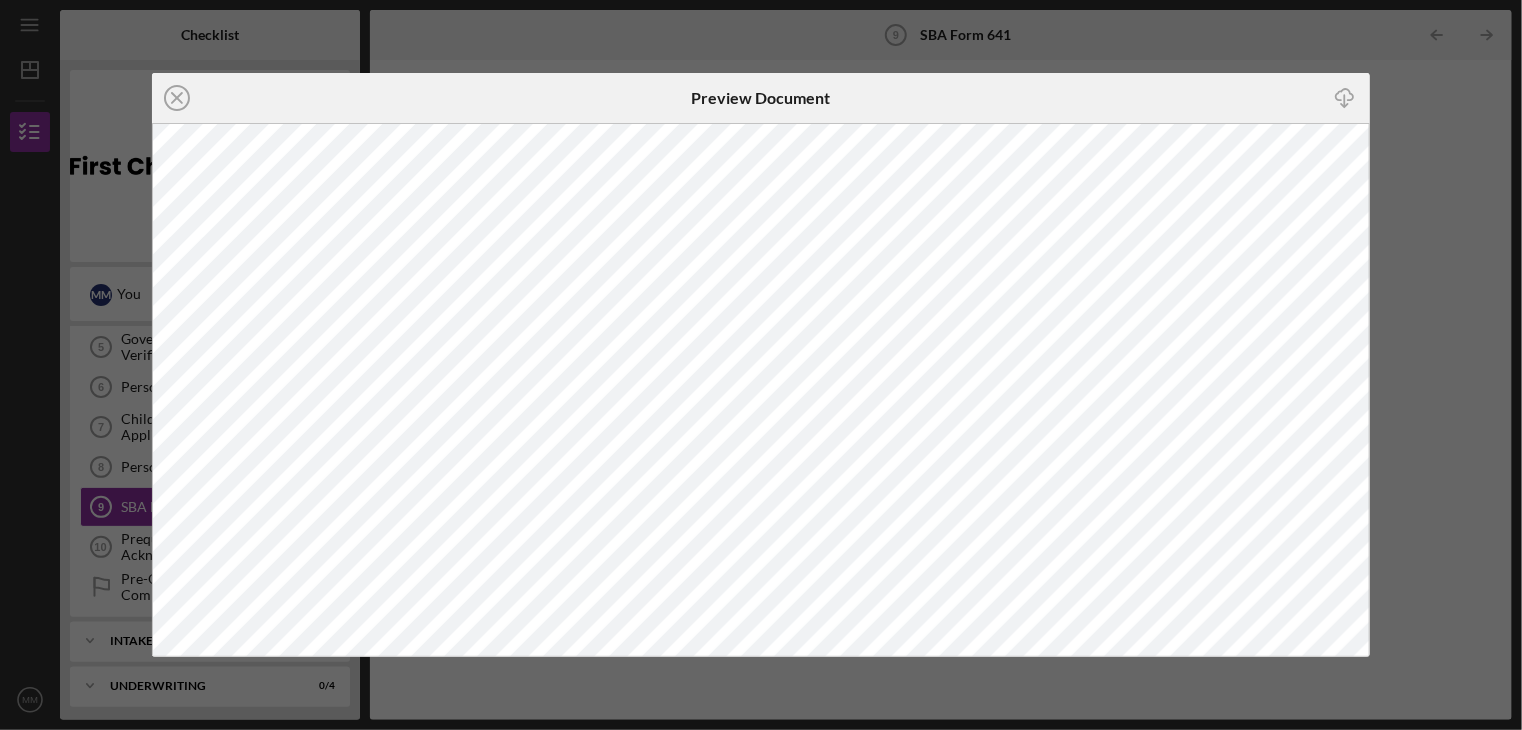 drag, startPoint x: 176, startPoint y: 98, endPoint x: 186, endPoint y: 76, distance: 24.166092 